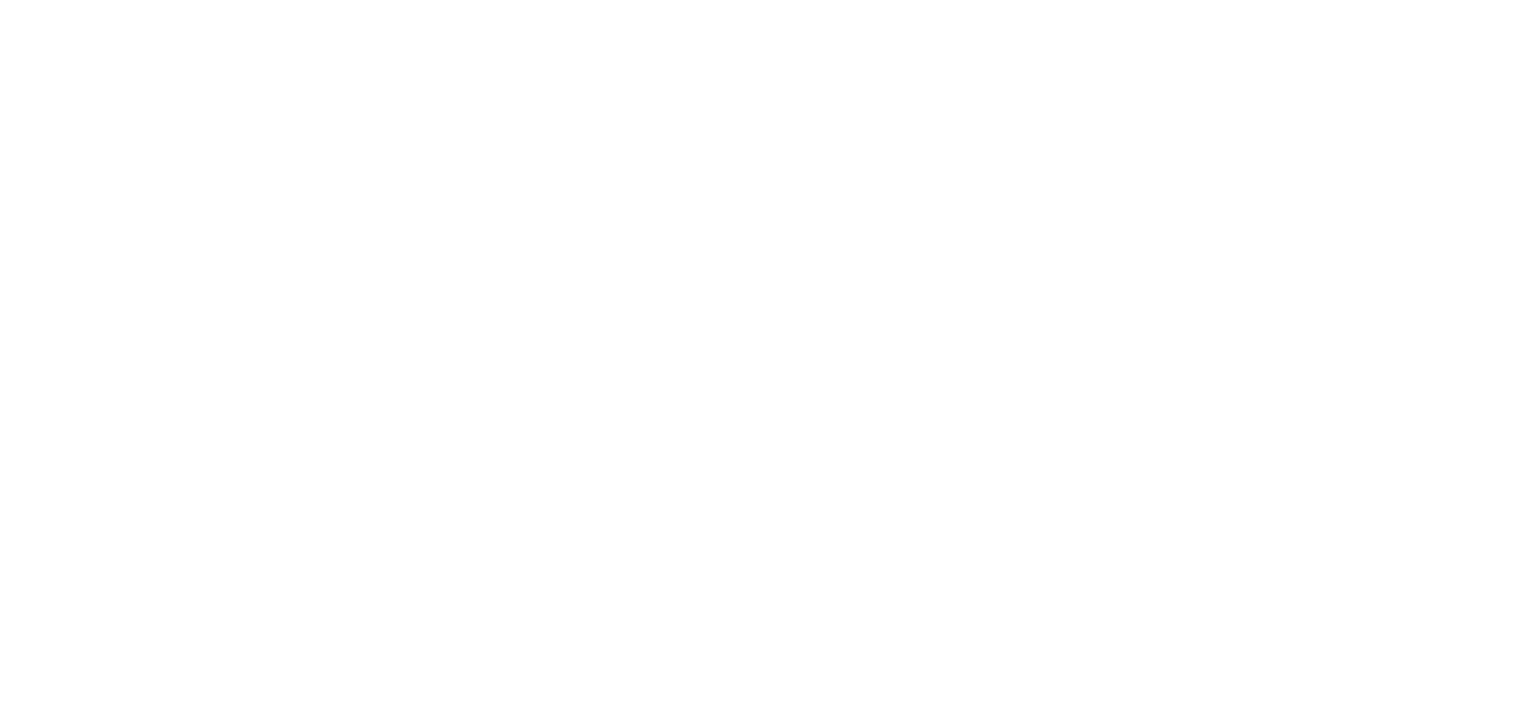 scroll, scrollTop: 0, scrollLeft: 0, axis: both 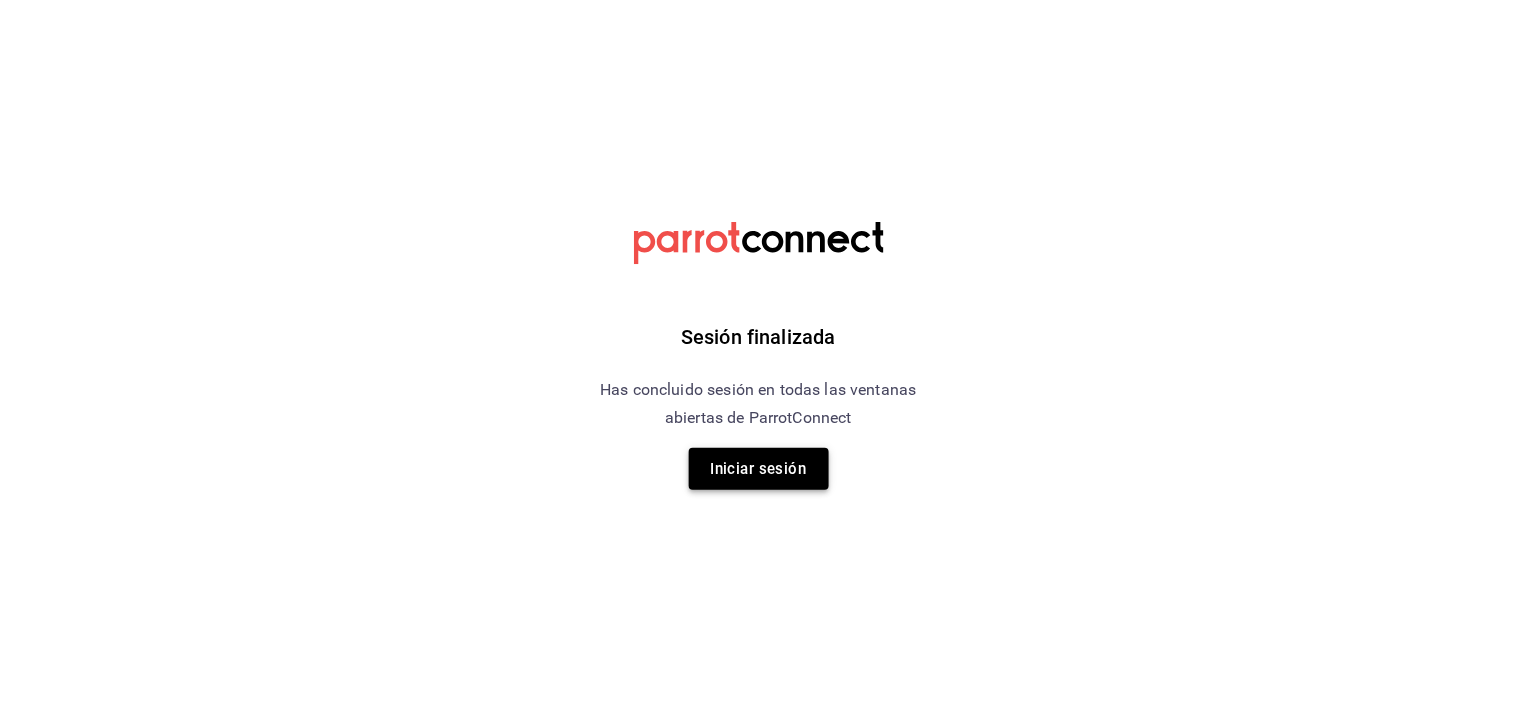 click on "Iniciar sesión" at bounding box center [759, 469] 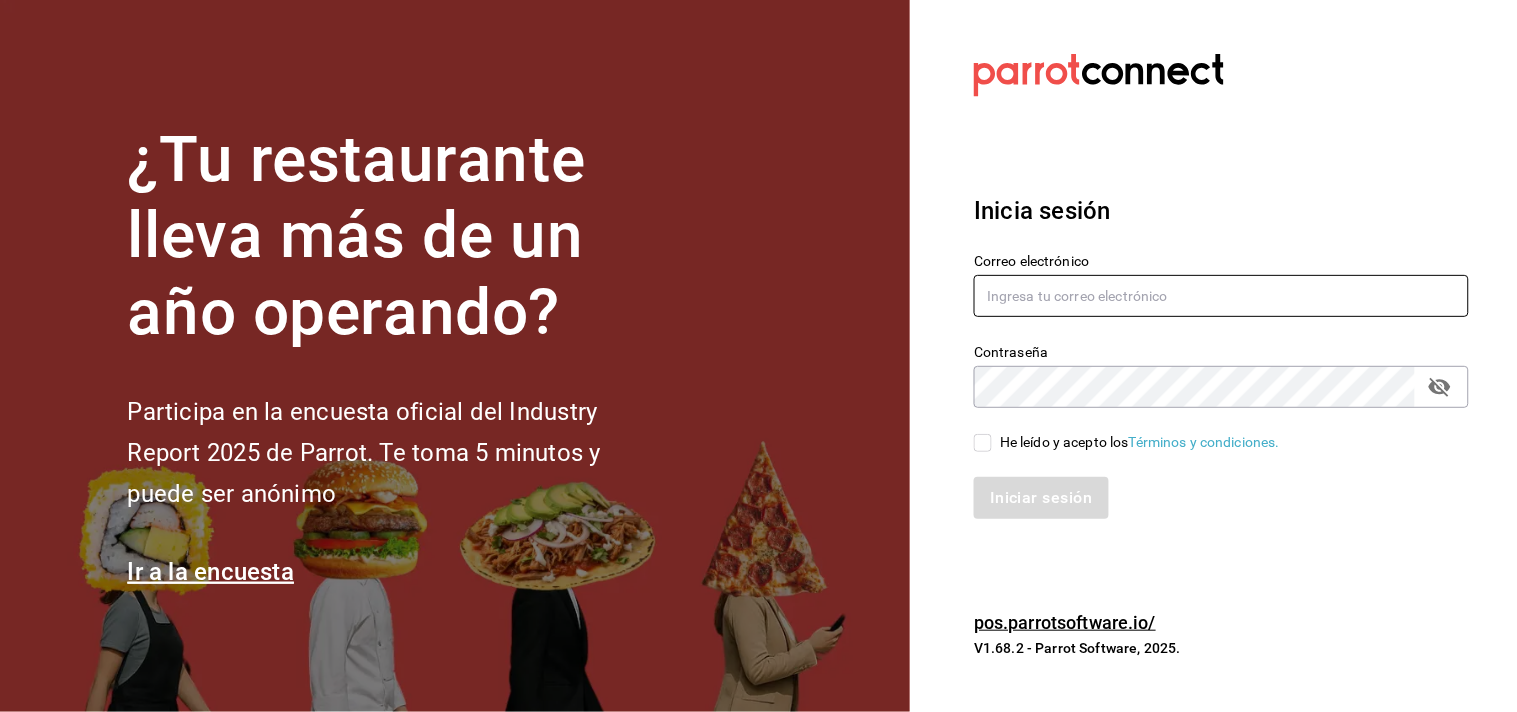 type on "administracion@airepaz.com" 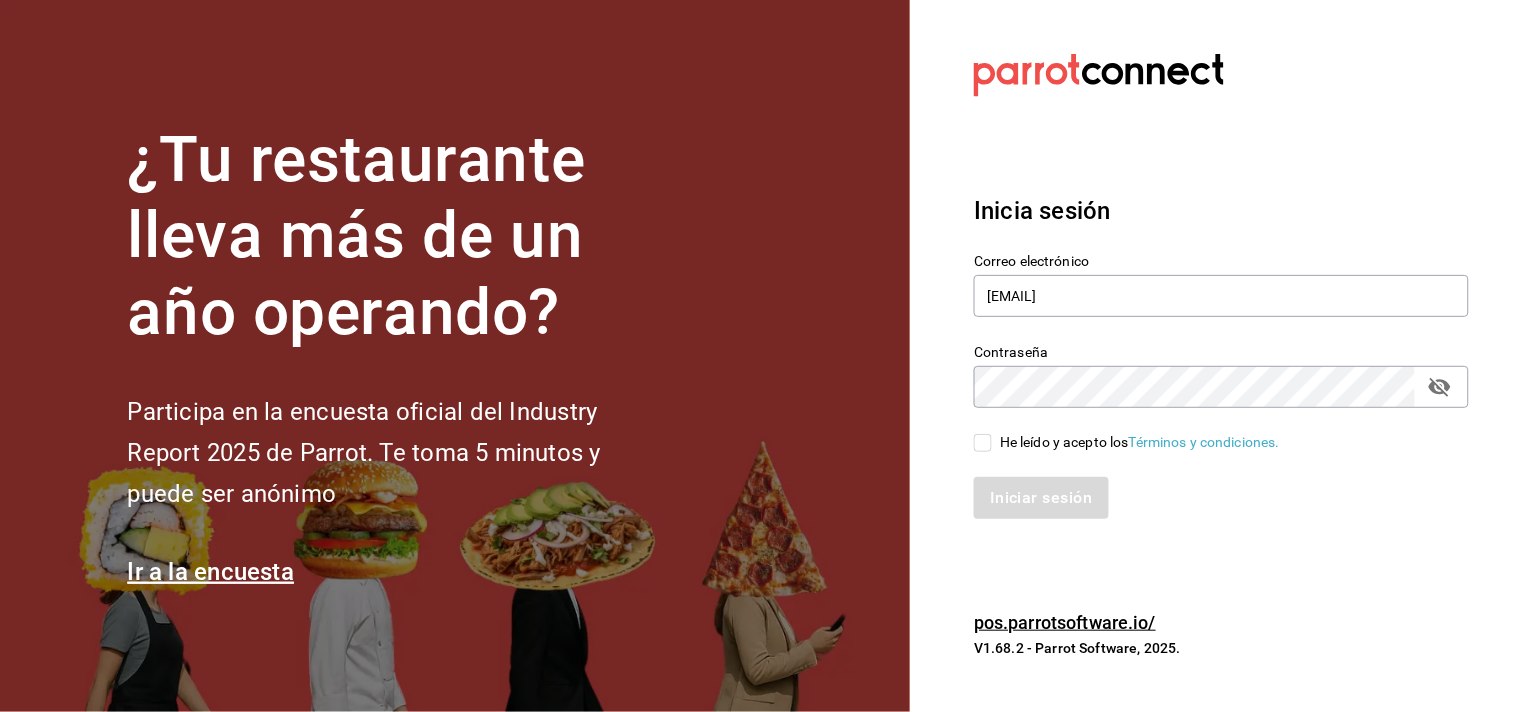 click on "He leído y acepto los  Términos y condiciones." at bounding box center (983, 443) 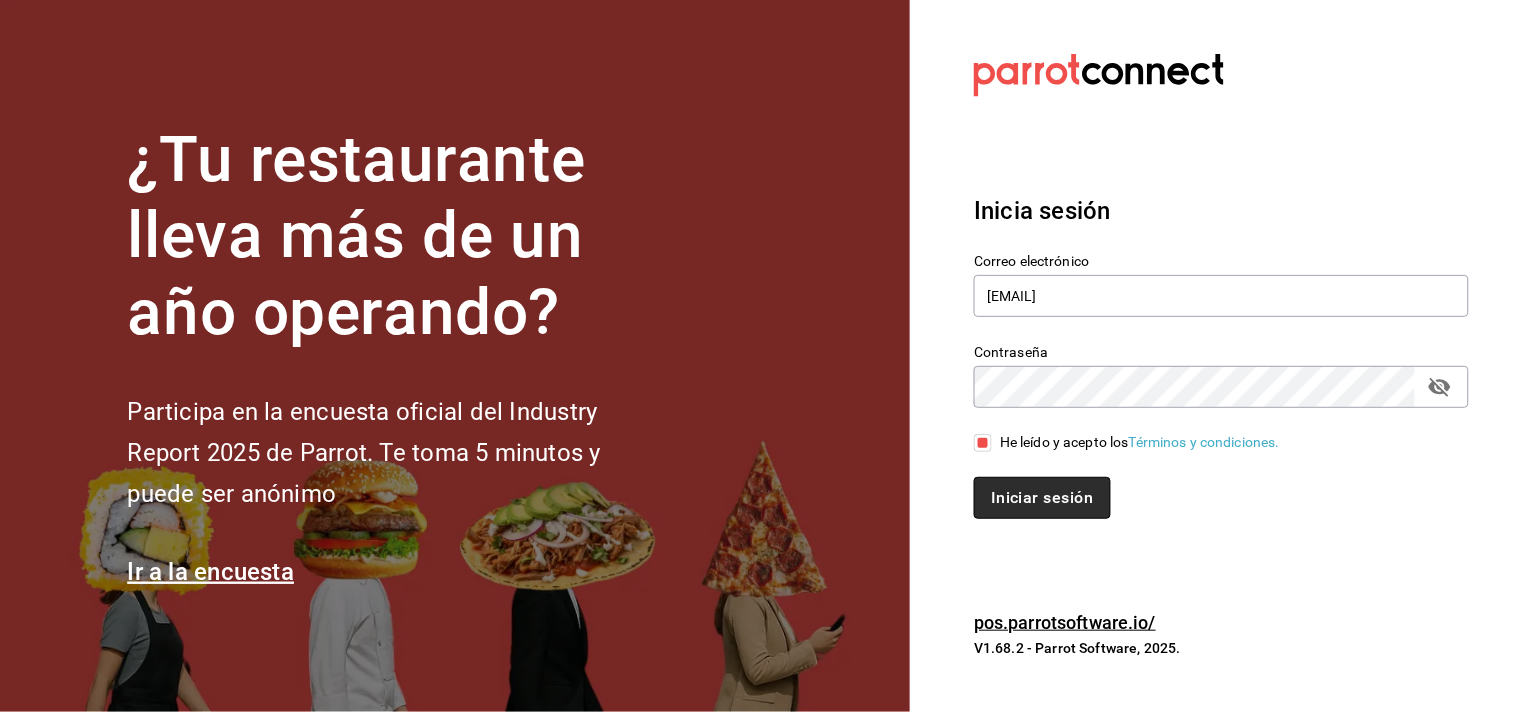 click on "Iniciar sesión" at bounding box center (1042, 498) 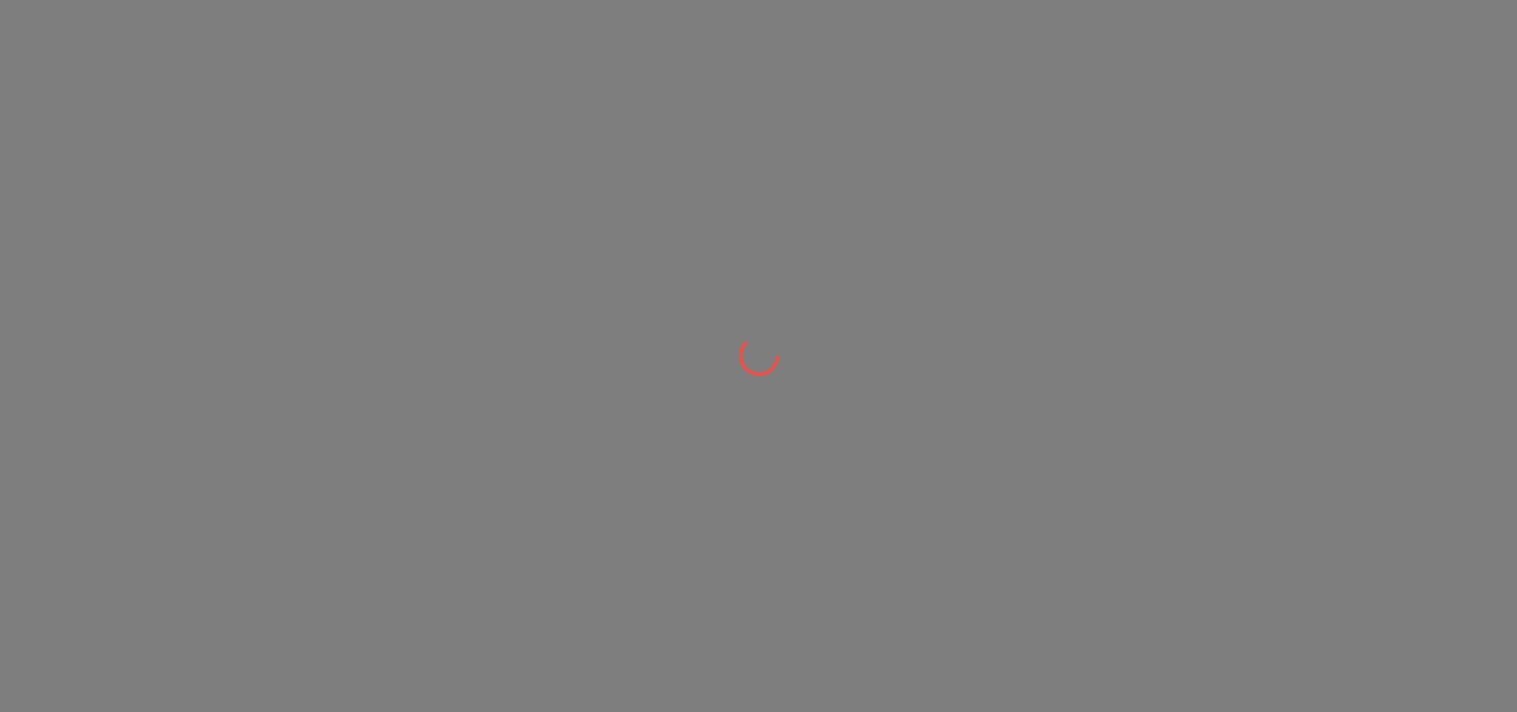 scroll, scrollTop: 0, scrollLeft: 0, axis: both 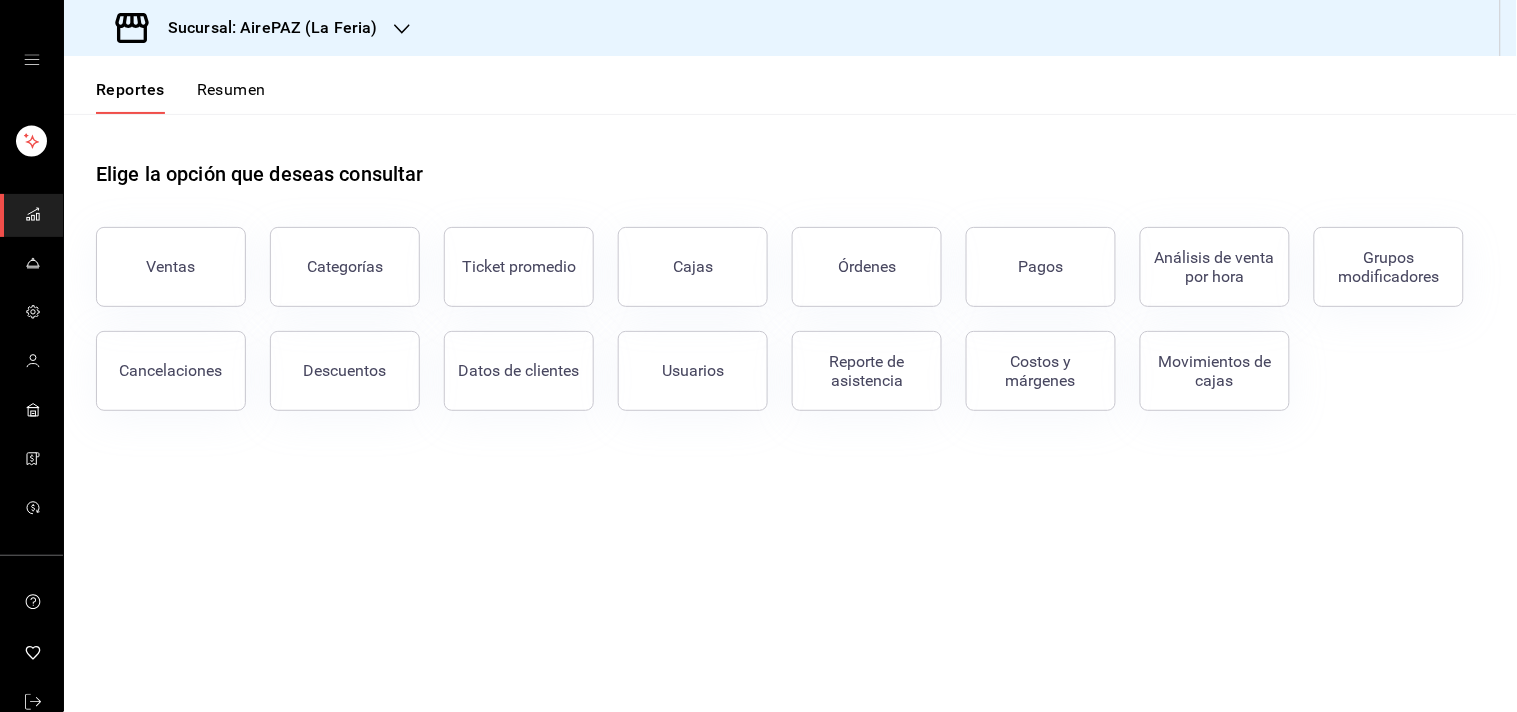 click 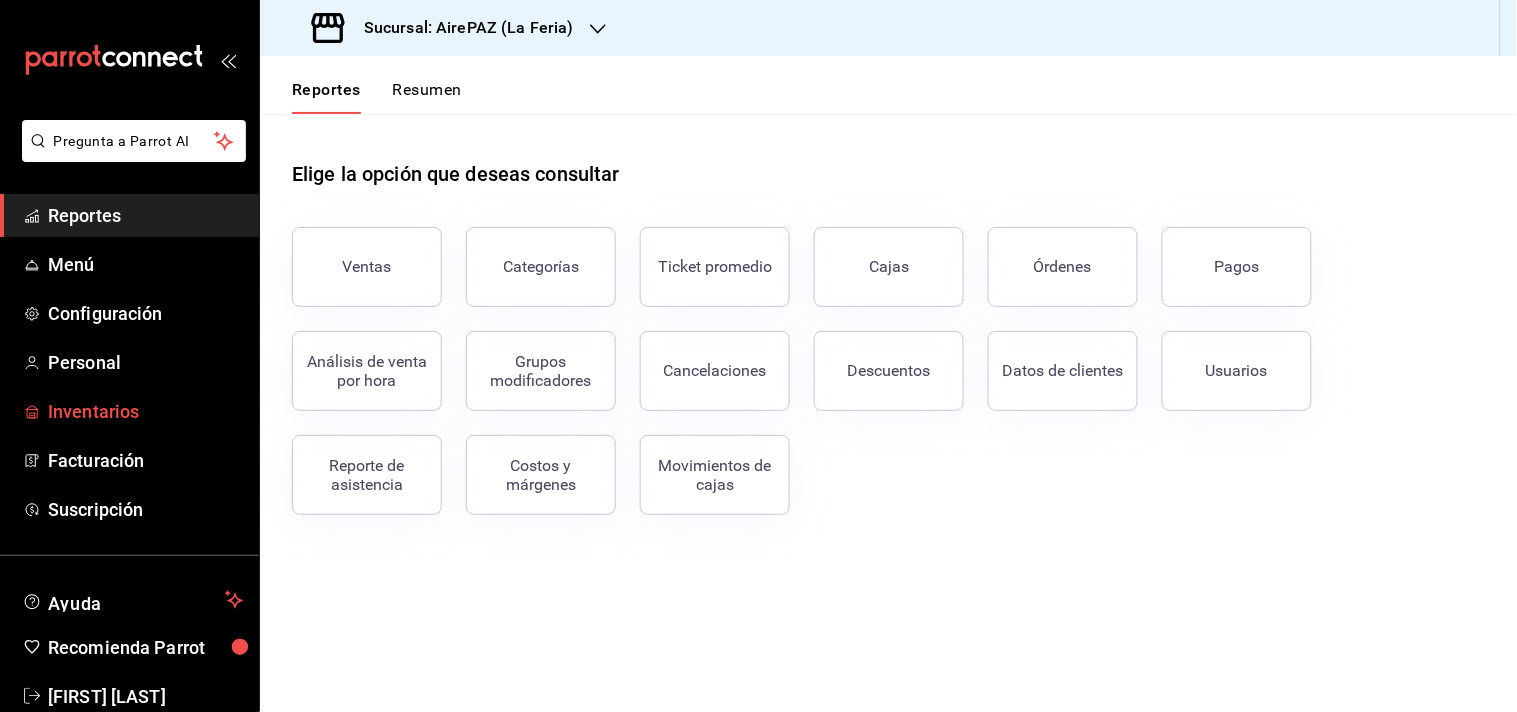 click on "Inventarios" at bounding box center (145, 411) 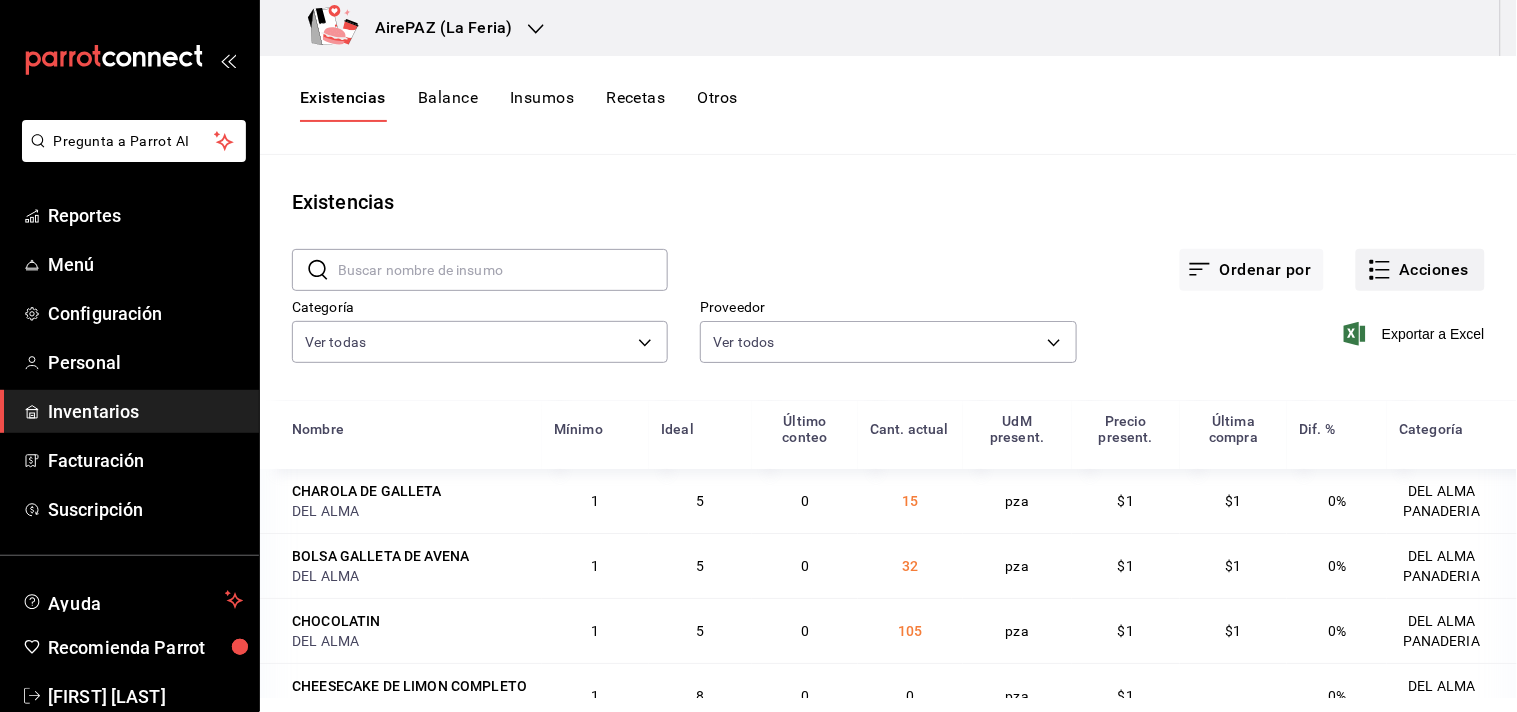 click on "Acciones" at bounding box center (1420, 270) 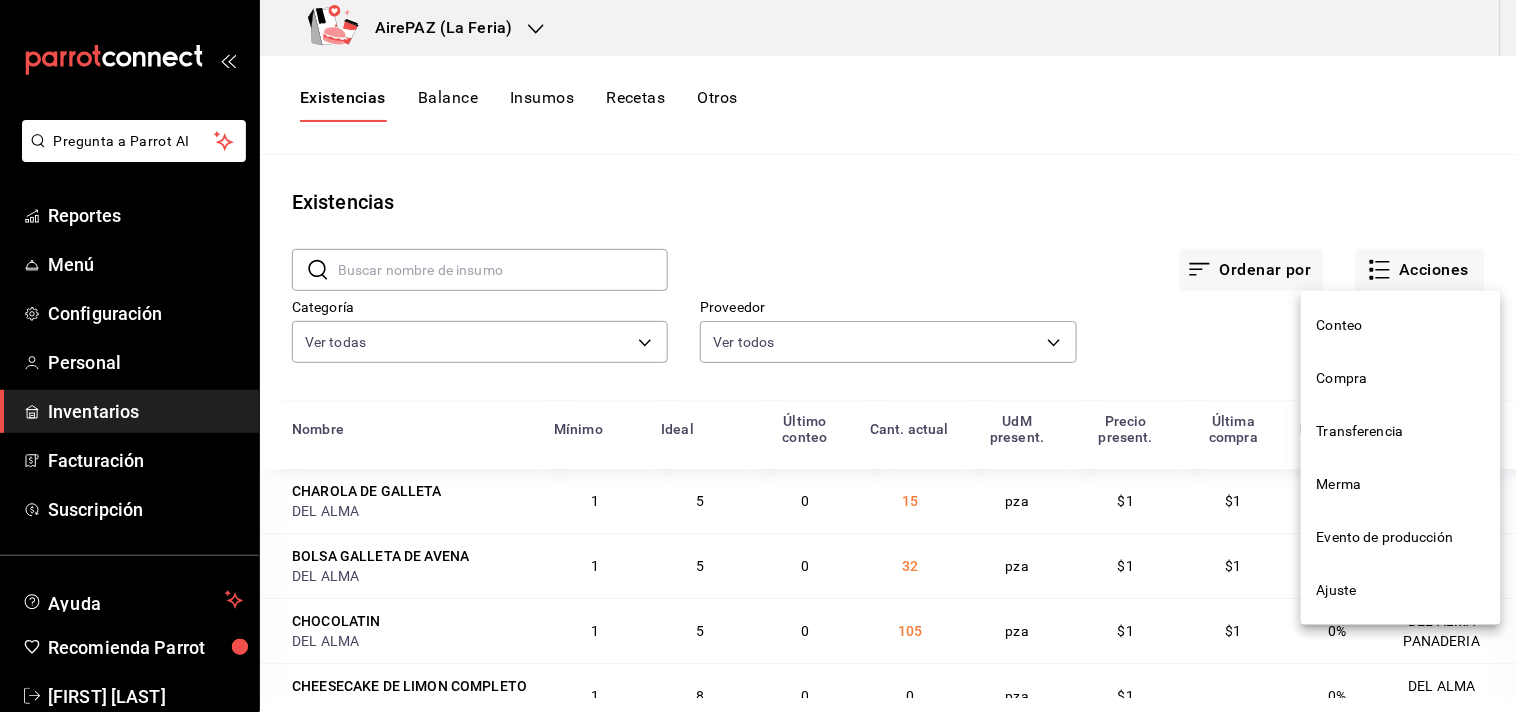 click on "Compra" at bounding box center (1401, 378) 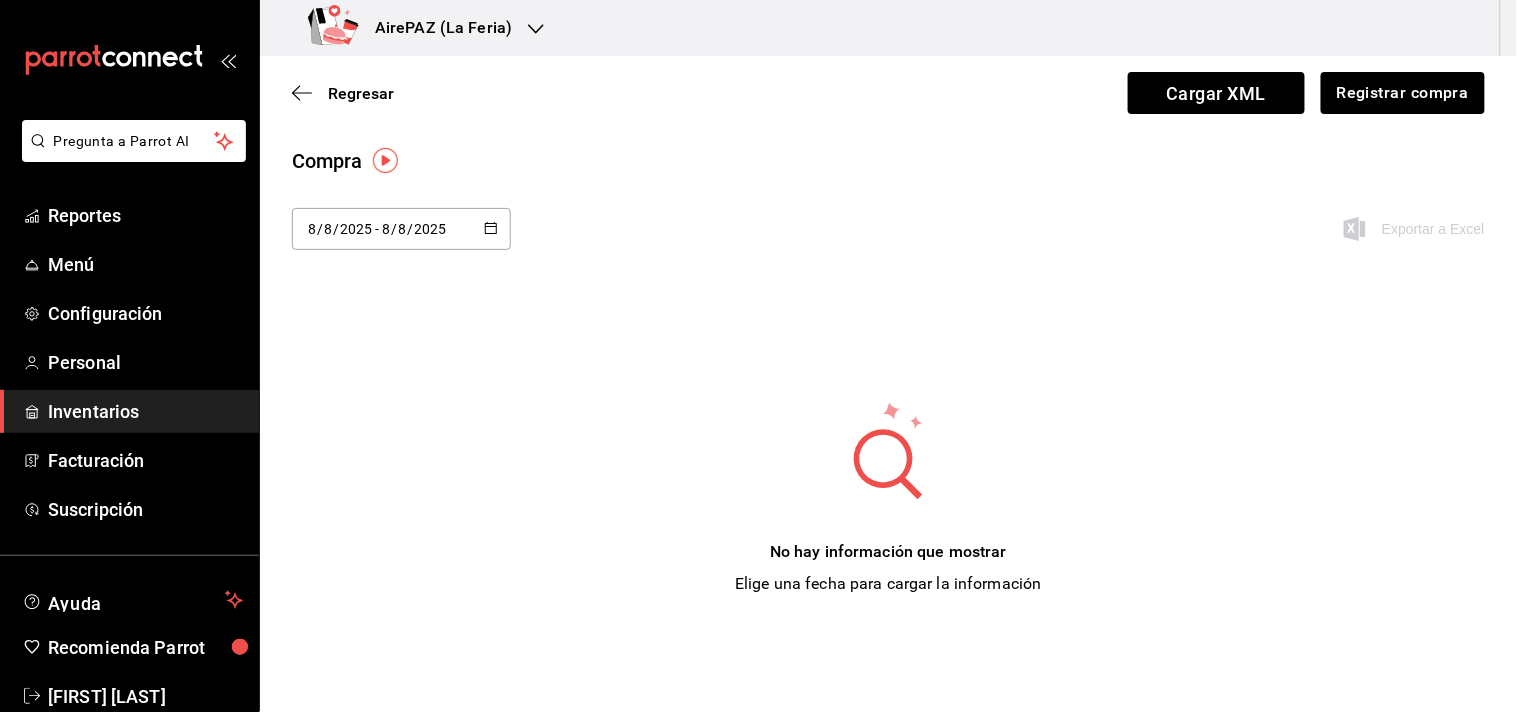 click 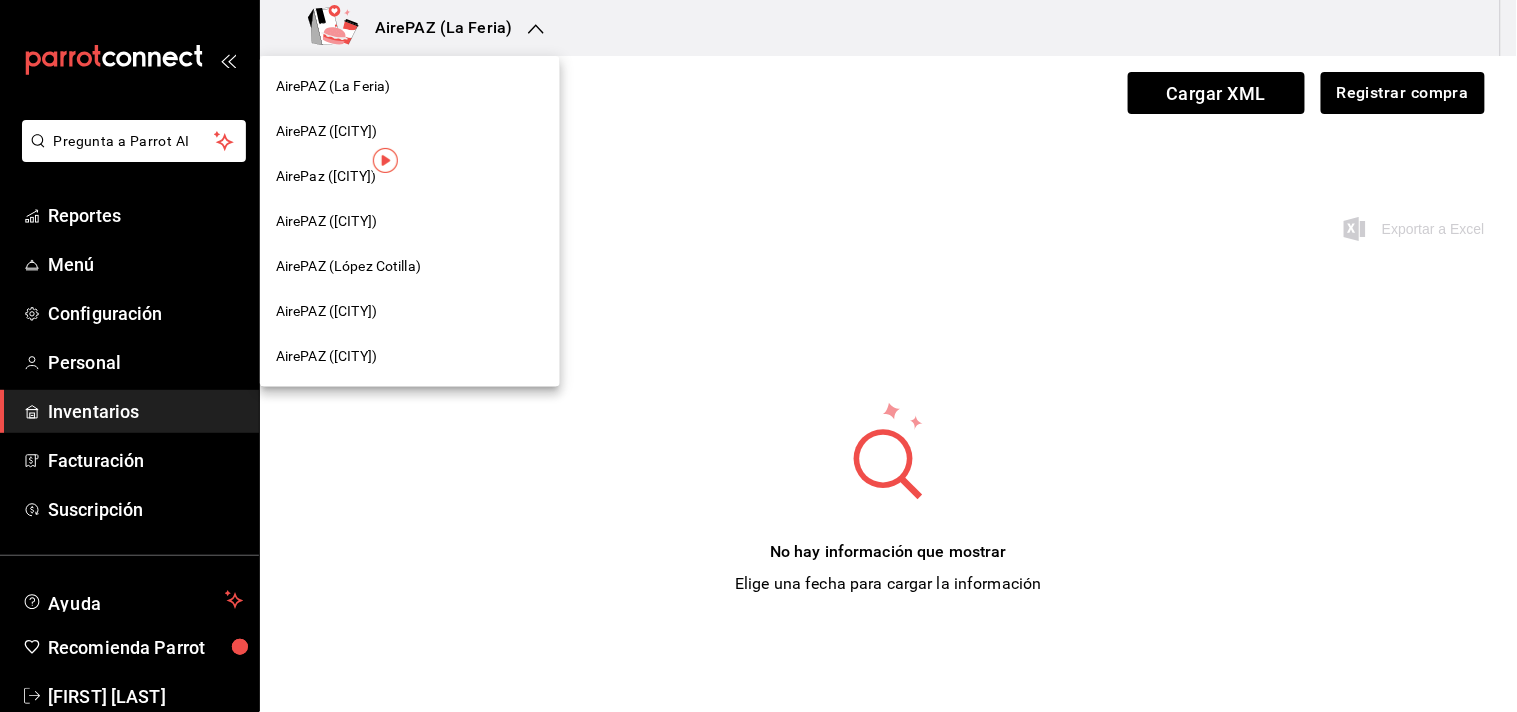 click on "AirePAZ (López Cotilla)" at bounding box center [348, 266] 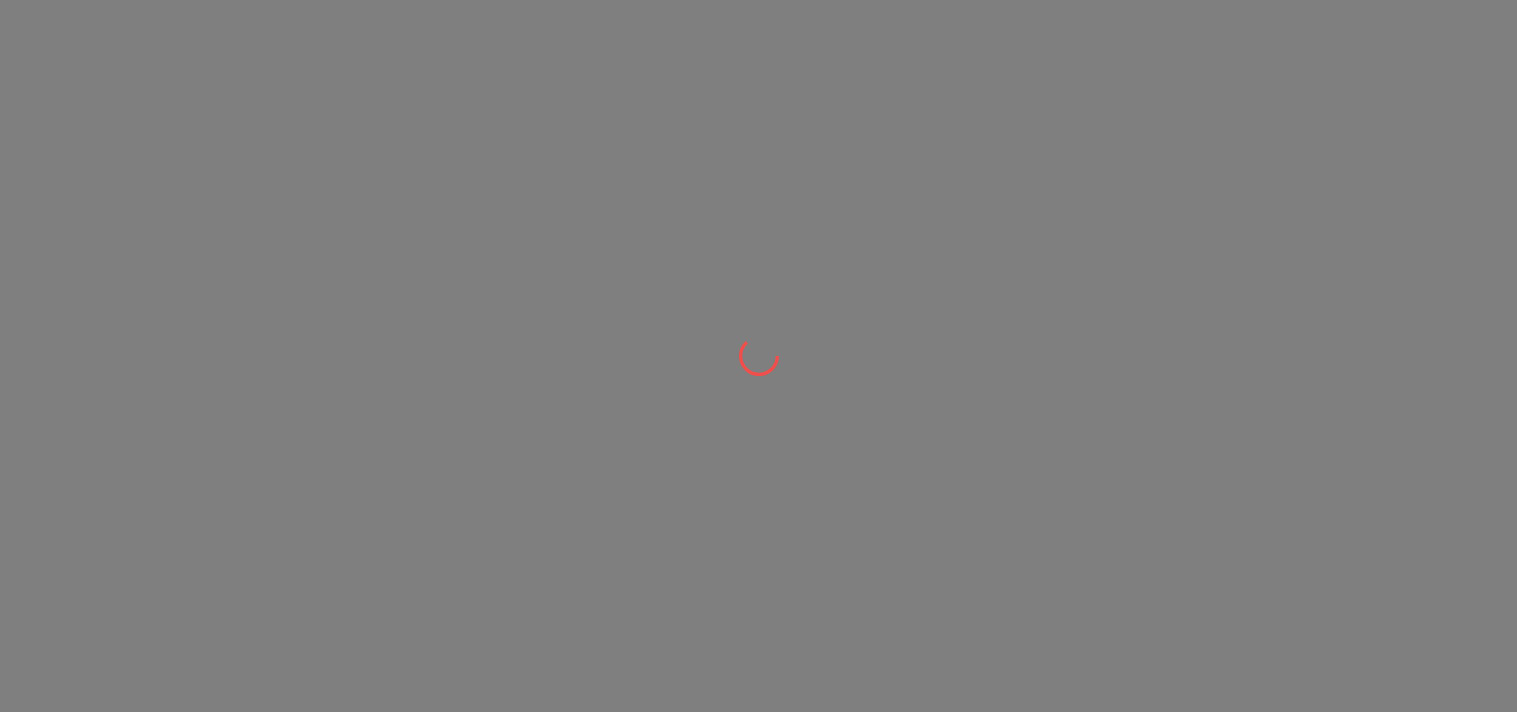 scroll, scrollTop: 0, scrollLeft: 0, axis: both 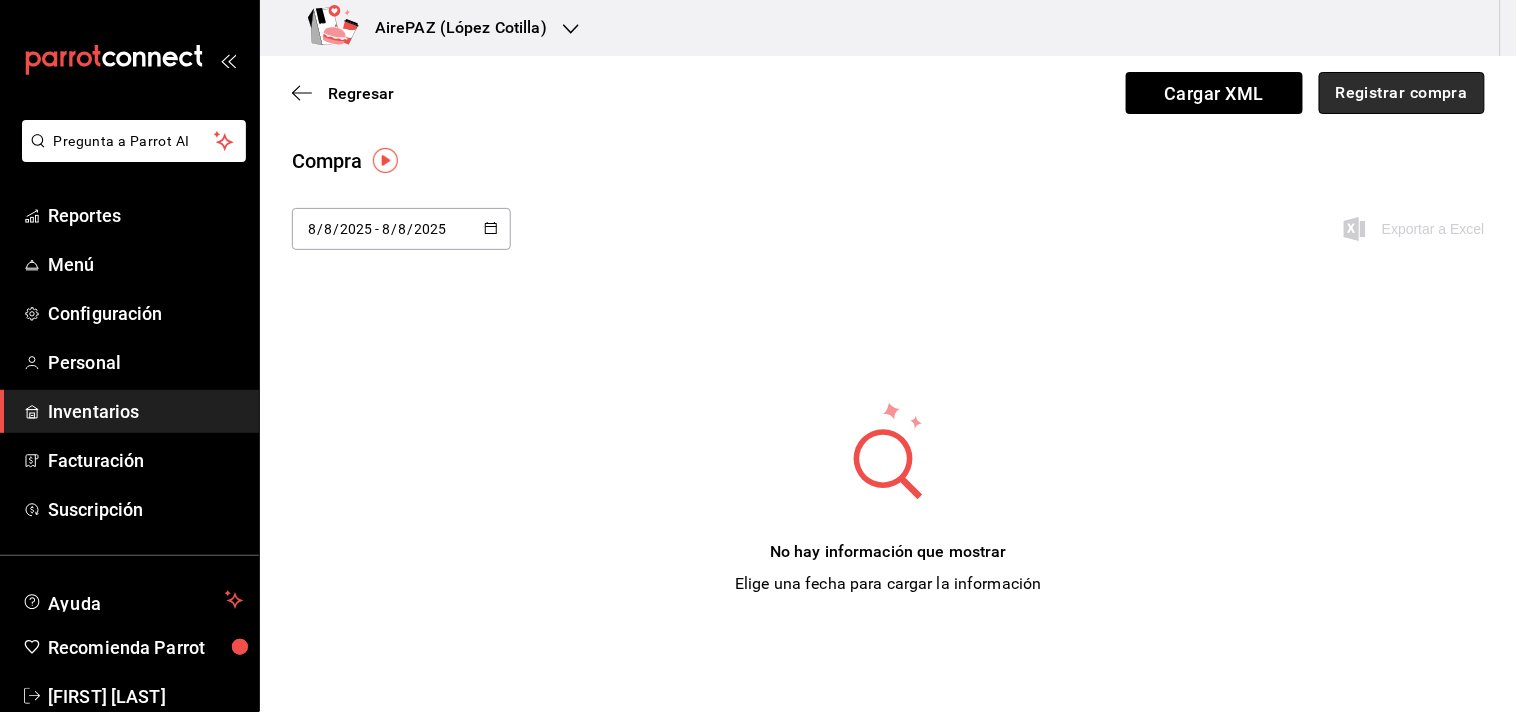 click on "Registrar compra" at bounding box center (1402, 93) 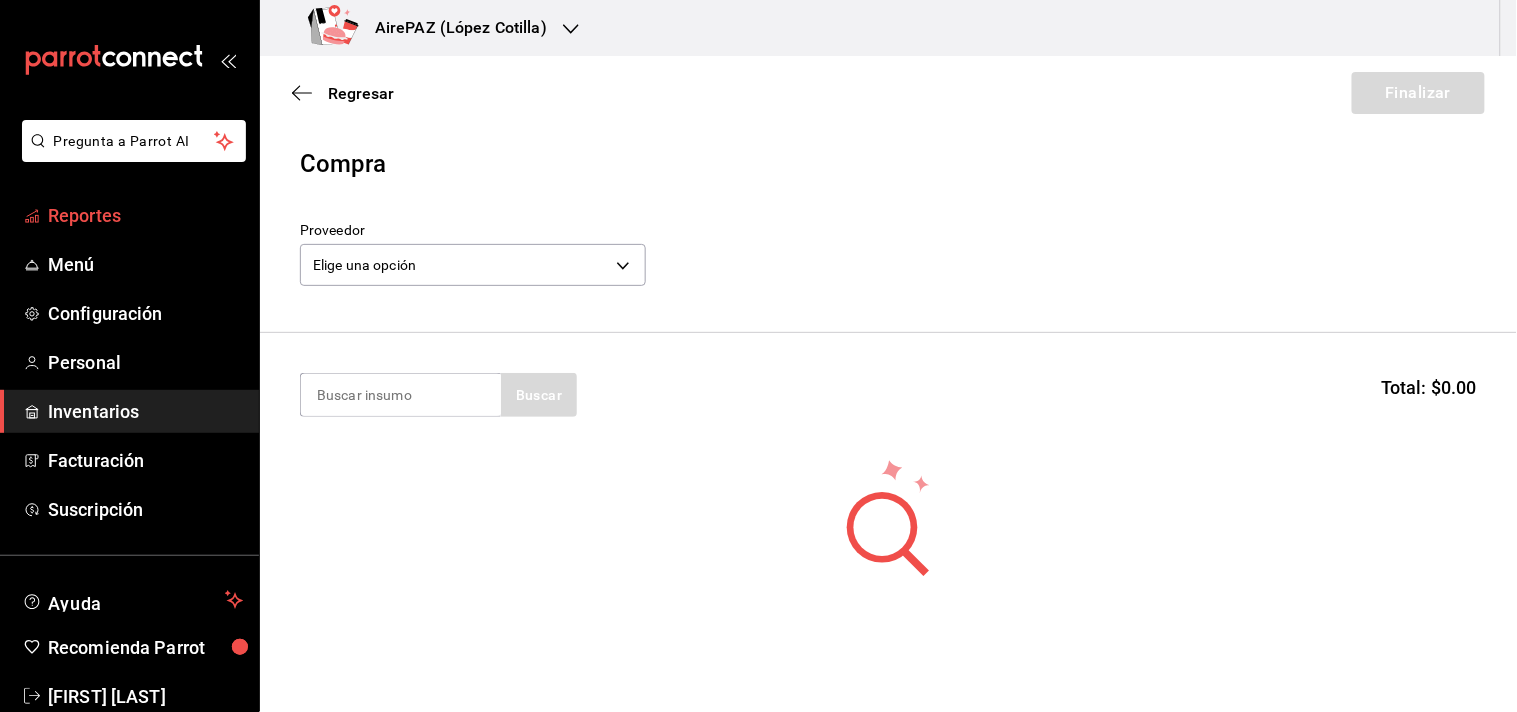 click on "Reportes" at bounding box center (145, 215) 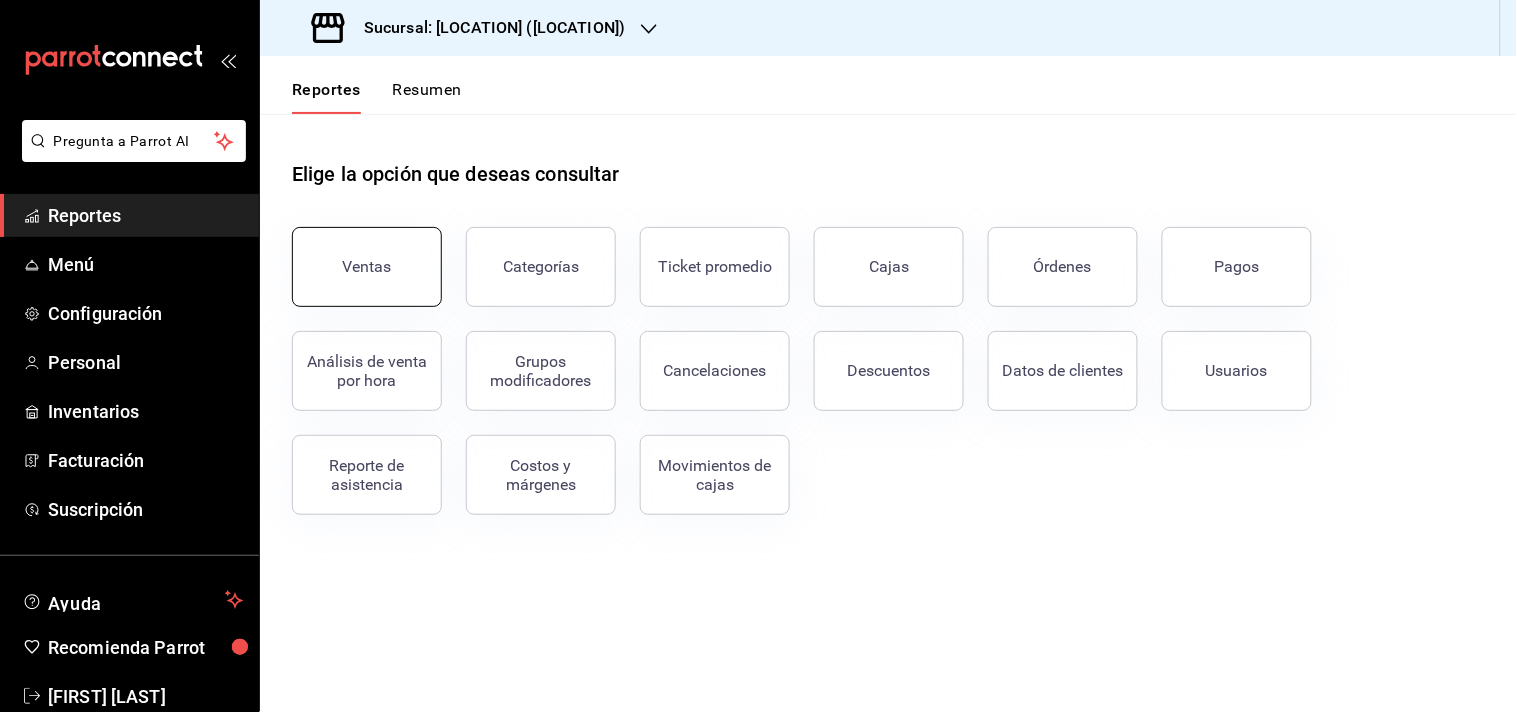 click on "Ventas" at bounding box center [367, 267] 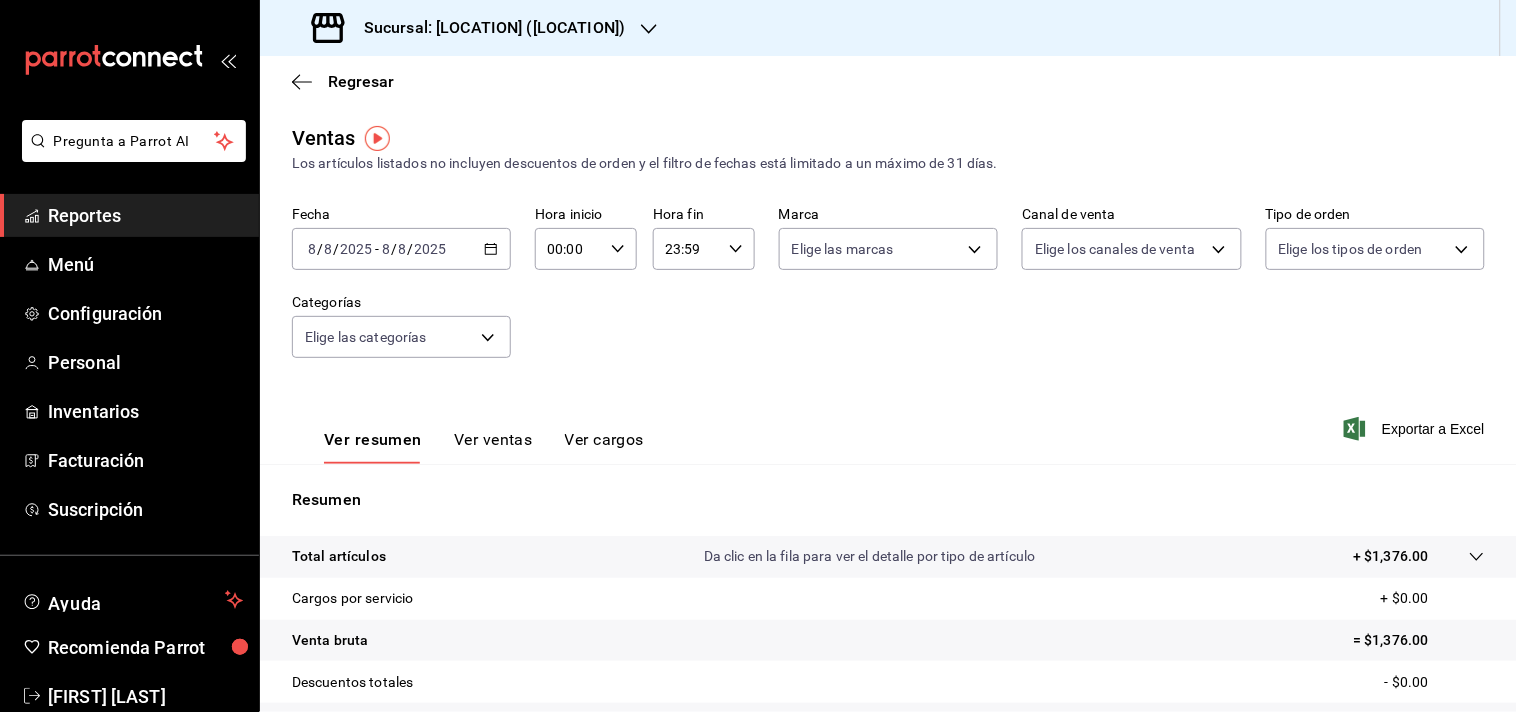 click on "Ver ventas" at bounding box center (493, 447) 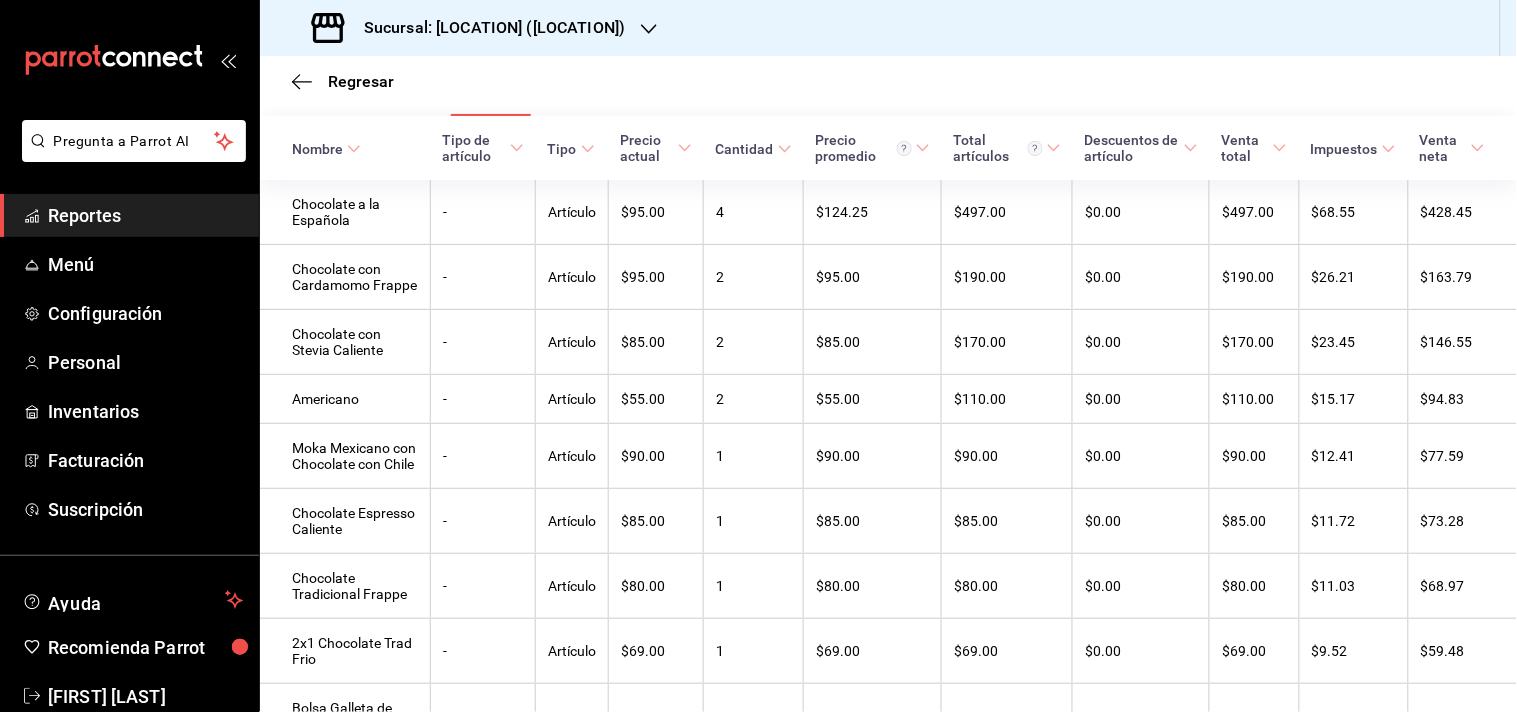 scroll, scrollTop: 361, scrollLeft: 0, axis: vertical 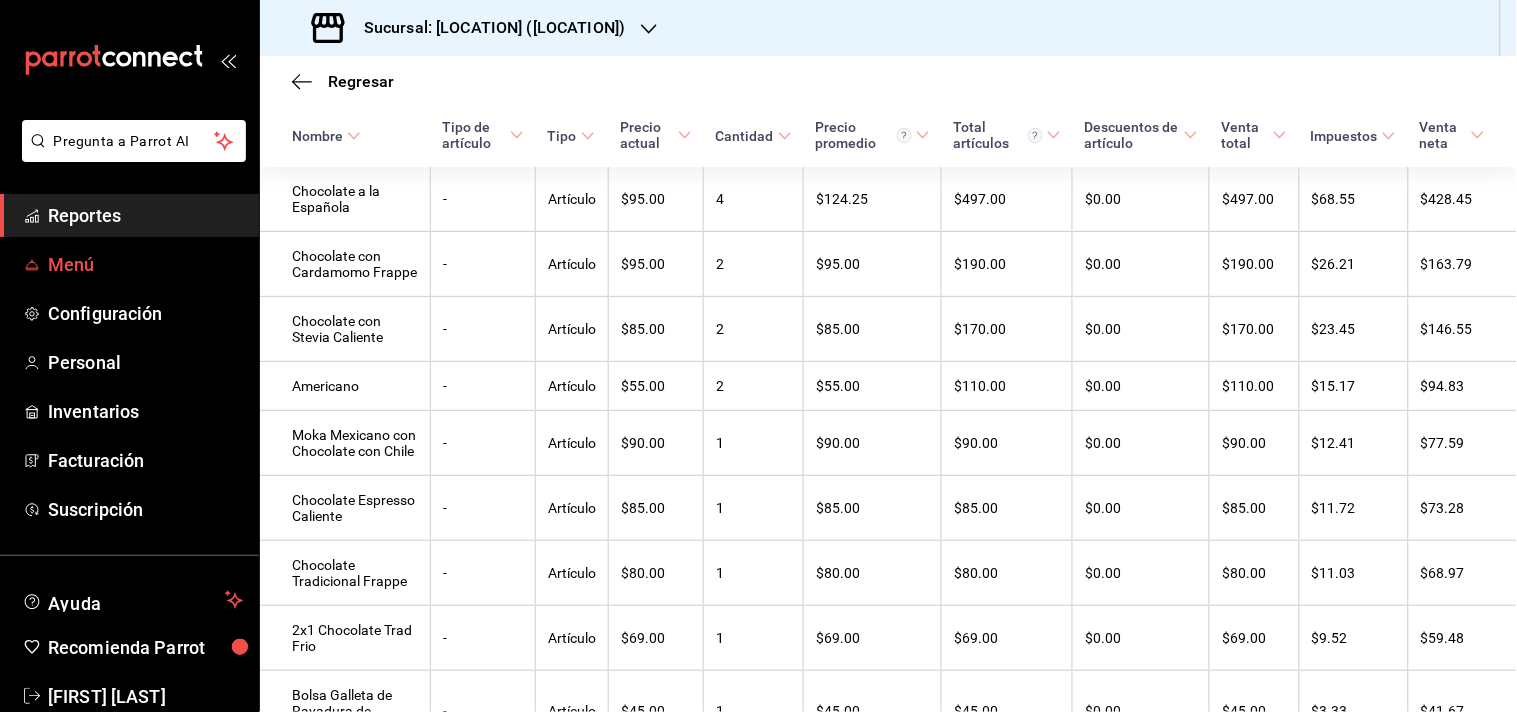 click on "Menú" at bounding box center [145, 264] 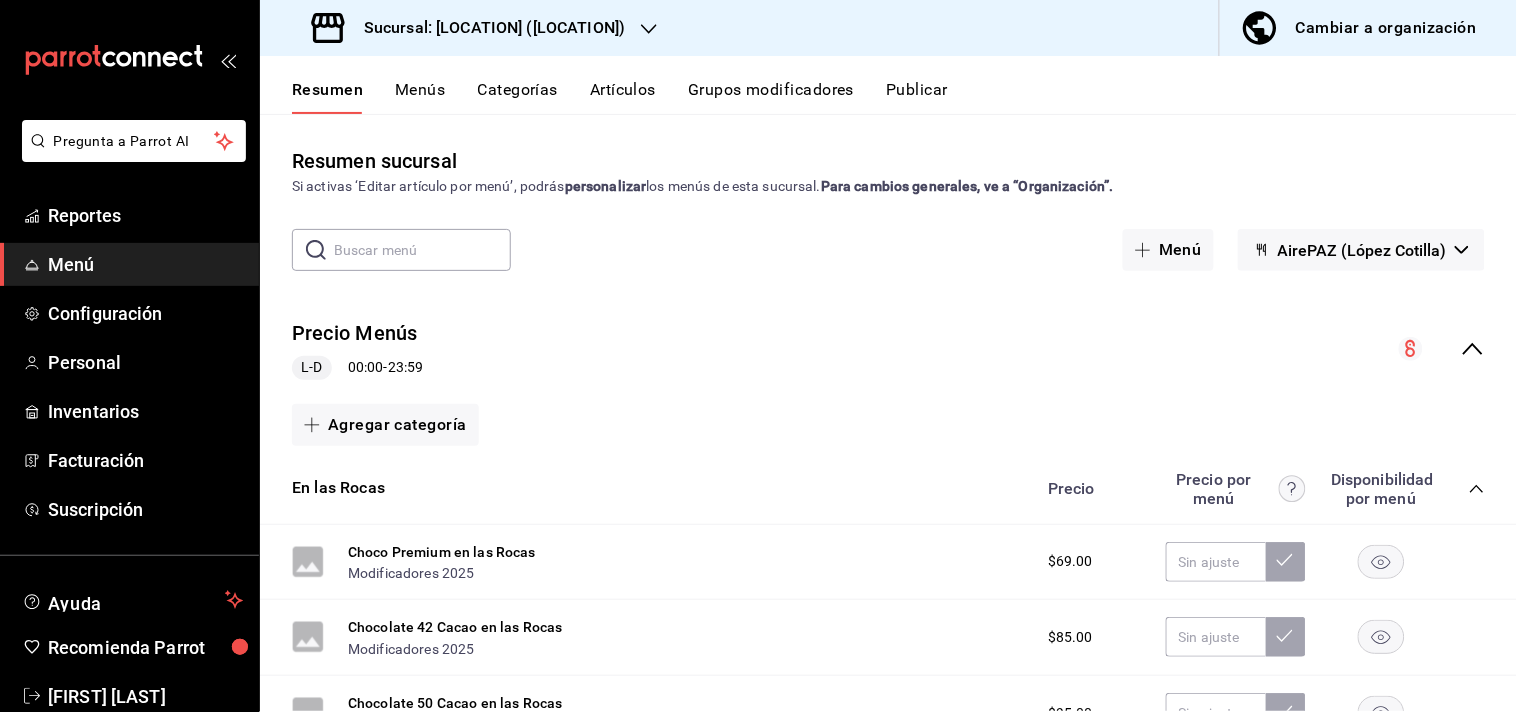 click on "Cambiar a organización" at bounding box center (1360, 28) 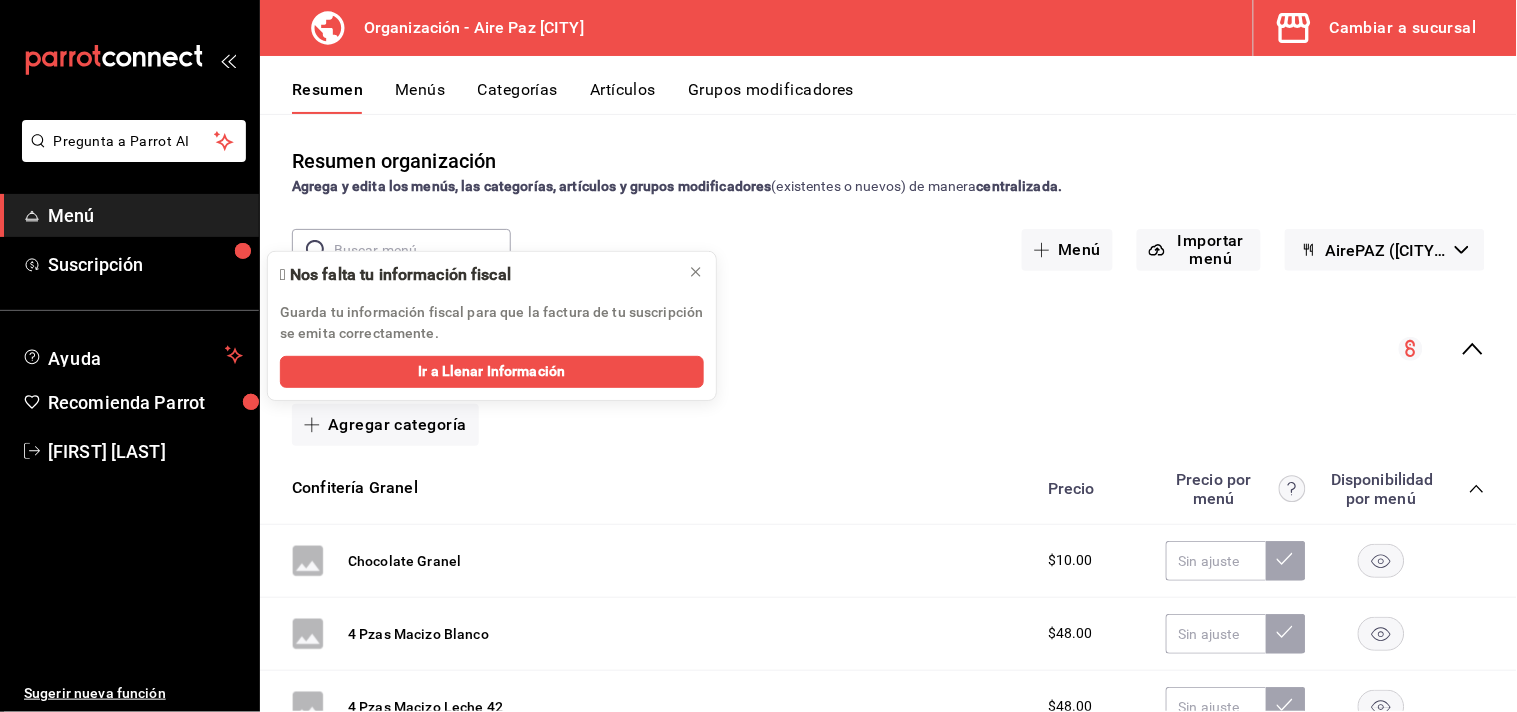 click on "Menús" at bounding box center [420, 97] 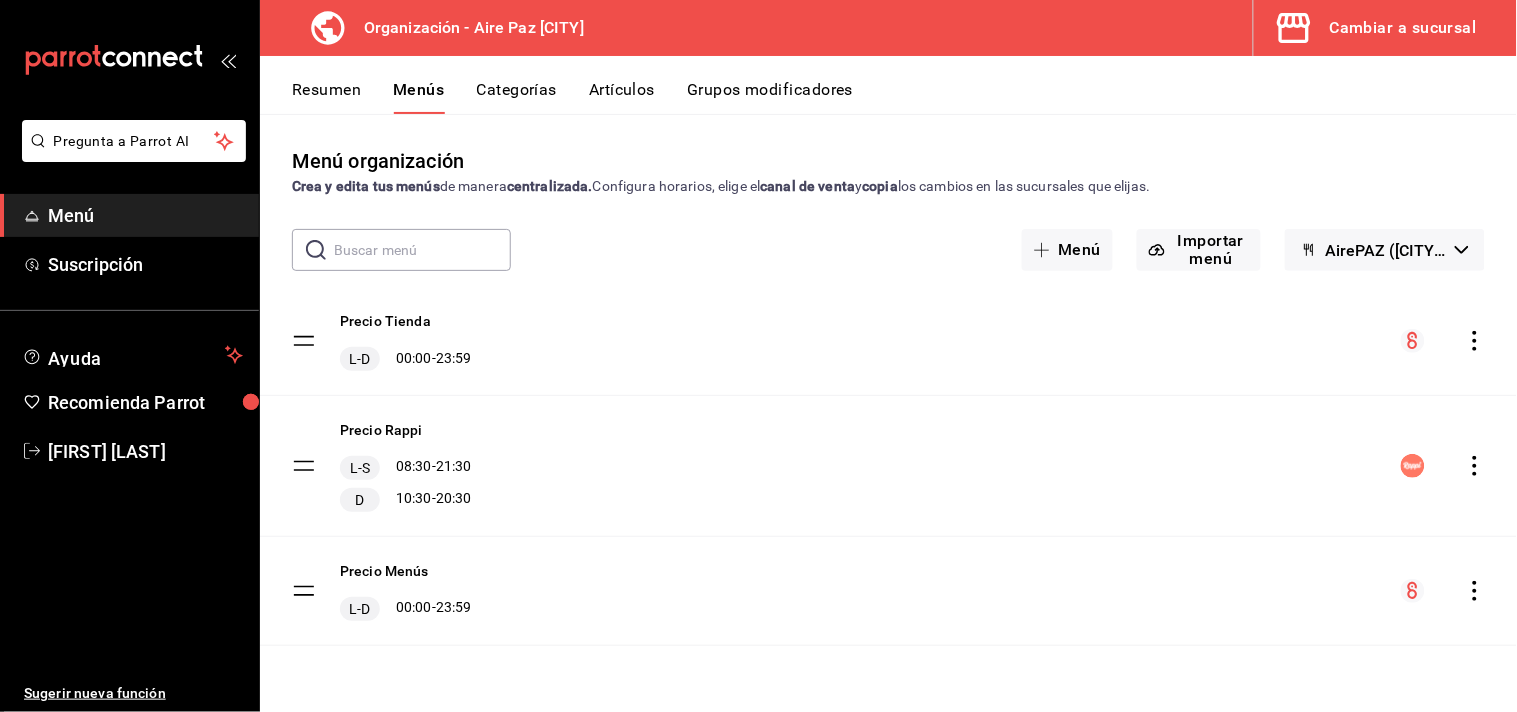 click on "Artículos" at bounding box center [622, 97] 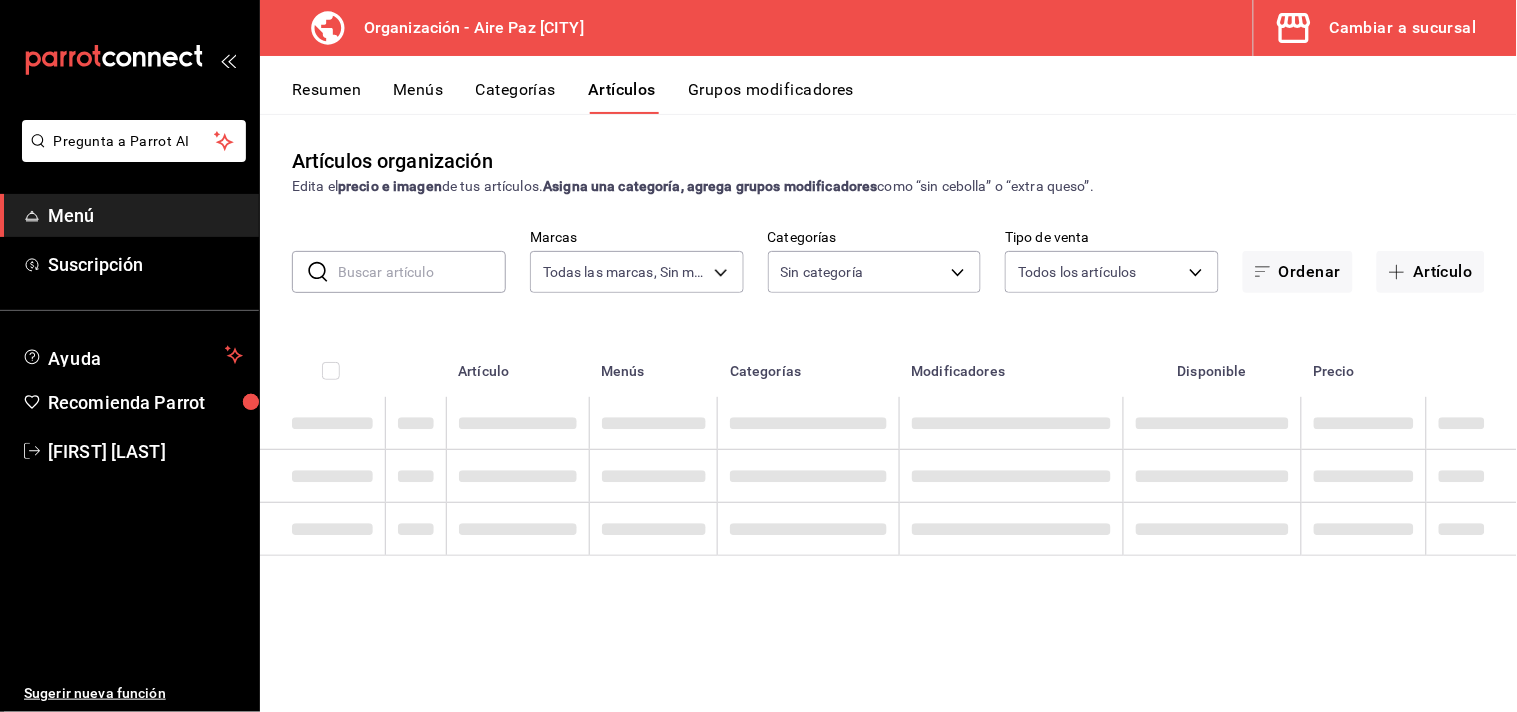 type on "[UUID]" 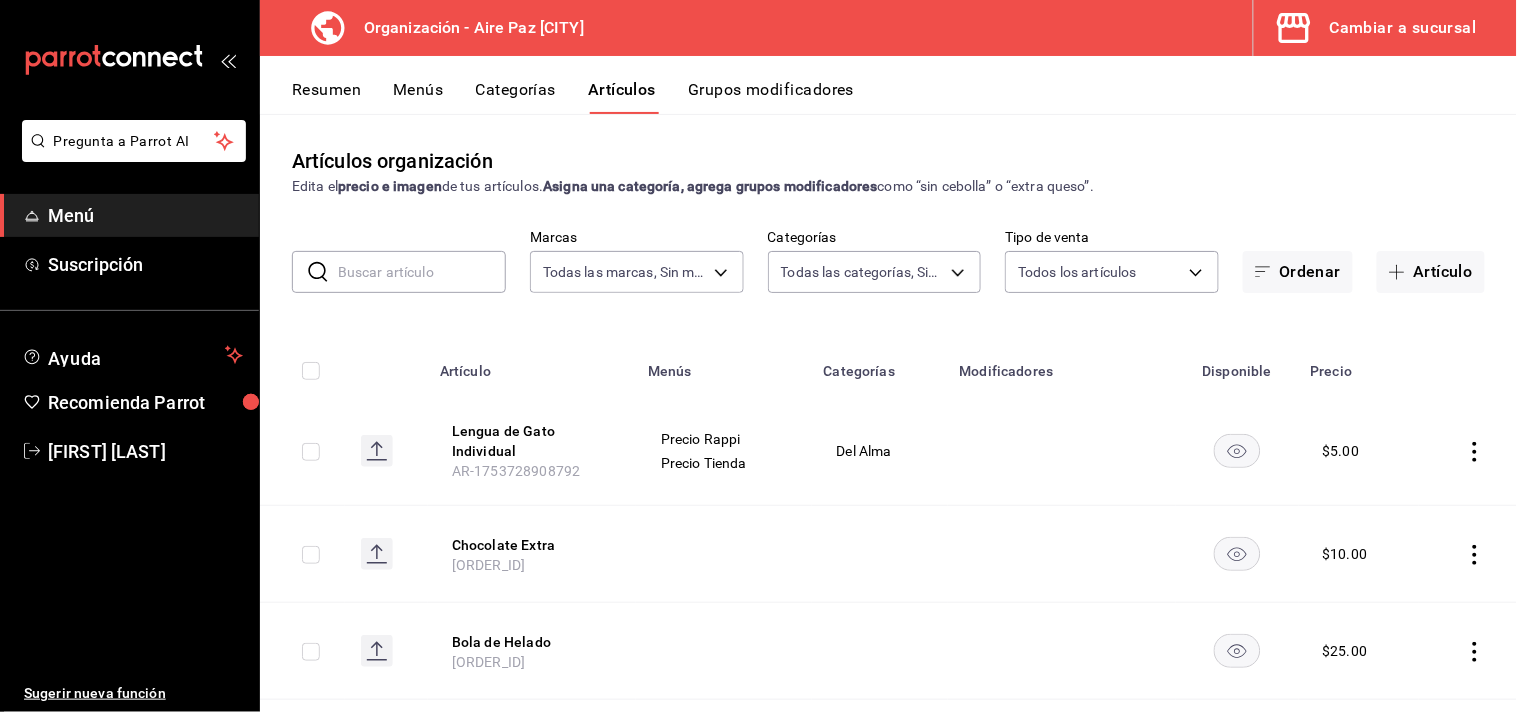 type on "[UUID],[UUID],[UUID],[UUID],[UUID],[UUID],[UUID],[UUID],[UUID],[UUID],[UUID],[UUID],[UUID],[UUID],[UUID],[UUID],[UUID],[UUID],[UUID],[UUID],[UUID],[UUID],[UUID],[UUID],[UUID]" 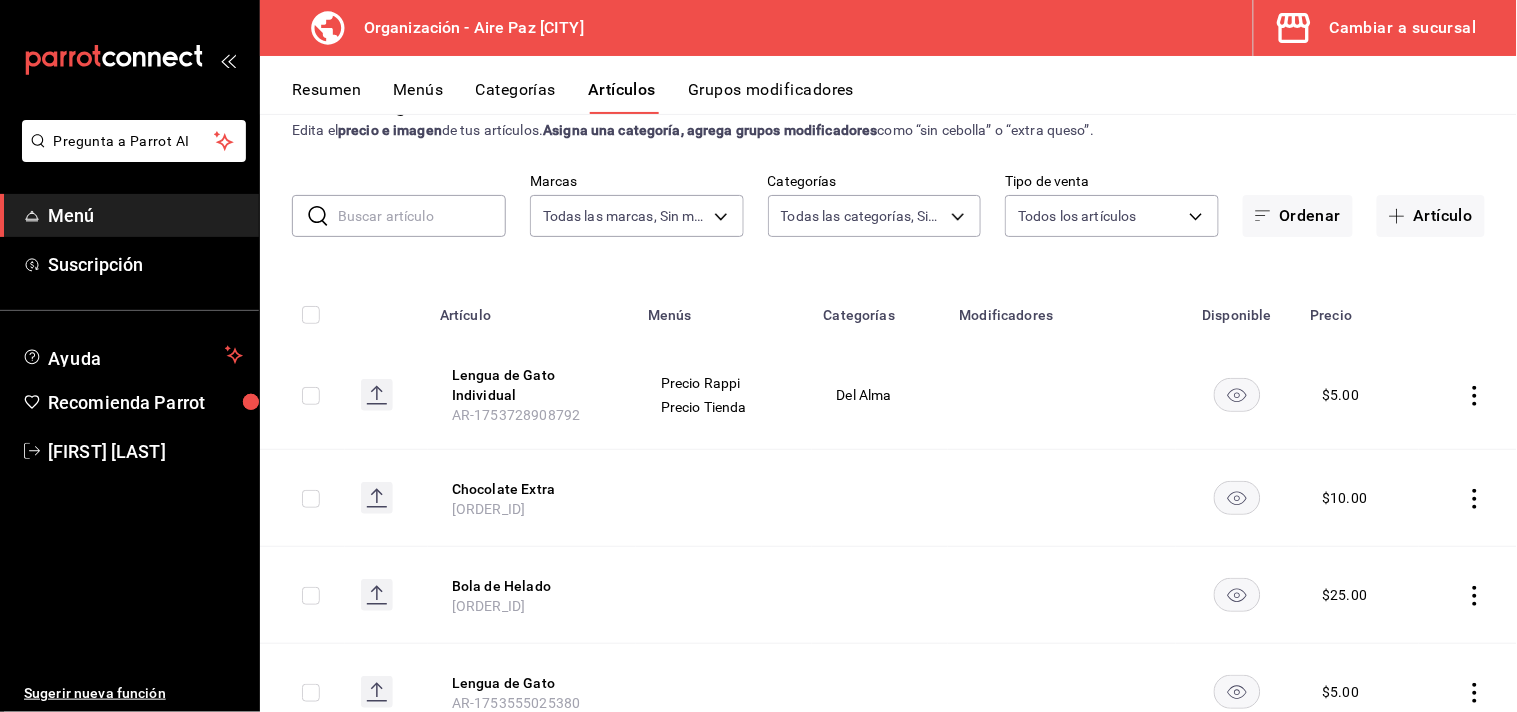 scroll, scrollTop: 61, scrollLeft: 0, axis: vertical 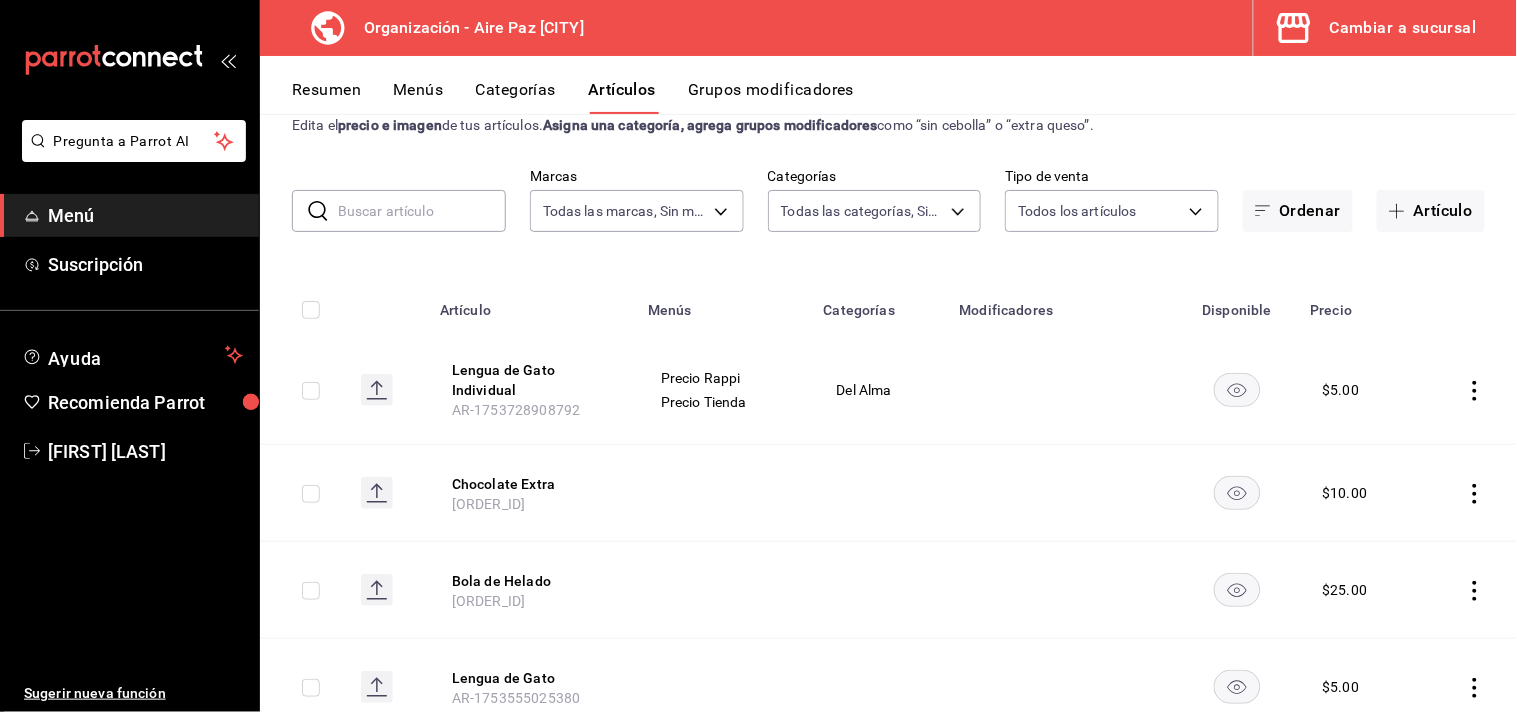click 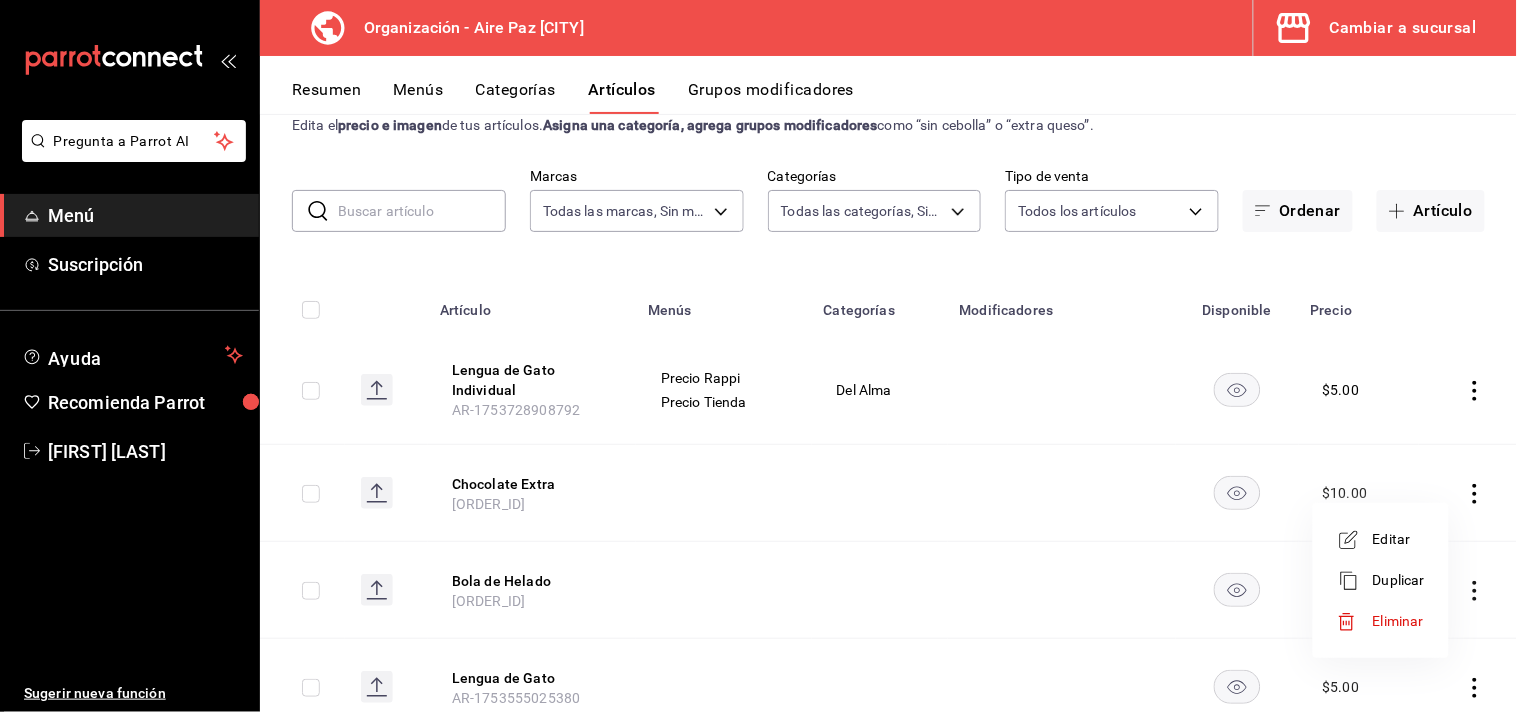 click on "Editar" at bounding box center (1399, 539) 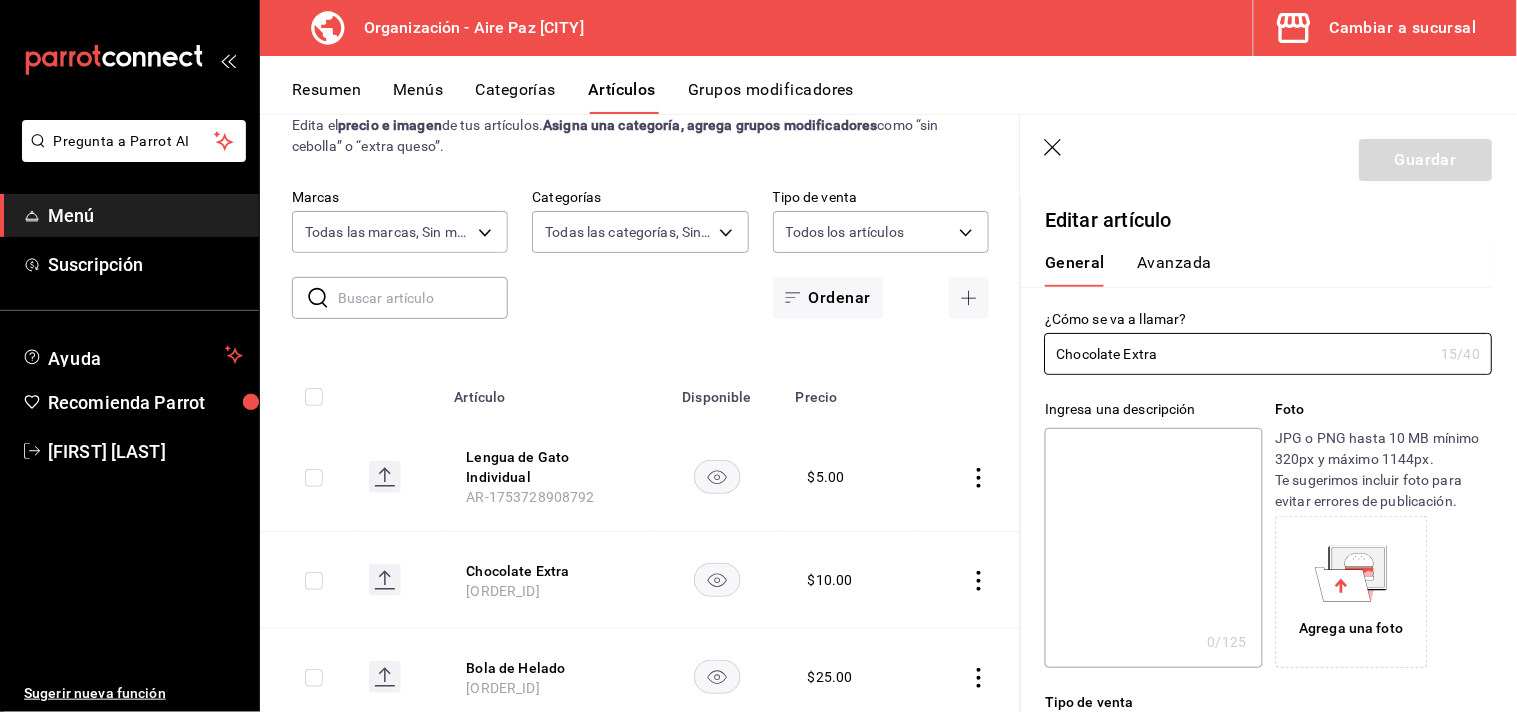 type on "$10.00" 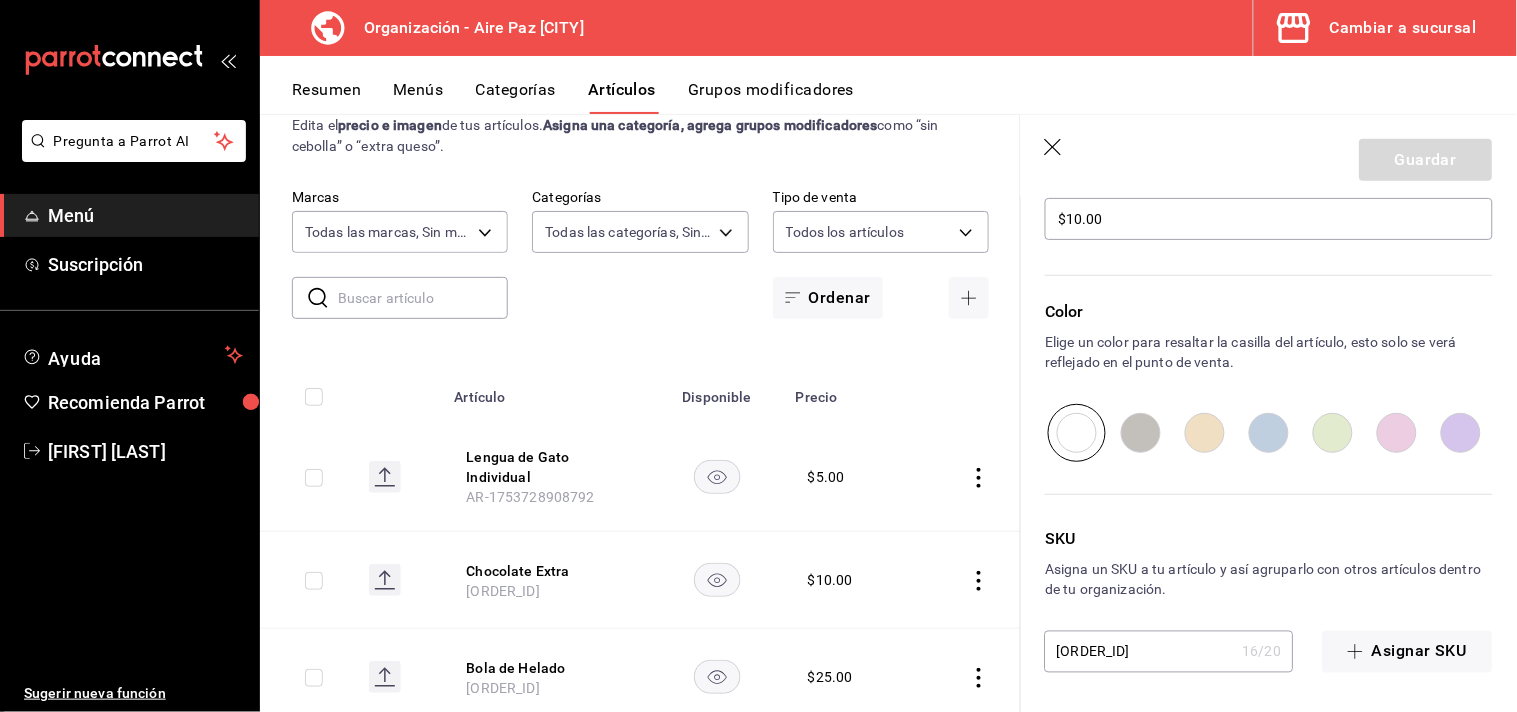 scroll, scrollTop: 0, scrollLeft: 0, axis: both 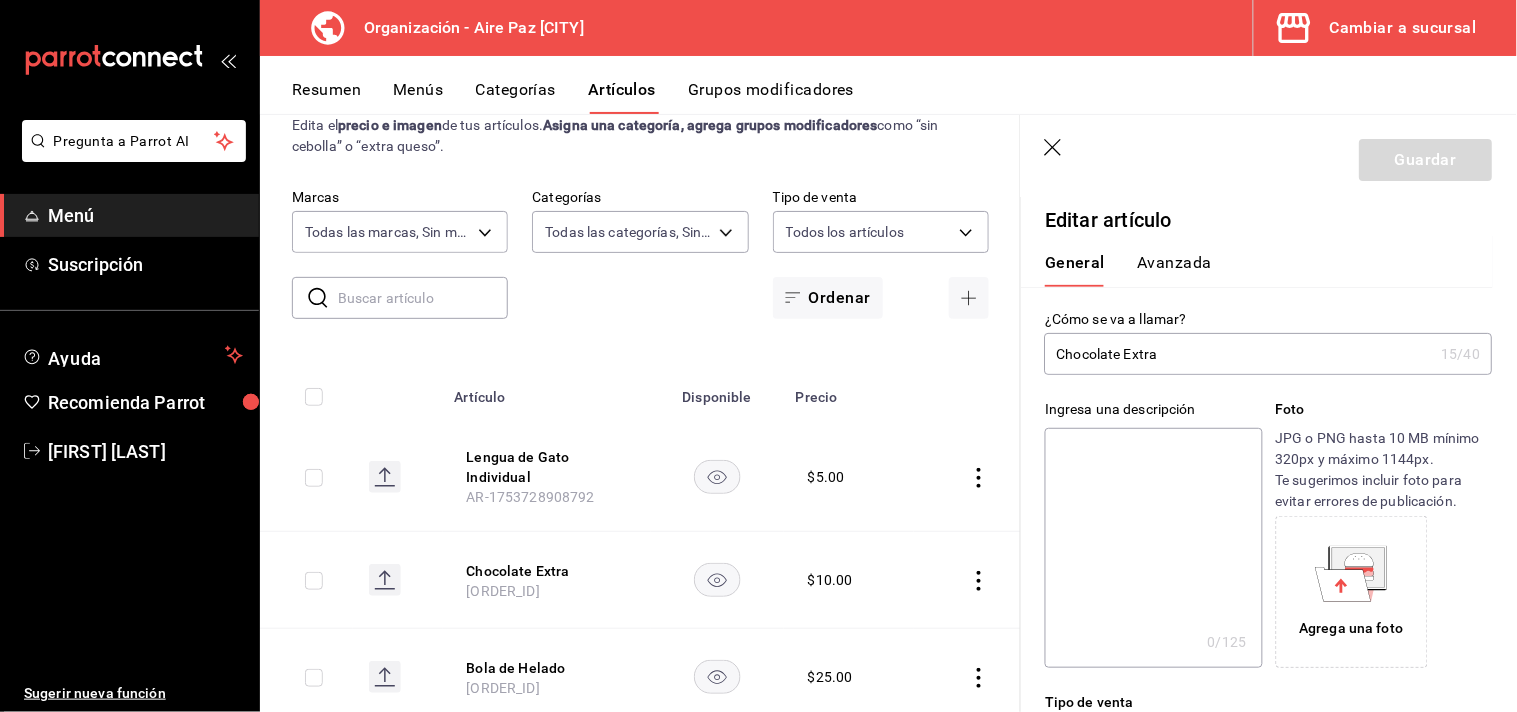click on "Avanzada" at bounding box center (1174, 270) 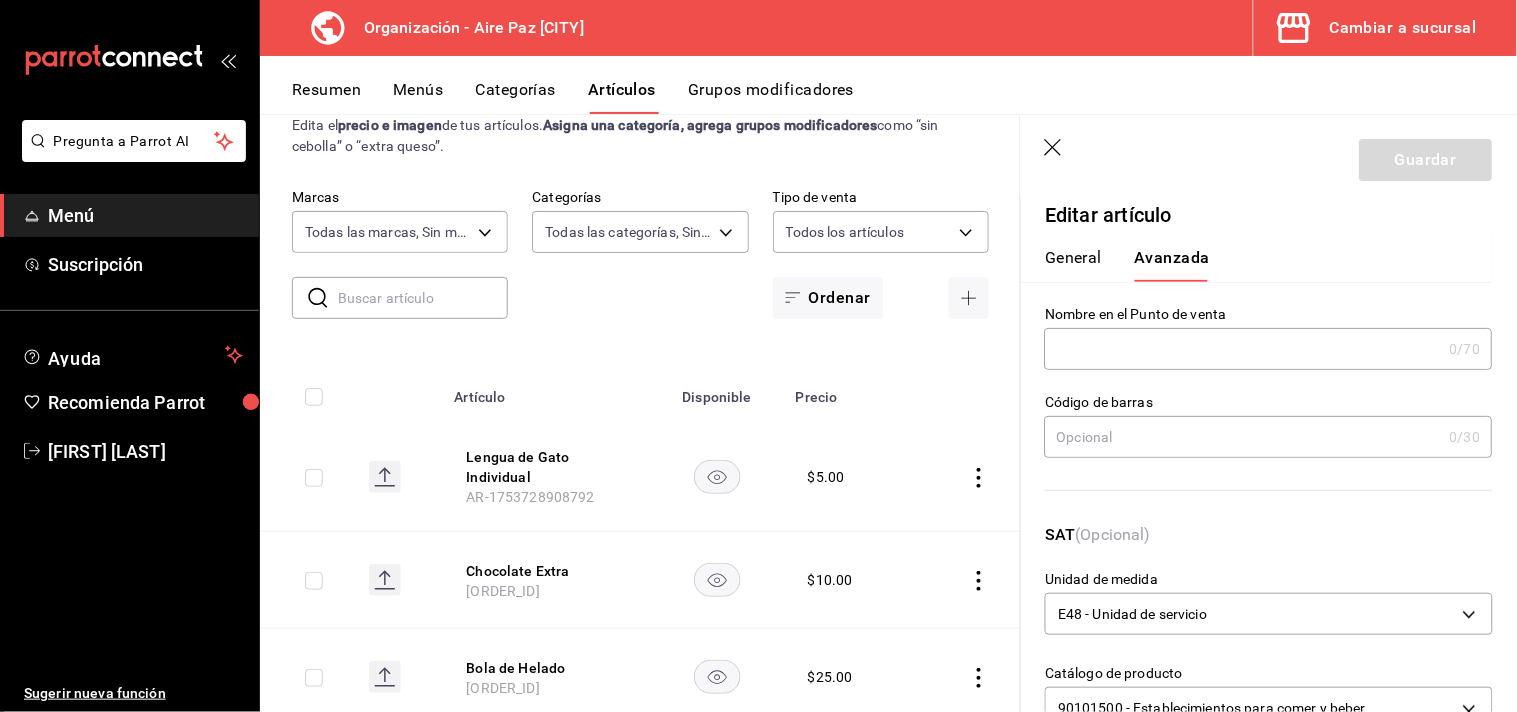 scroll, scrollTop: 0, scrollLeft: 0, axis: both 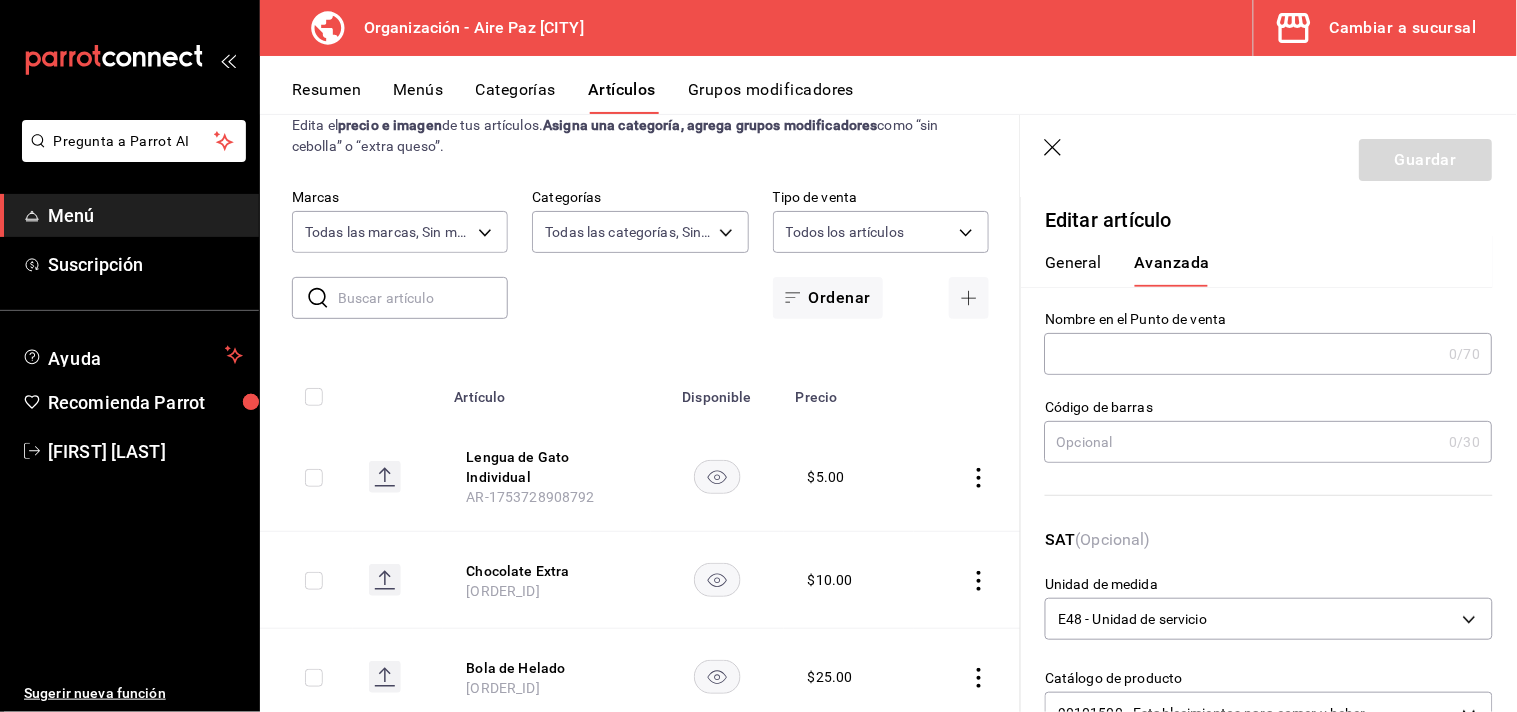 click 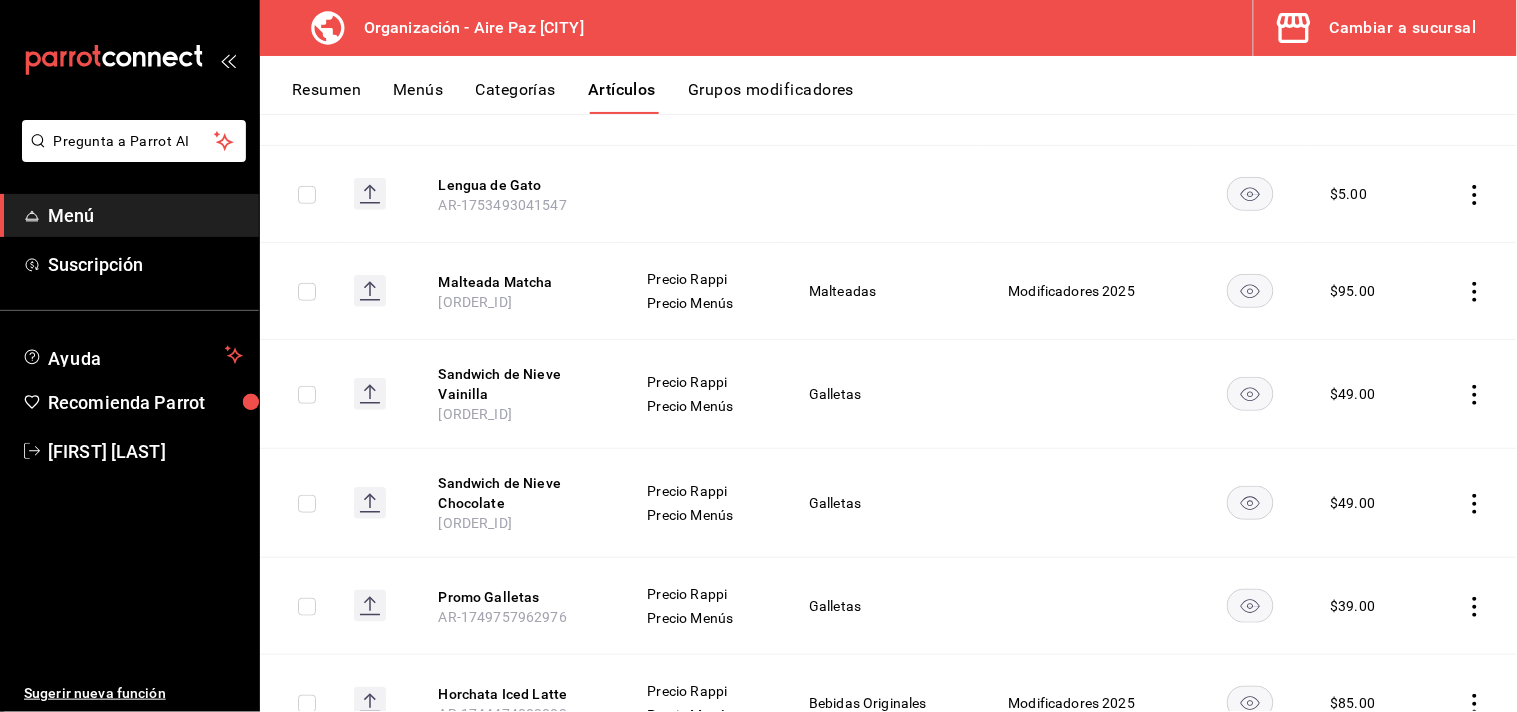scroll, scrollTop: 2233, scrollLeft: 0, axis: vertical 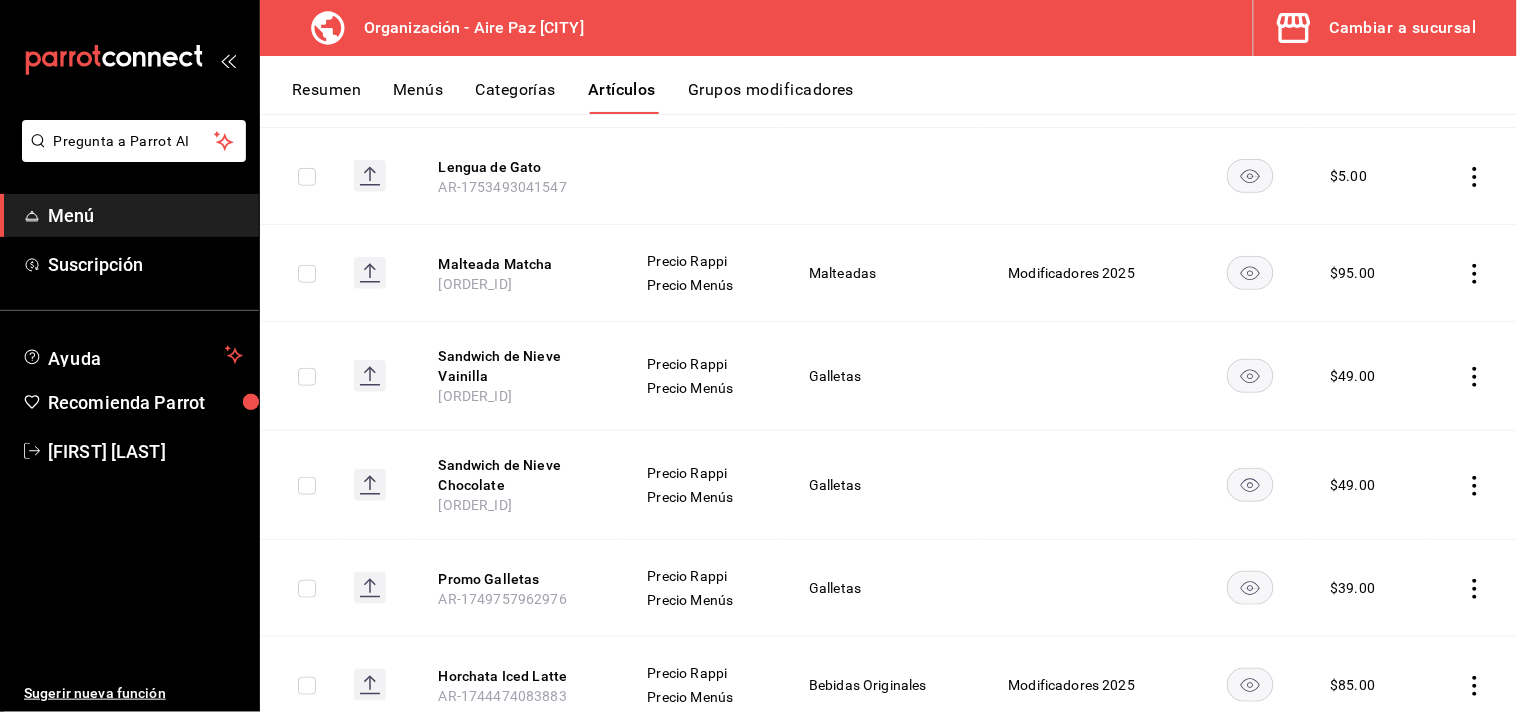 click 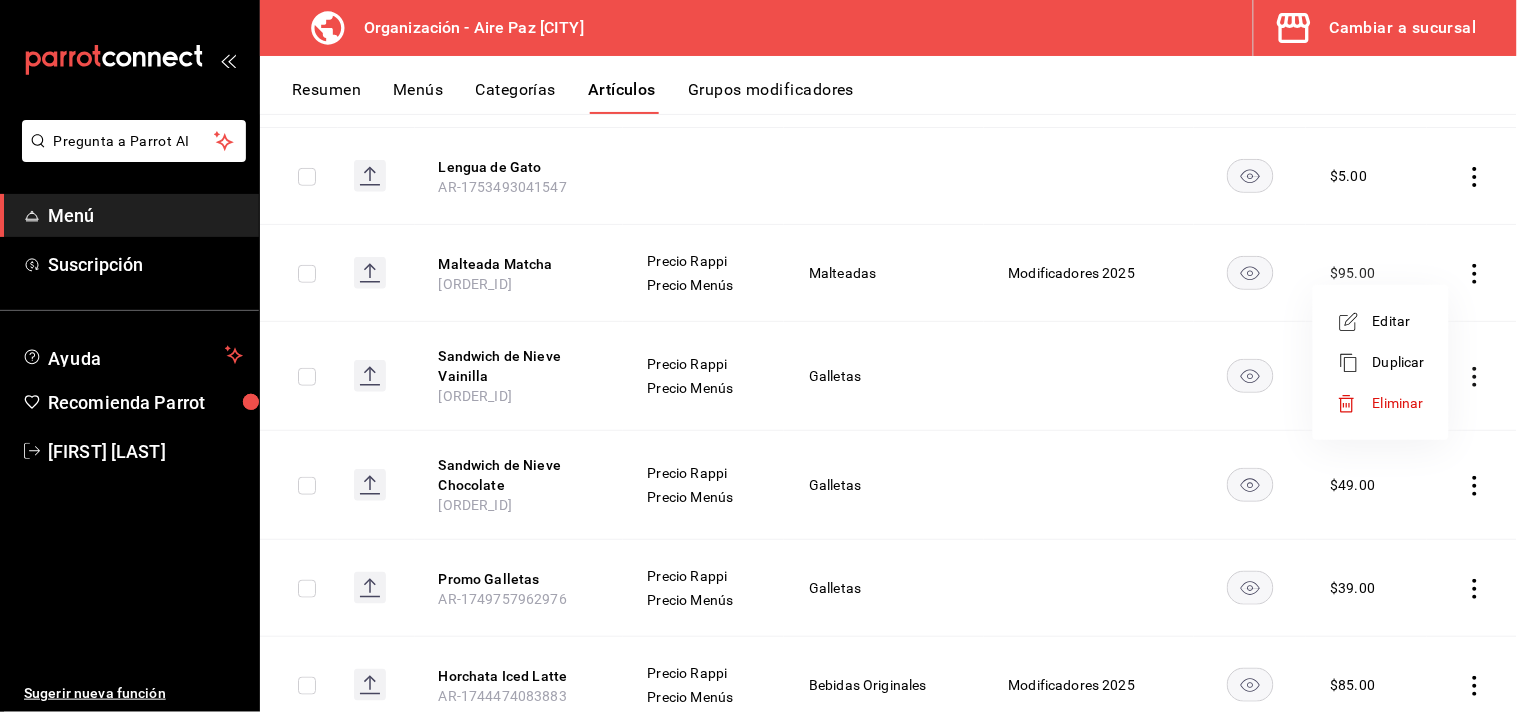 click on "Editar" at bounding box center (1381, 321) 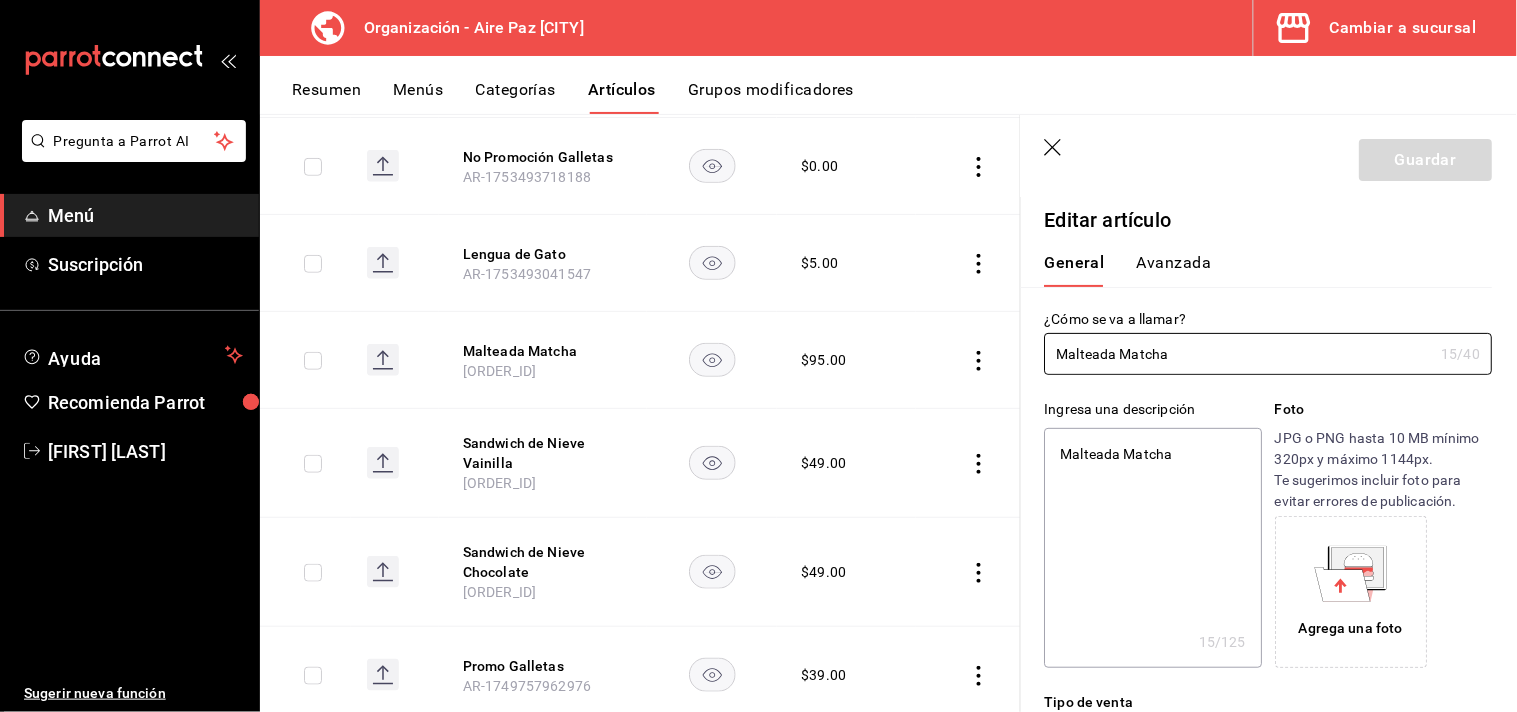 type on "x" 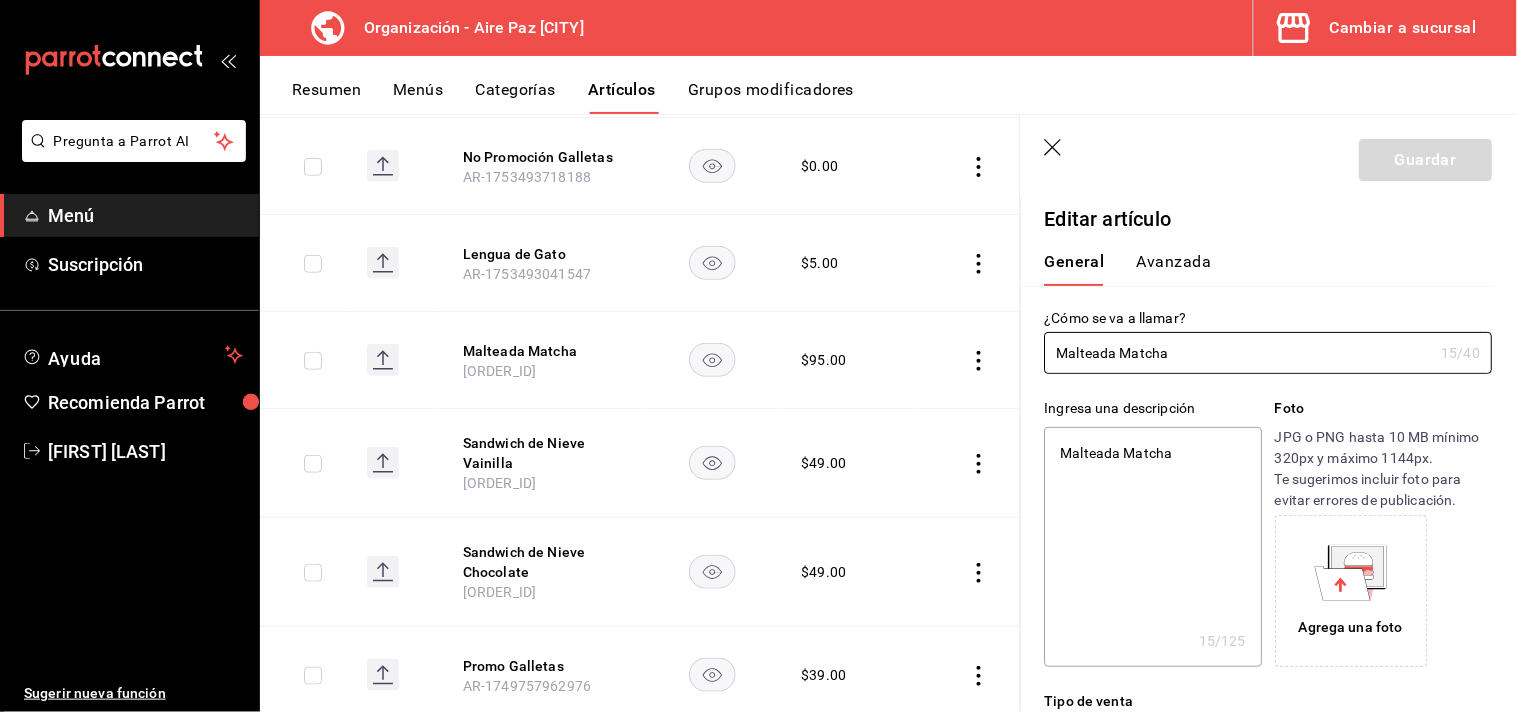 scroll, scrollTop: 0, scrollLeft: 0, axis: both 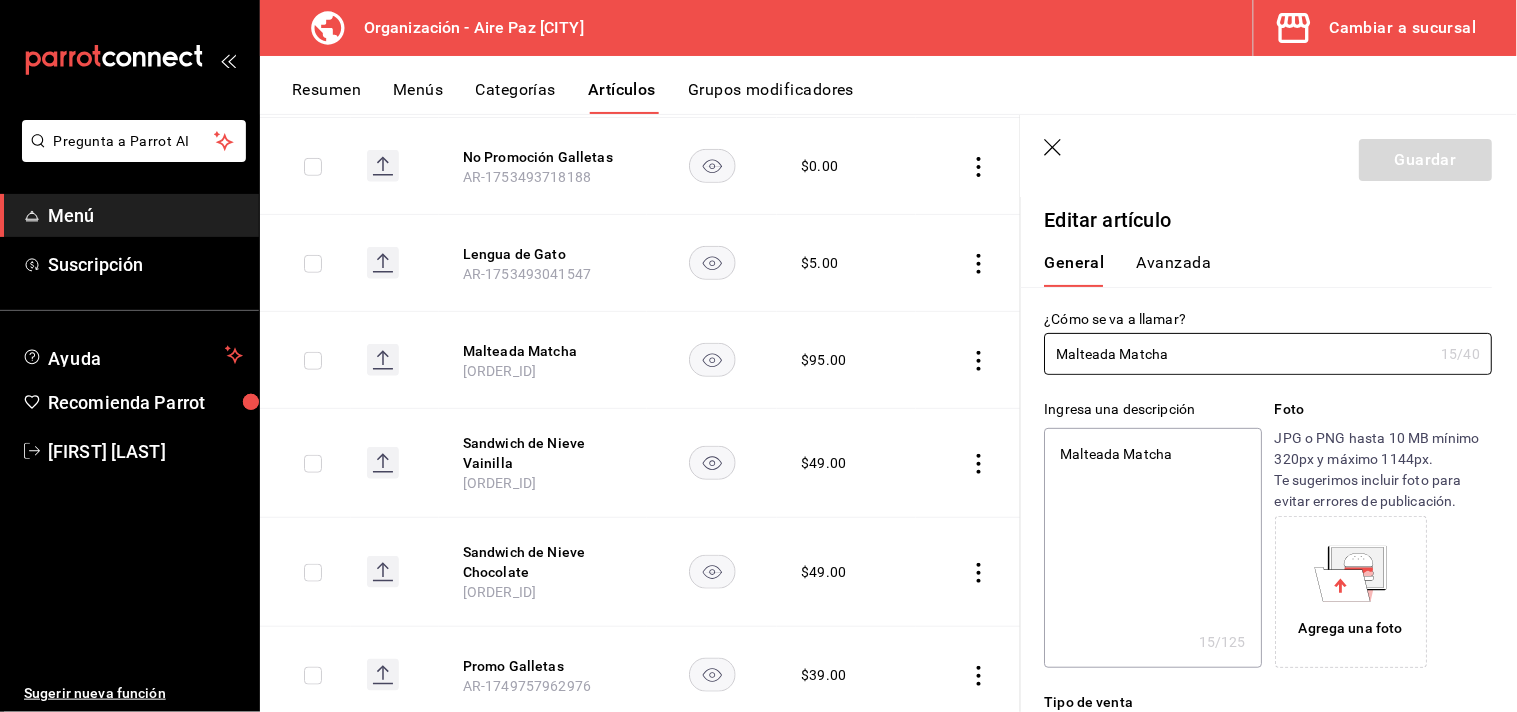 click on "Avanzada" at bounding box center [1174, 270] 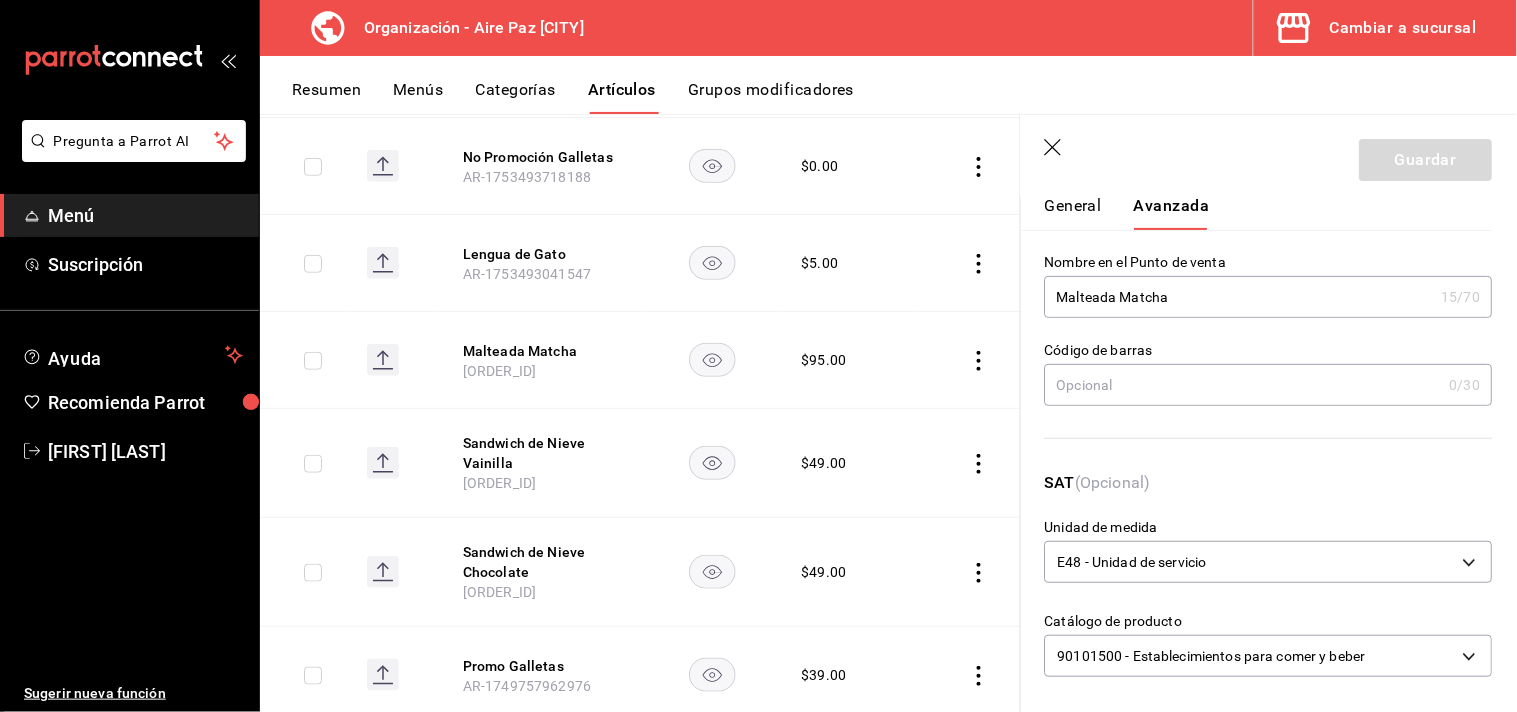 scroll, scrollTop: 61, scrollLeft: 0, axis: vertical 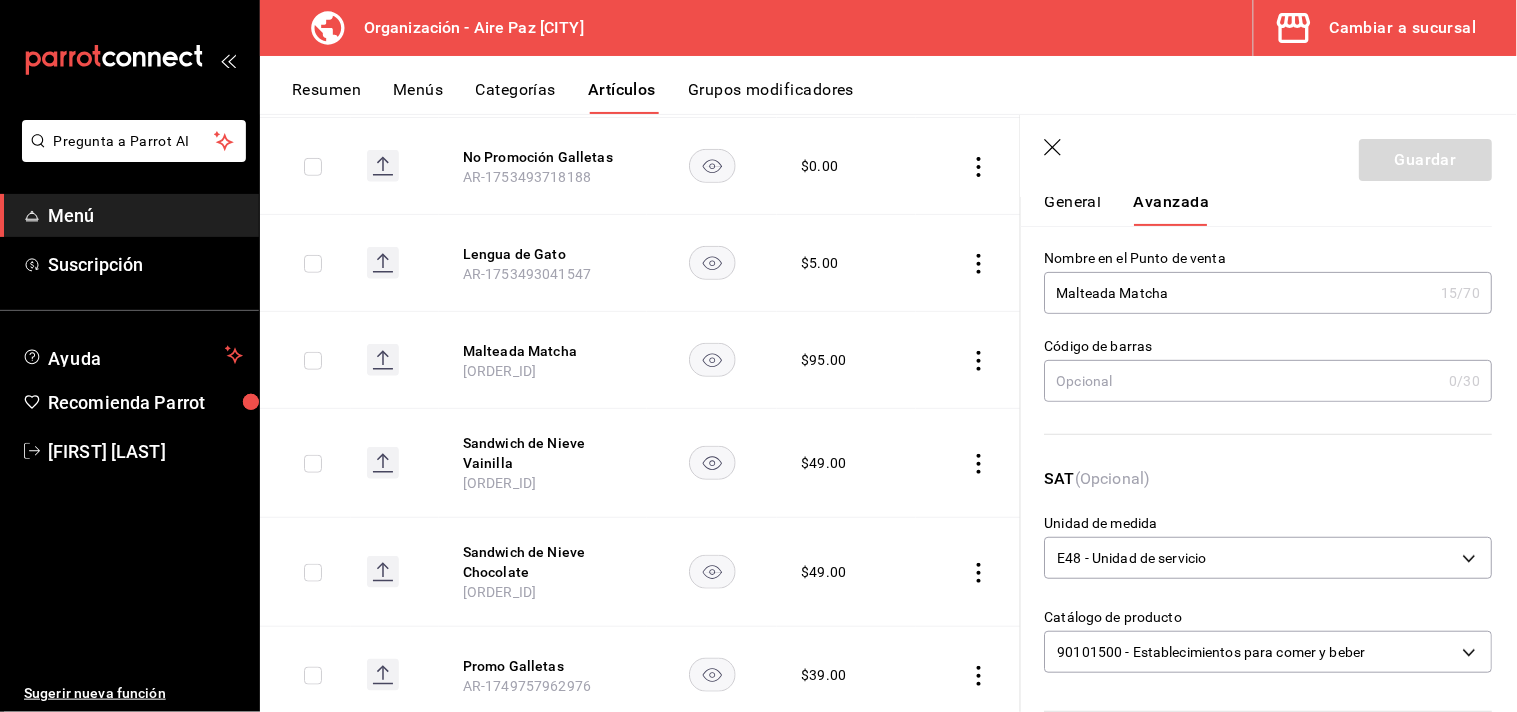 click on "Resumen Menús Categorías Artículos Grupos modificadores" at bounding box center (888, 85) 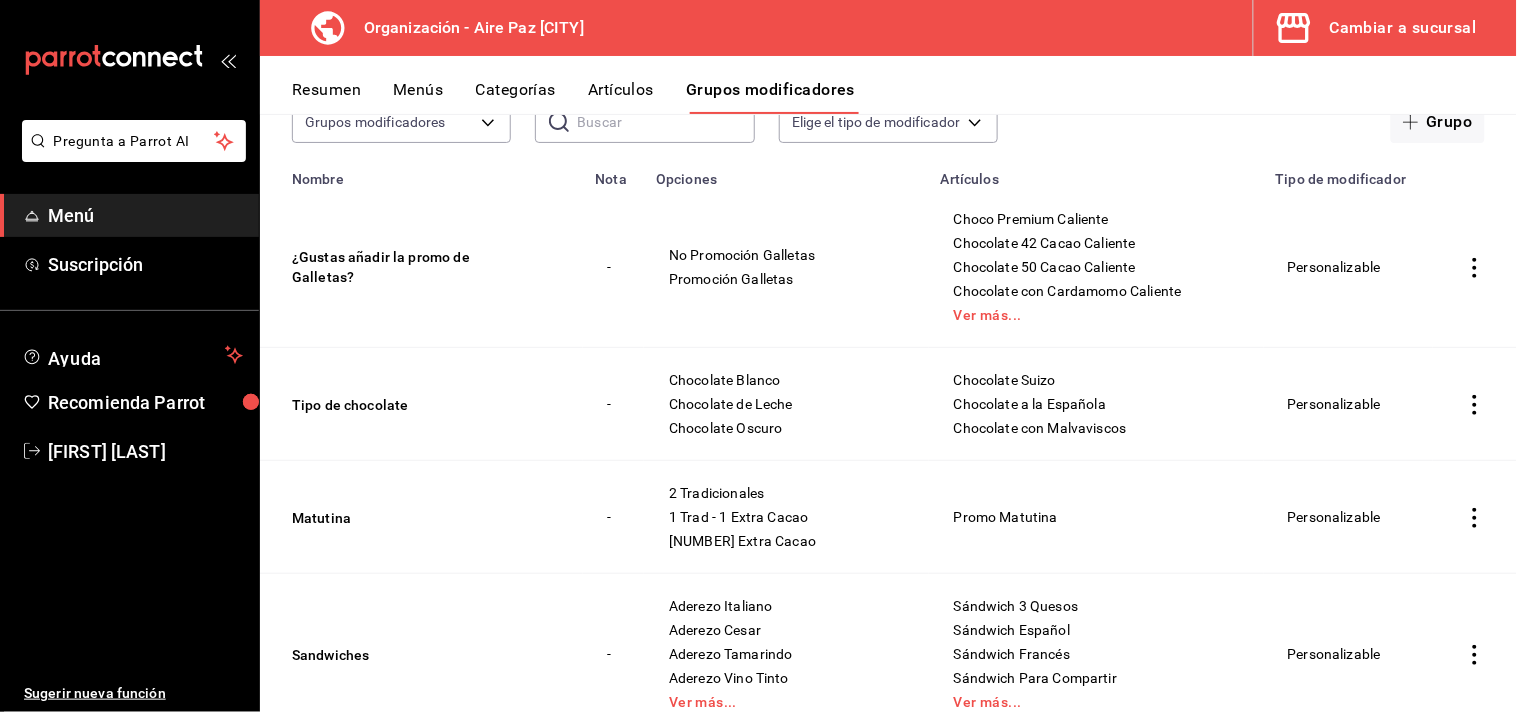 scroll, scrollTop: 164, scrollLeft: 0, axis: vertical 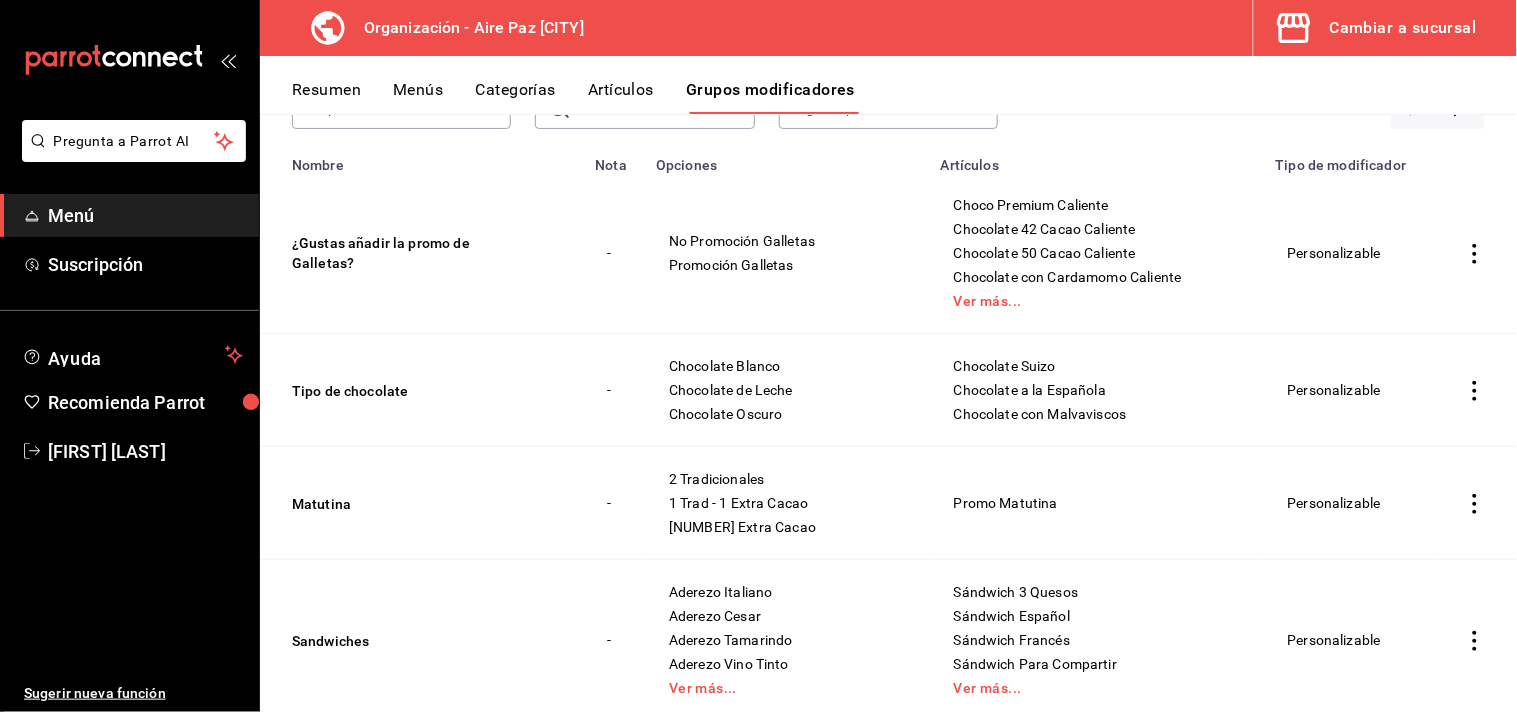 click 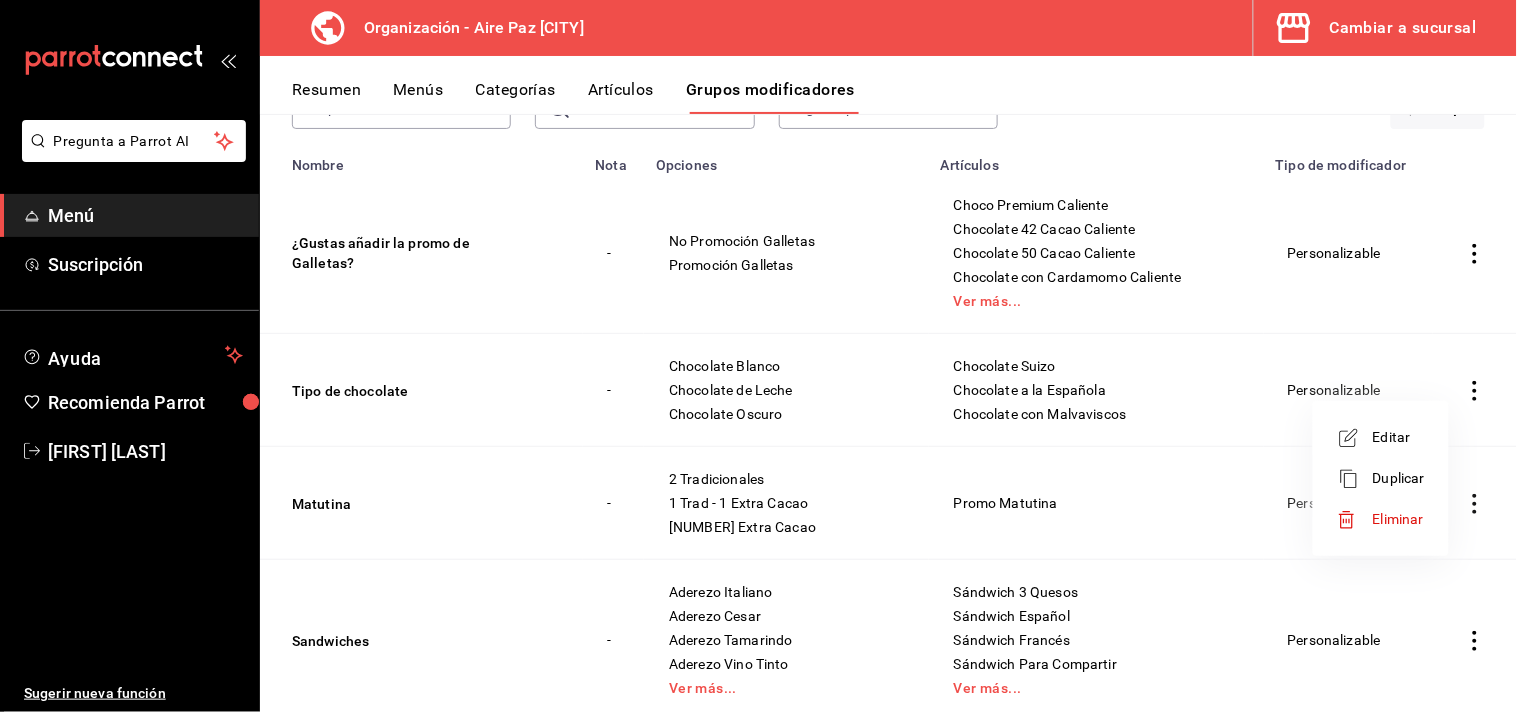 click on "Editar" at bounding box center (1399, 437) 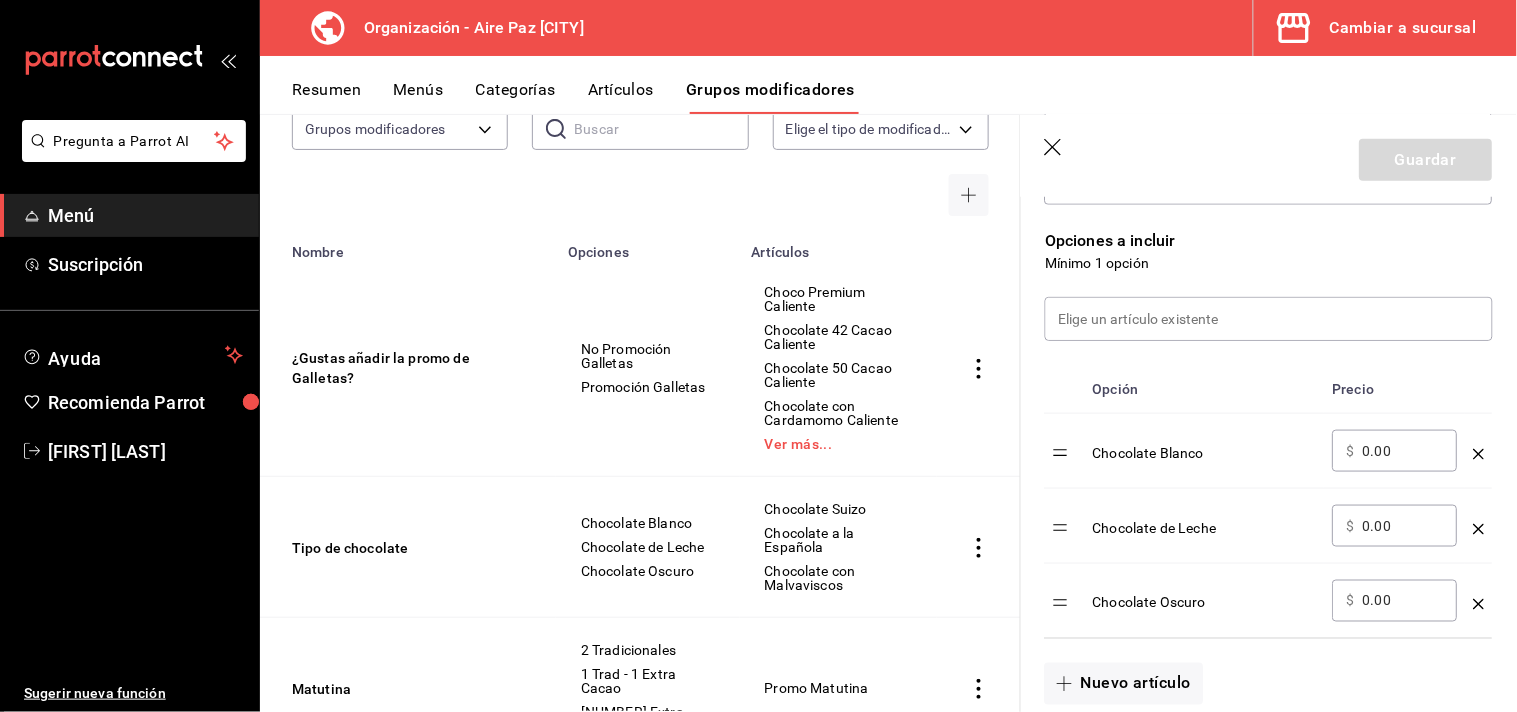 scroll, scrollTop: 503, scrollLeft: 0, axis: vertical 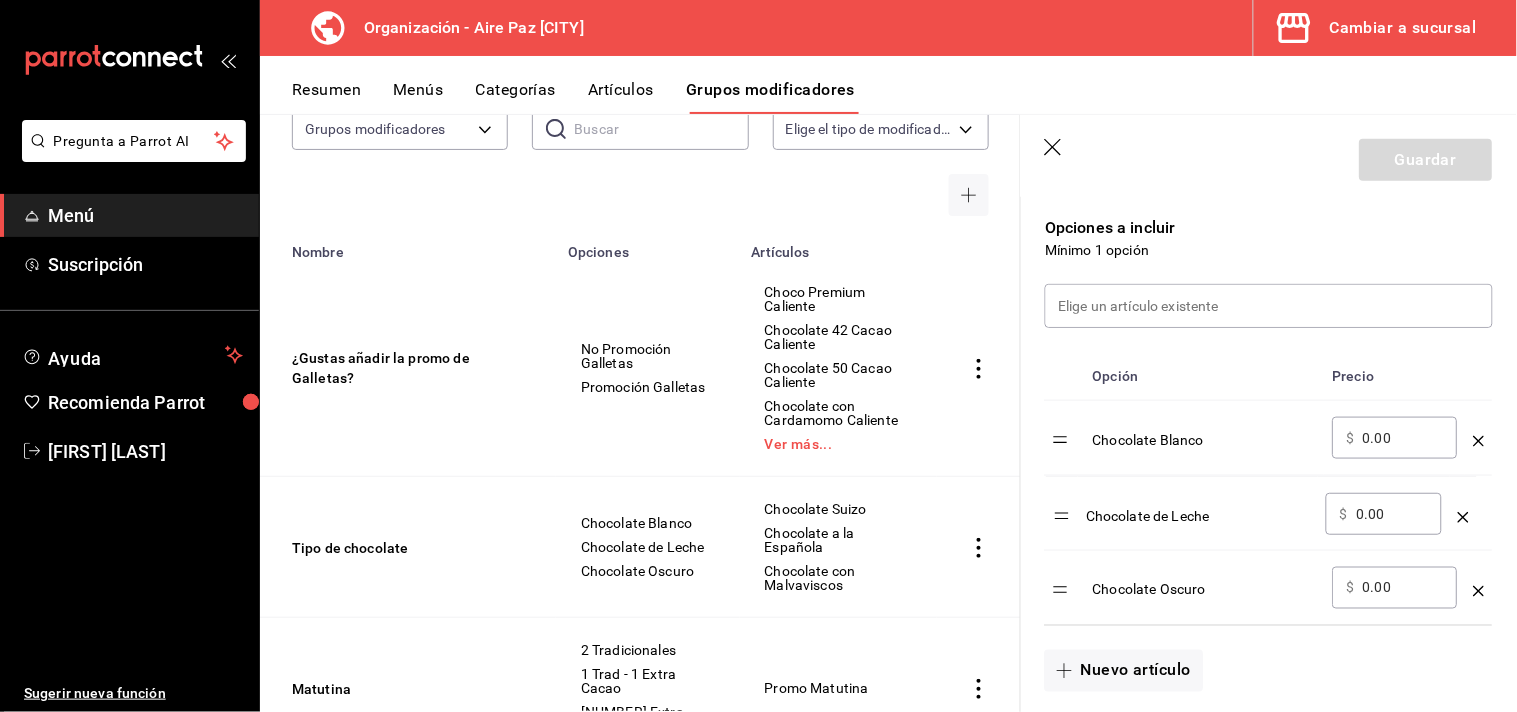 click on "Opción Precio Chocolate Blanco ​ [PRICE] ​ Chocolate de Leche ​ [PRICE] ​ Chocolate Oscuro ​ [PRICE] ​" at bounding box center (1269, 488) 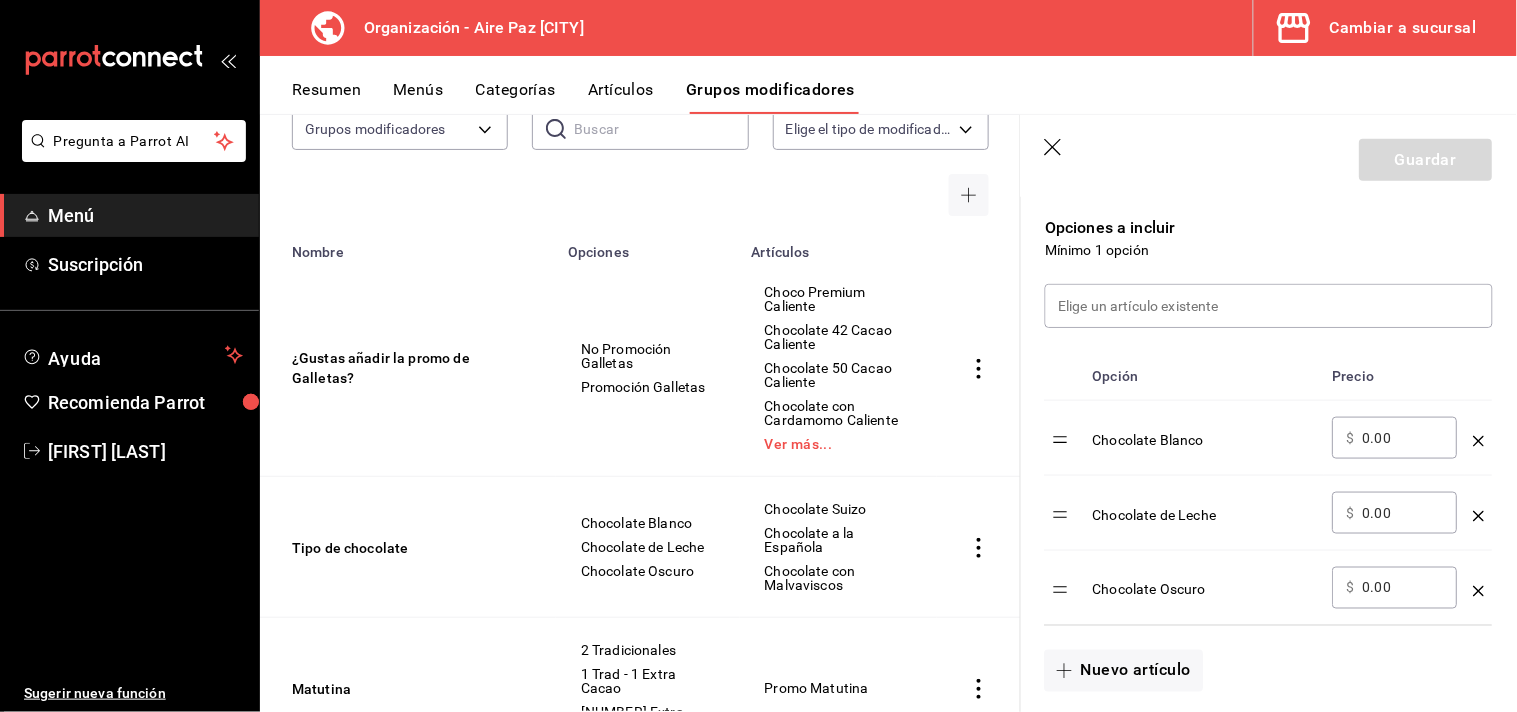 click on "Opción Precio Chocolate Blanco ​ [PRICE] ​ Chocolate de Leche ​ [PRICE] ​ Chocolate Oscuro ​ [PRICE] ​" at bounding box center [1269, 488] 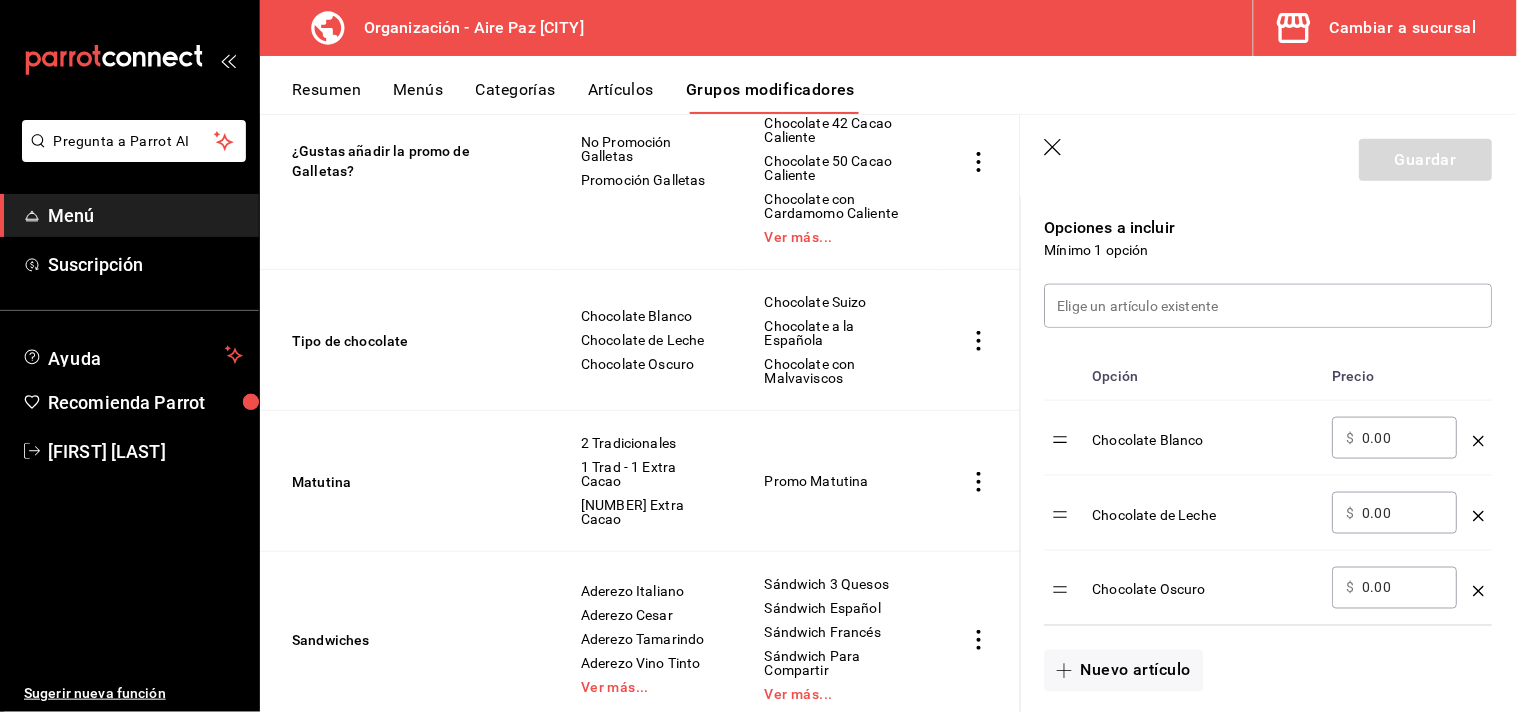 scroll, scrollTop: 431, scrollLeft: 0, axis: vertical 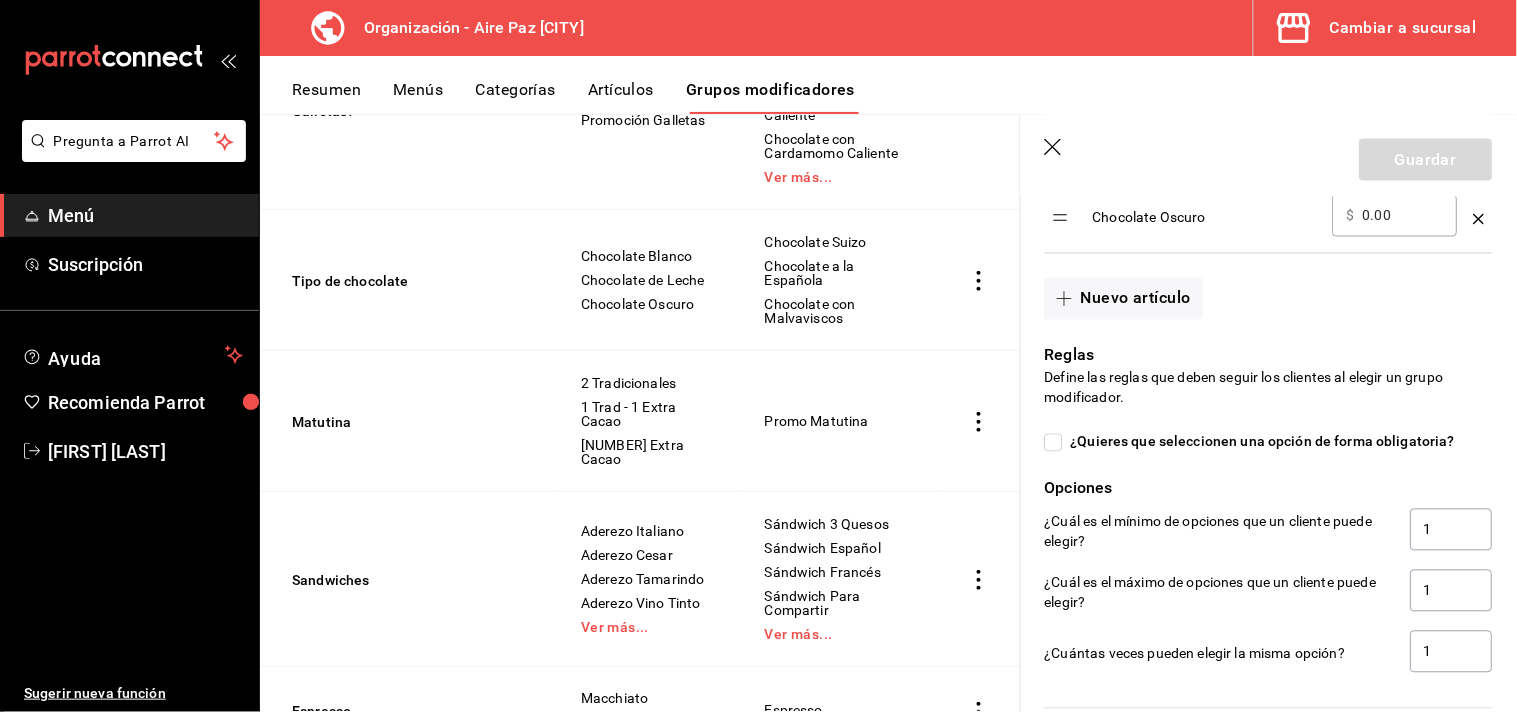 click 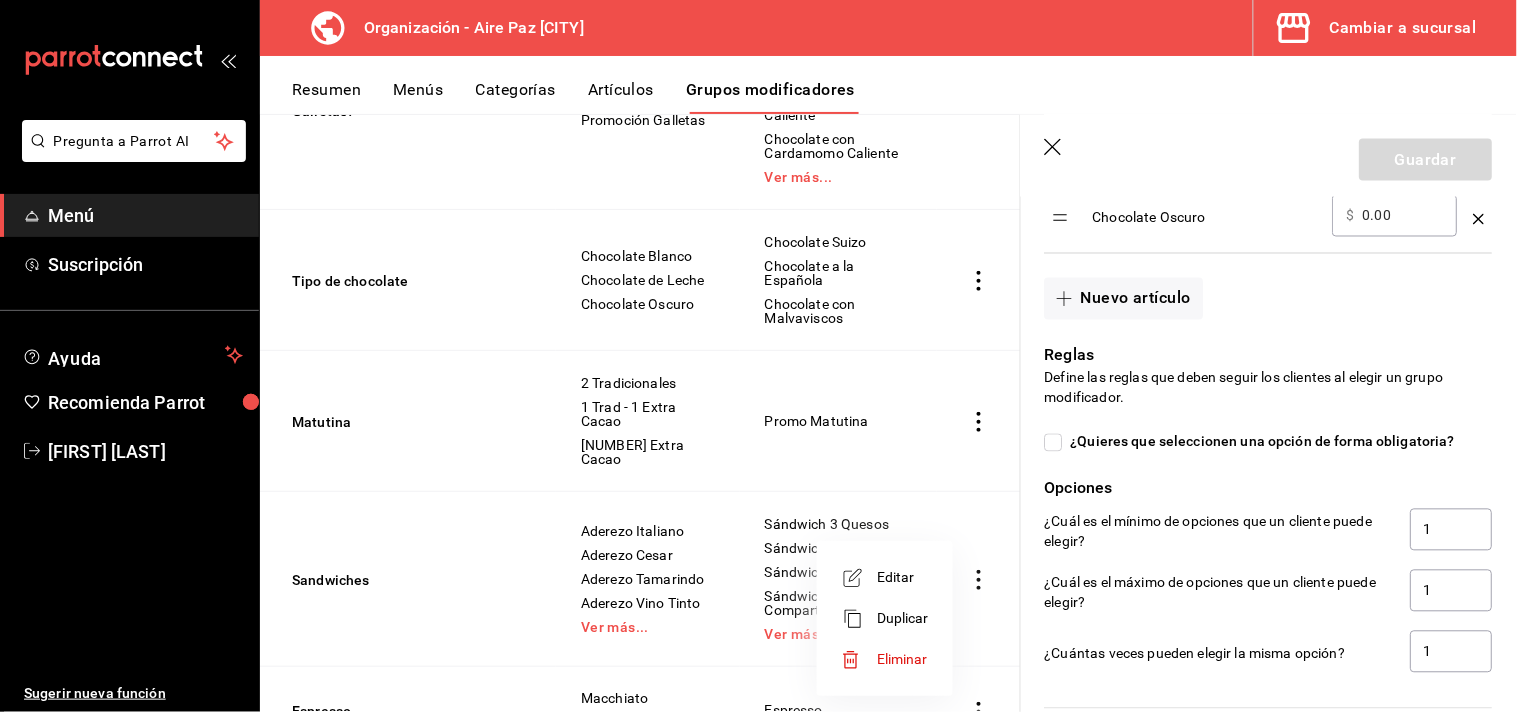 click at bounding box center (758, 356) 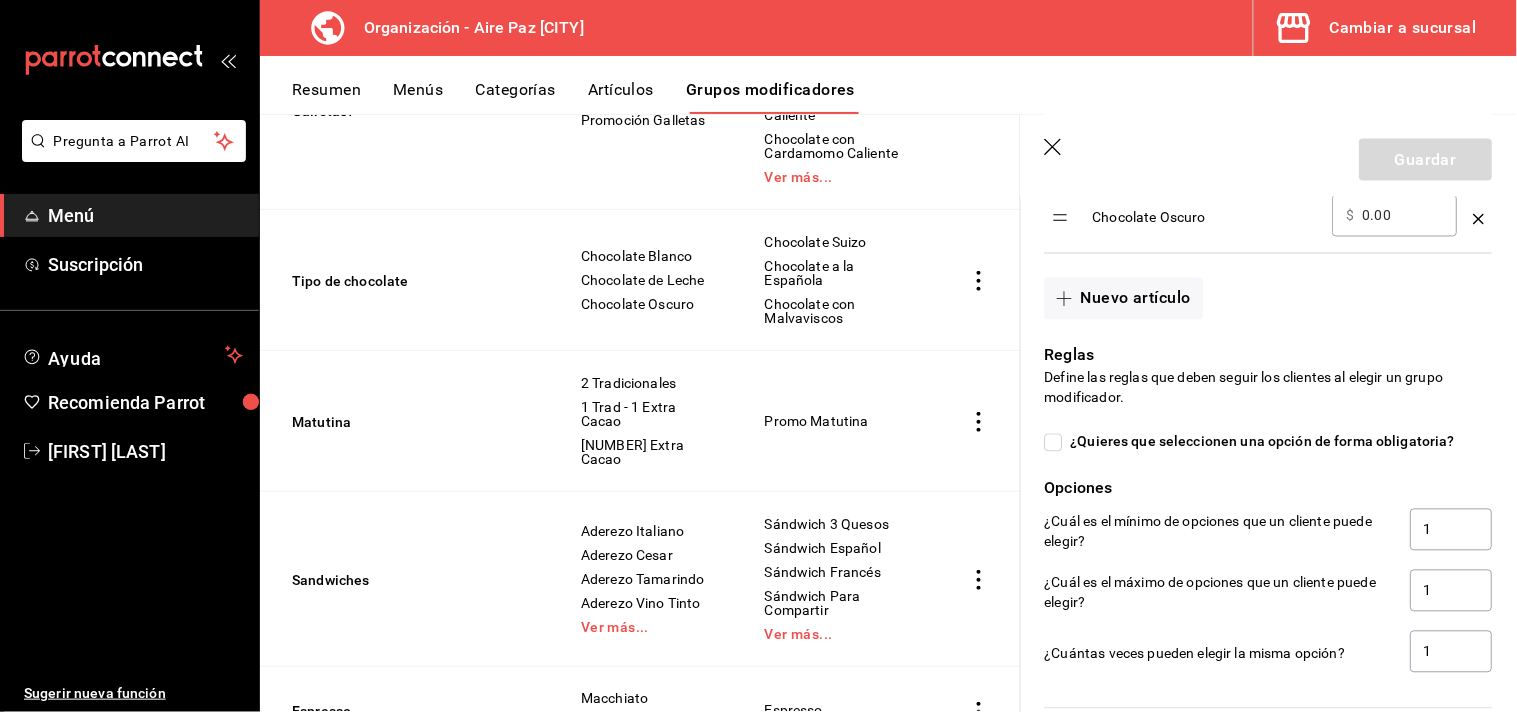 click 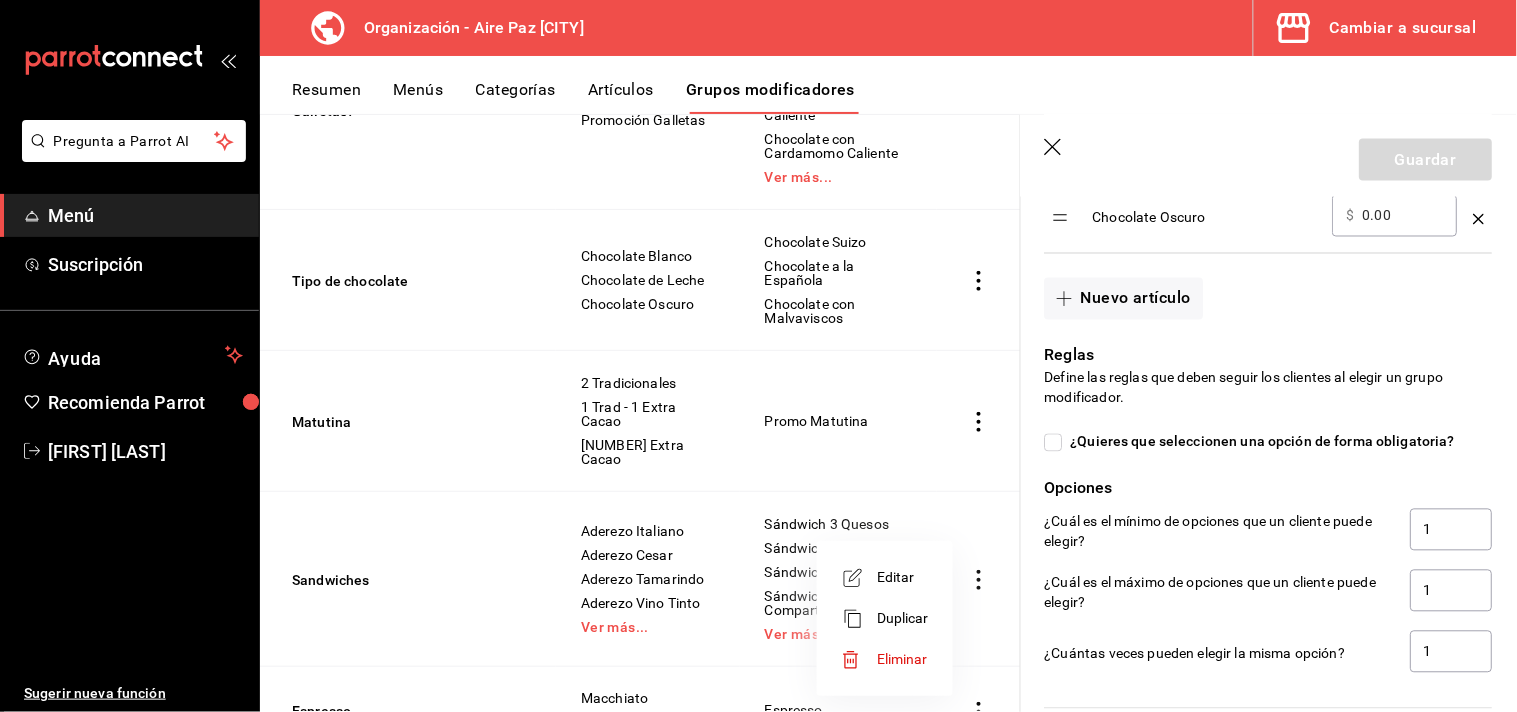 click on "Editar" at bounding box center [903, 577] 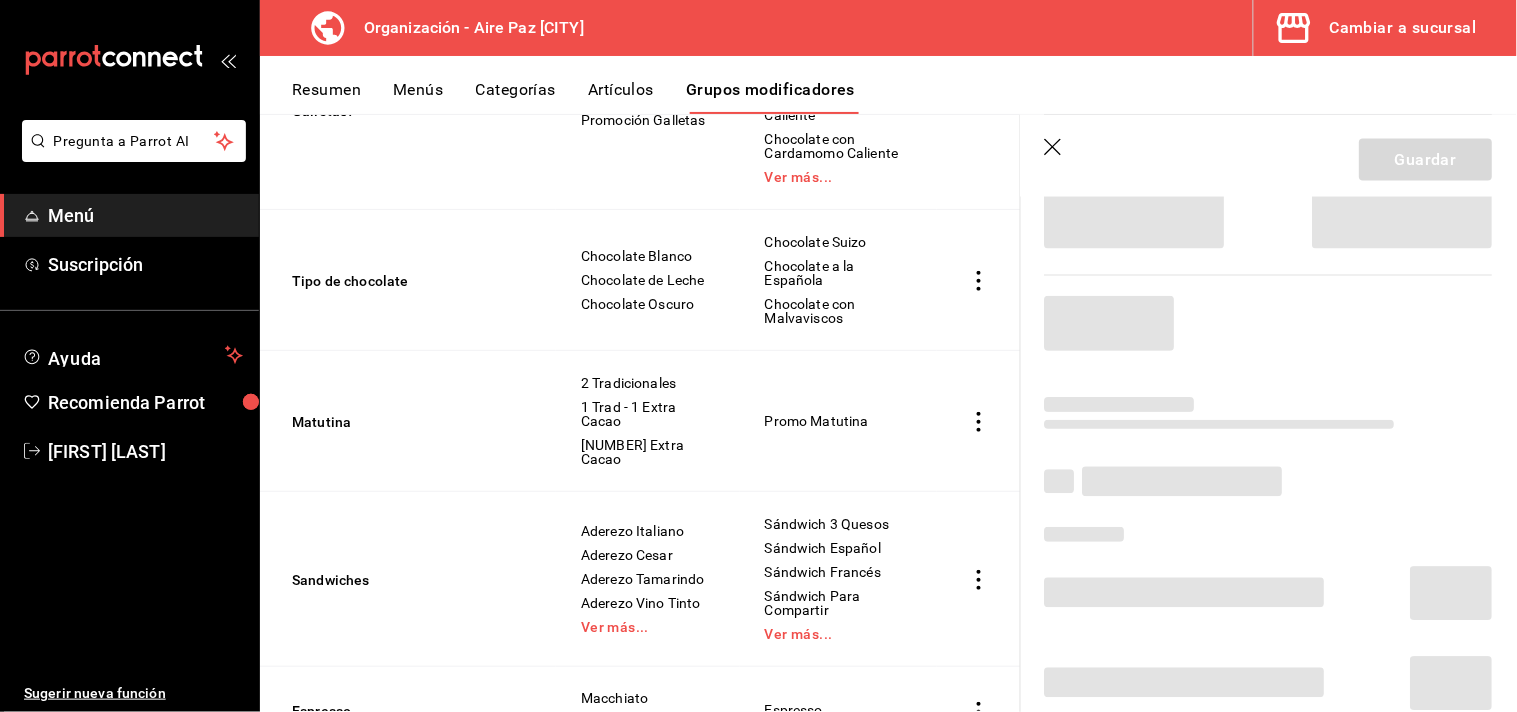 scroll, scrollTop: 65, scrollLeft: 0, axis: vertical 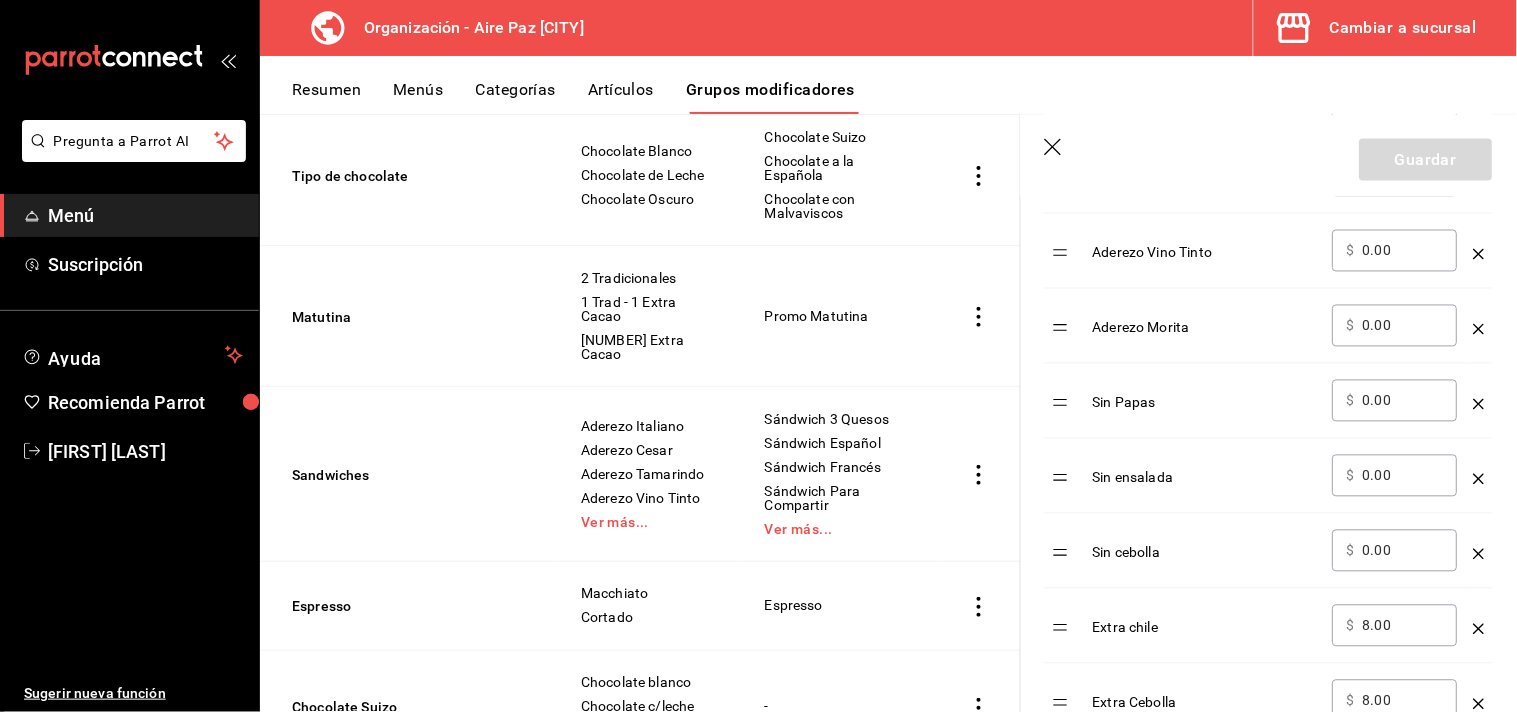 click 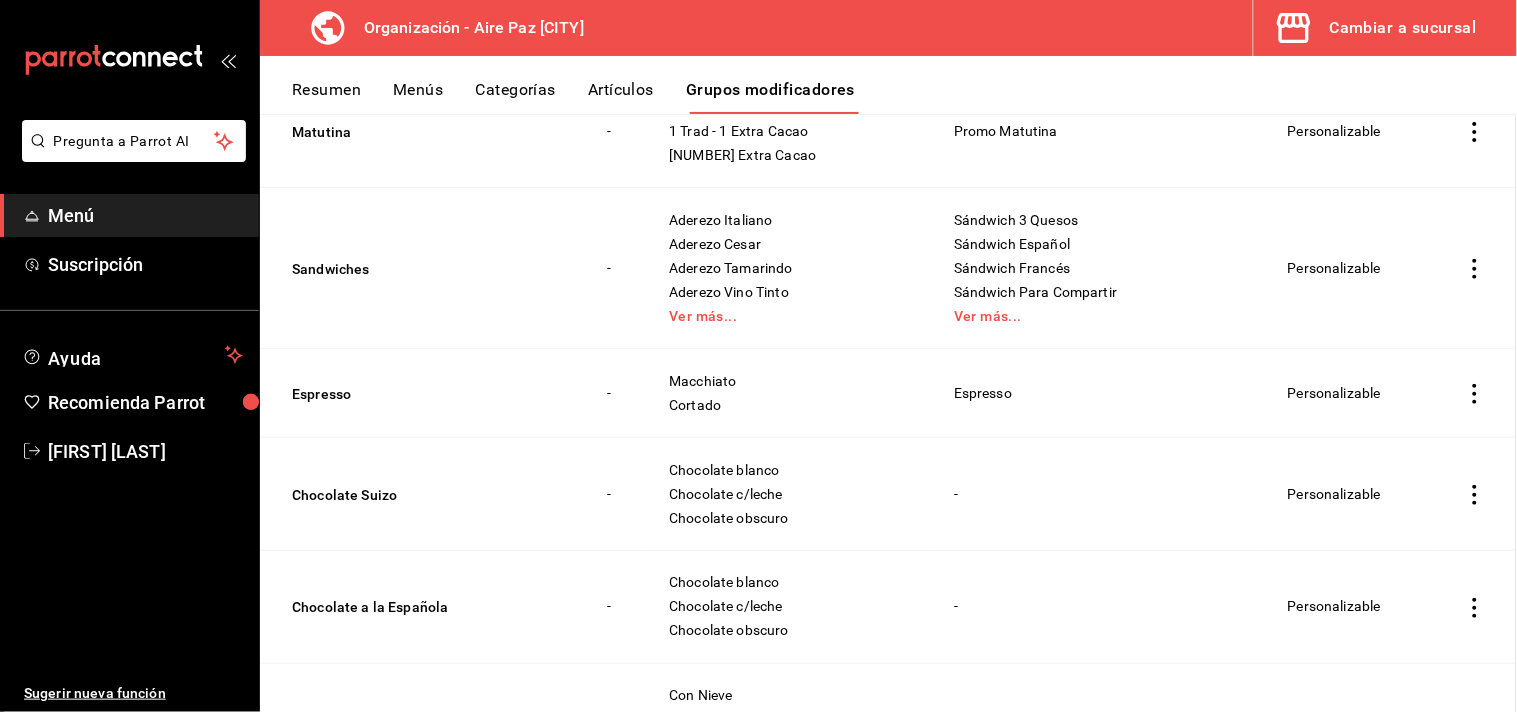 scroll, scrollTop: 0, scrollLeft: 0, axis: both 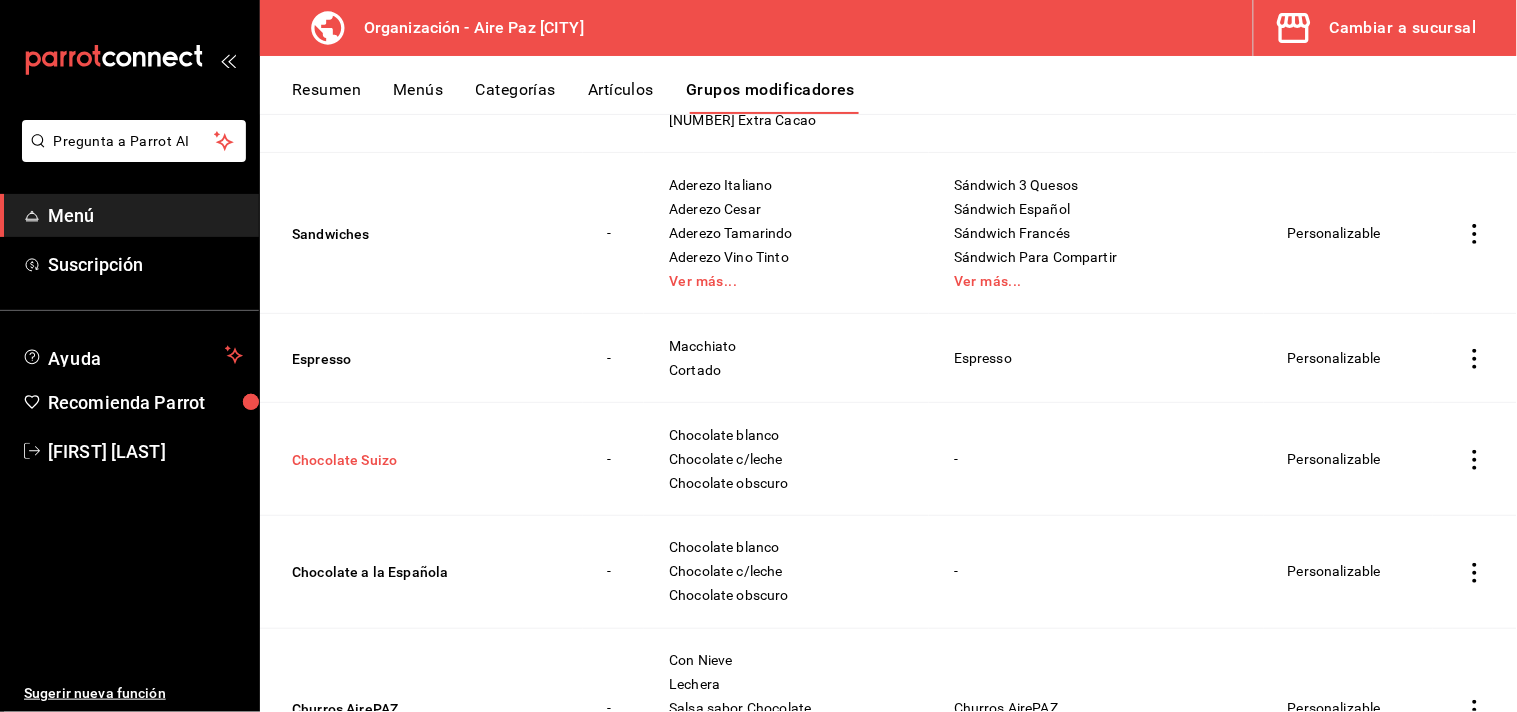 click on "Chocolate Suizo" at bounding box center (412, 460) 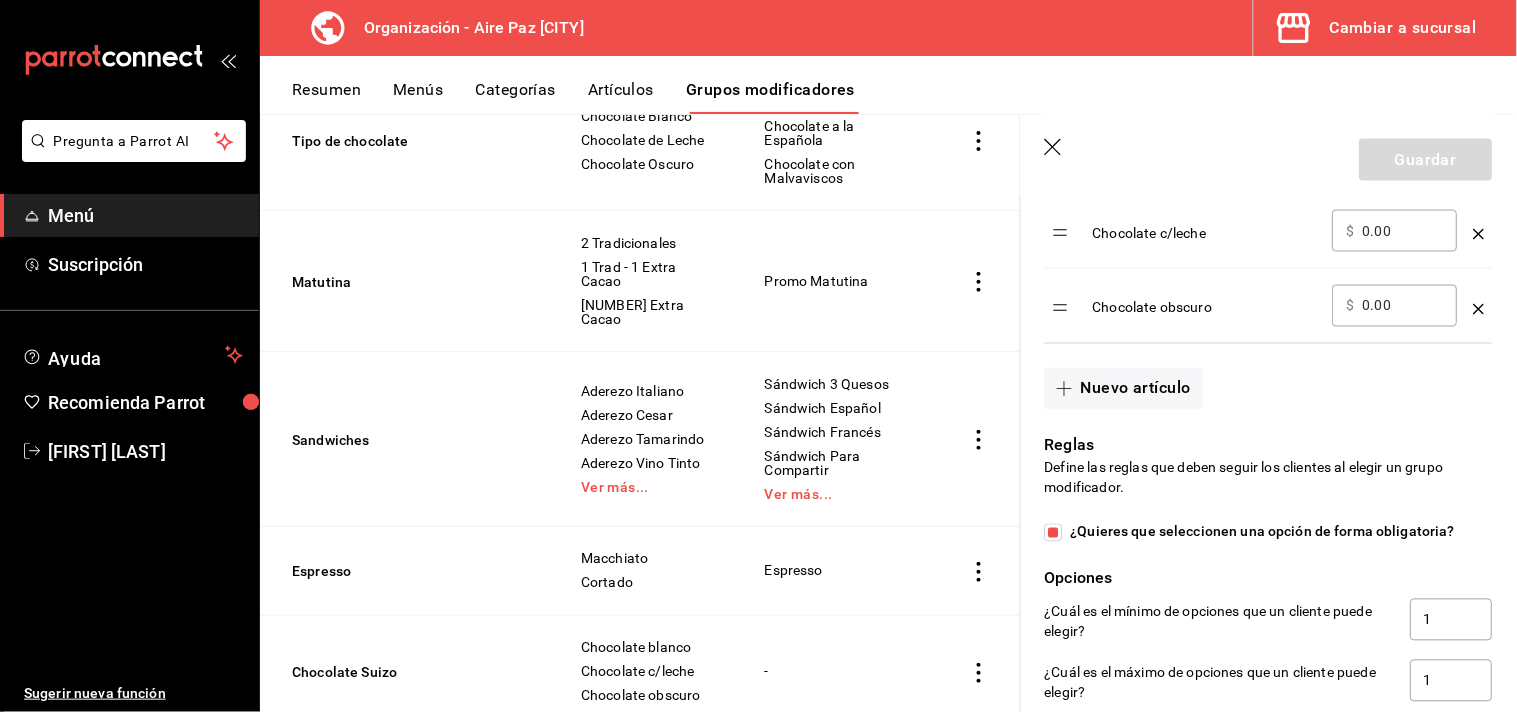 scroll, scrollTop: 808, scrollLeft: 0, axis: vertical 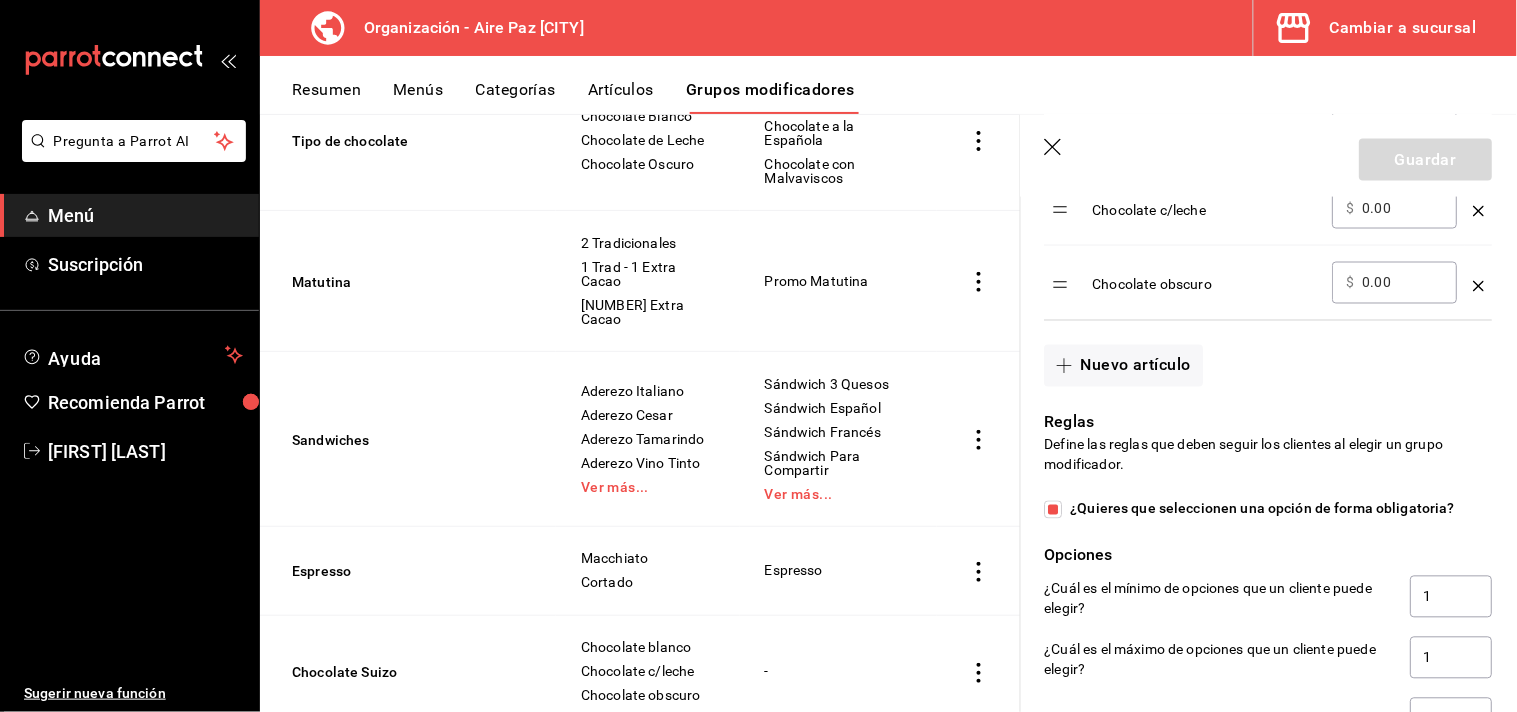 click 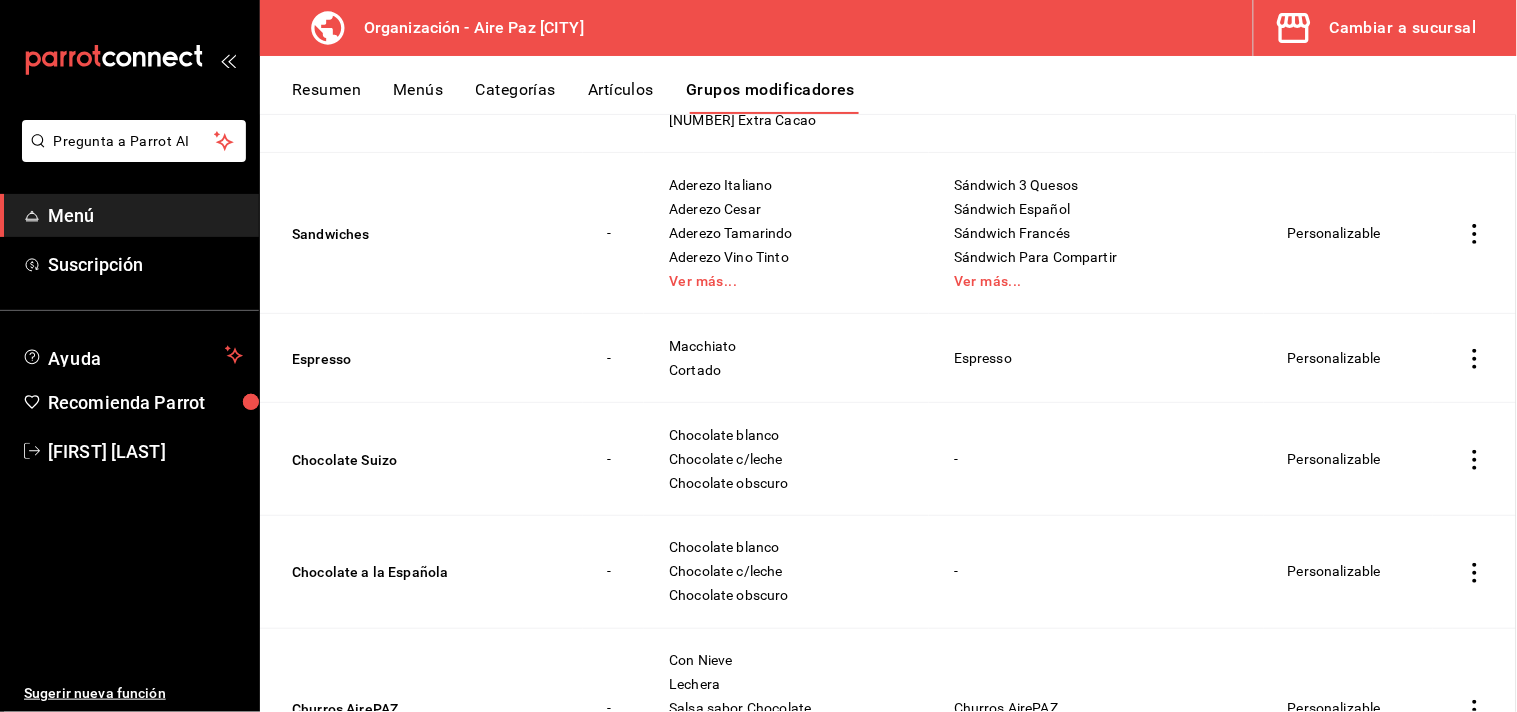 scroll, scrollTop: 0, scrollLeft: 0, axis: both 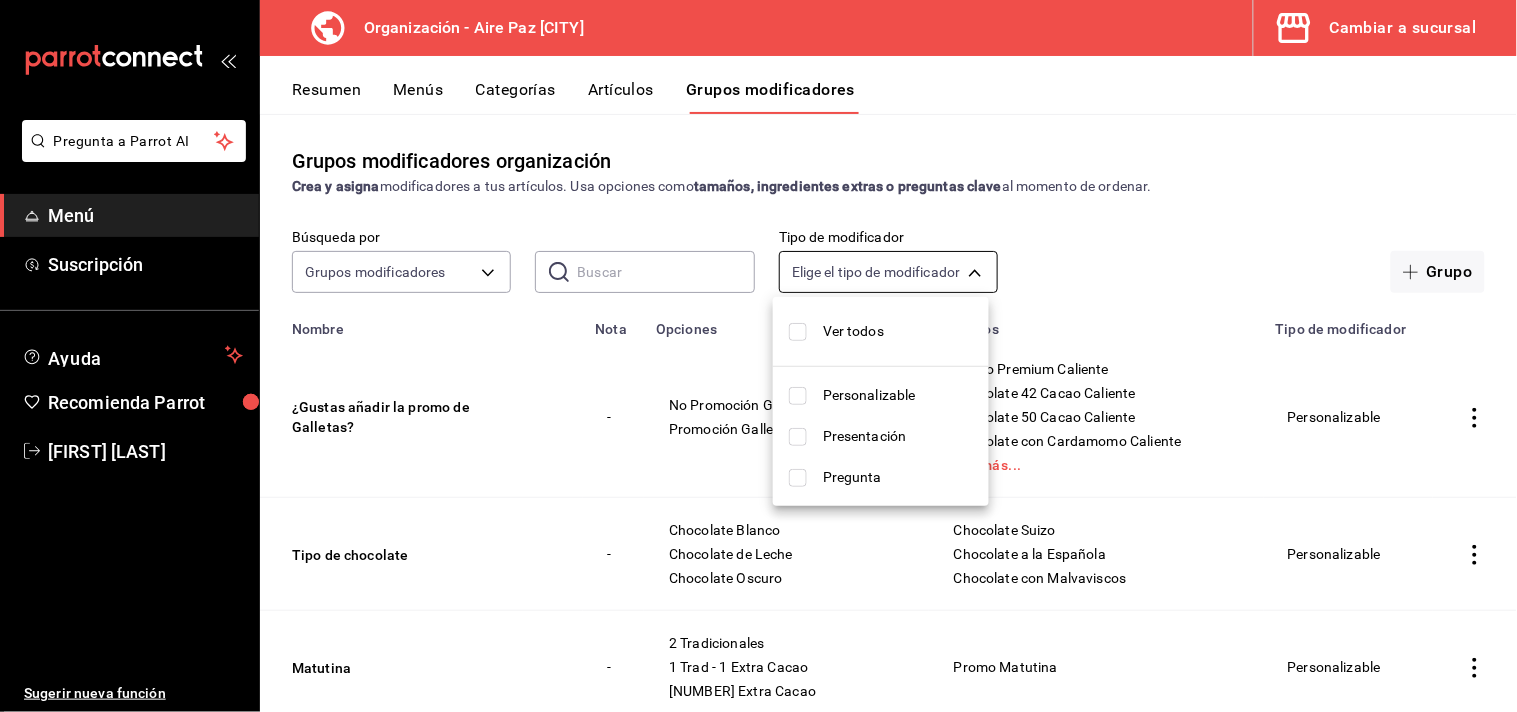 click on "Pregunta a Parrot AI Menú   Suscripción   Ayuda Recomienda Parrot   [PERSON_NAME]   Sugerir nueva función   Organización - [LOCATION] Cambiar a sucursal Resumen Menús Categorías Artículos Grupos modificadores Grupos modificadores organización Crea y asigna  modificadores a tus artículos. Usa opciones como  tamaños, ingredientes extras o preguntas clave  al momento de ordenar. Búsqueda por Grupos modificadores GROUP ​ ​ Tipo de modificador Elige el tipo de modificador Grupo Nombre Nota Opciones Artículos Tipo de modificador ¿Gustas añadir la promo de Galletas? - No Promoción Galletas Promoción Galletas Choco Premium Caliente Chocolate 42 Cacao Caliente Chocolate 50 Cacao Caliente Chocolate con Cardamomo Caliente Ver más... Personalizable Tipo de chocolate - Chocolate Blanco Chocolate de Leche Chocolate Oscuro Chocolate Suizo Chocolate a la Española Chocolate con Malvaviscos Personalizable Matutina - 2 Tradicionales 1 Trad - 1 Extra Cacao 2 Extra Cacao Promo Matutina Personalizable" at bounding box center [758, 356] 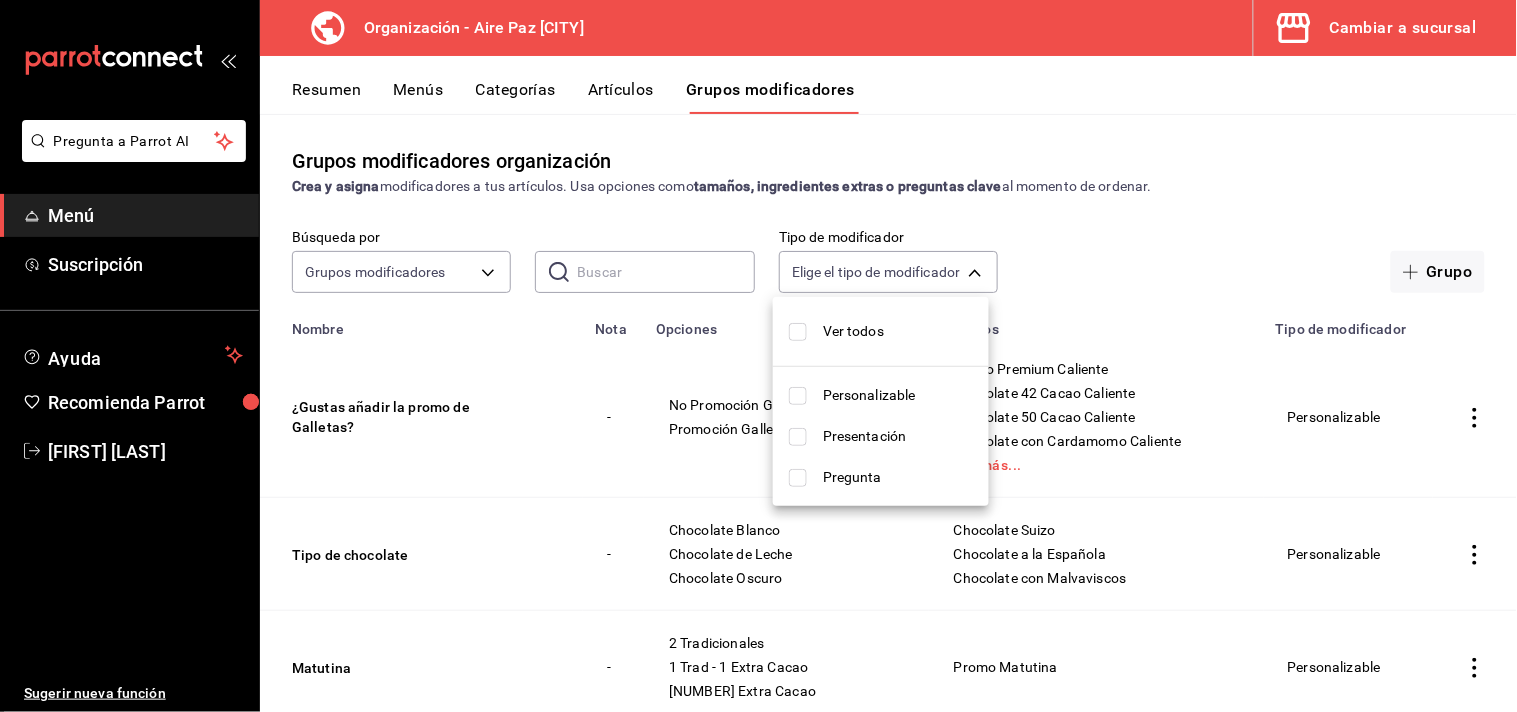 click at bounding box center [798, 396] 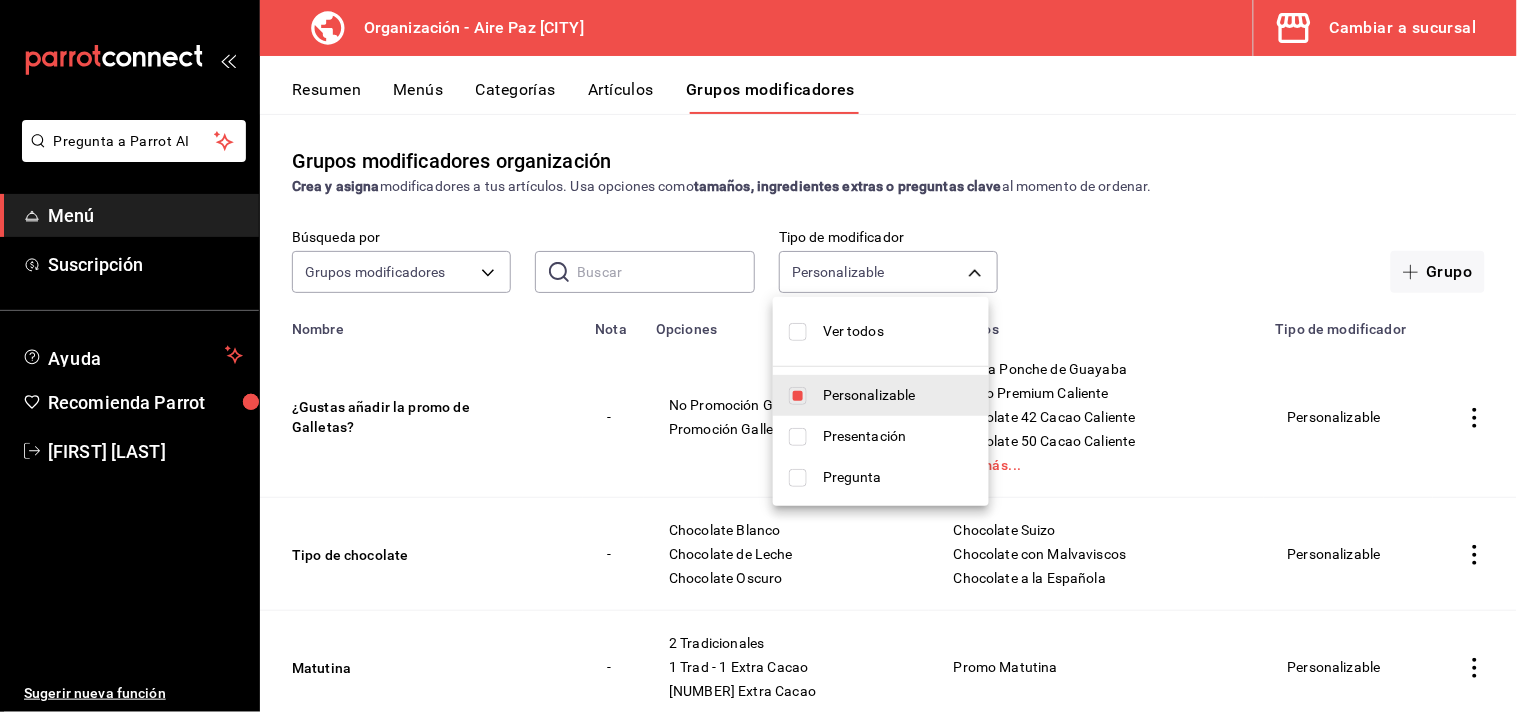 click at bounding box center [758, 356] 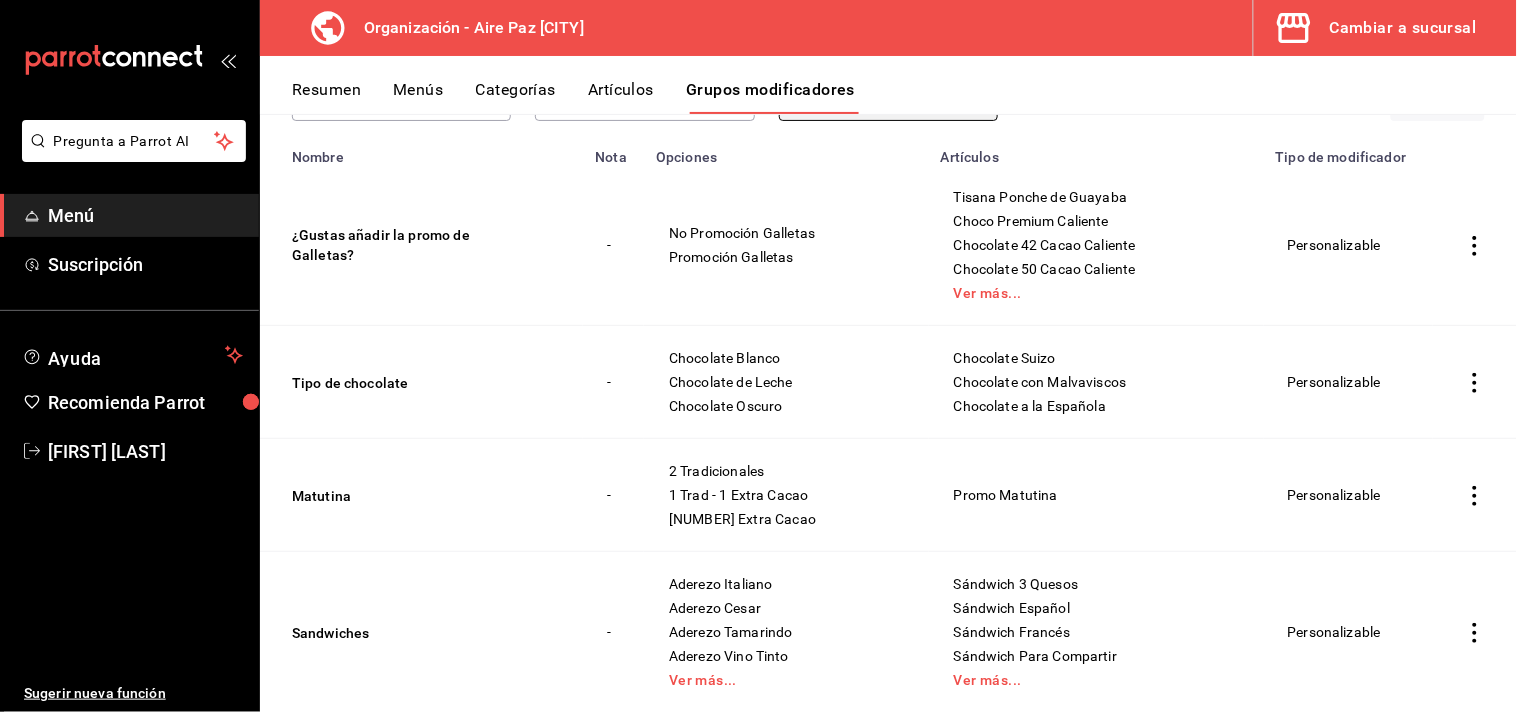 scroll, scrollTop: 180, scrollLeft: 0, axis: vertical 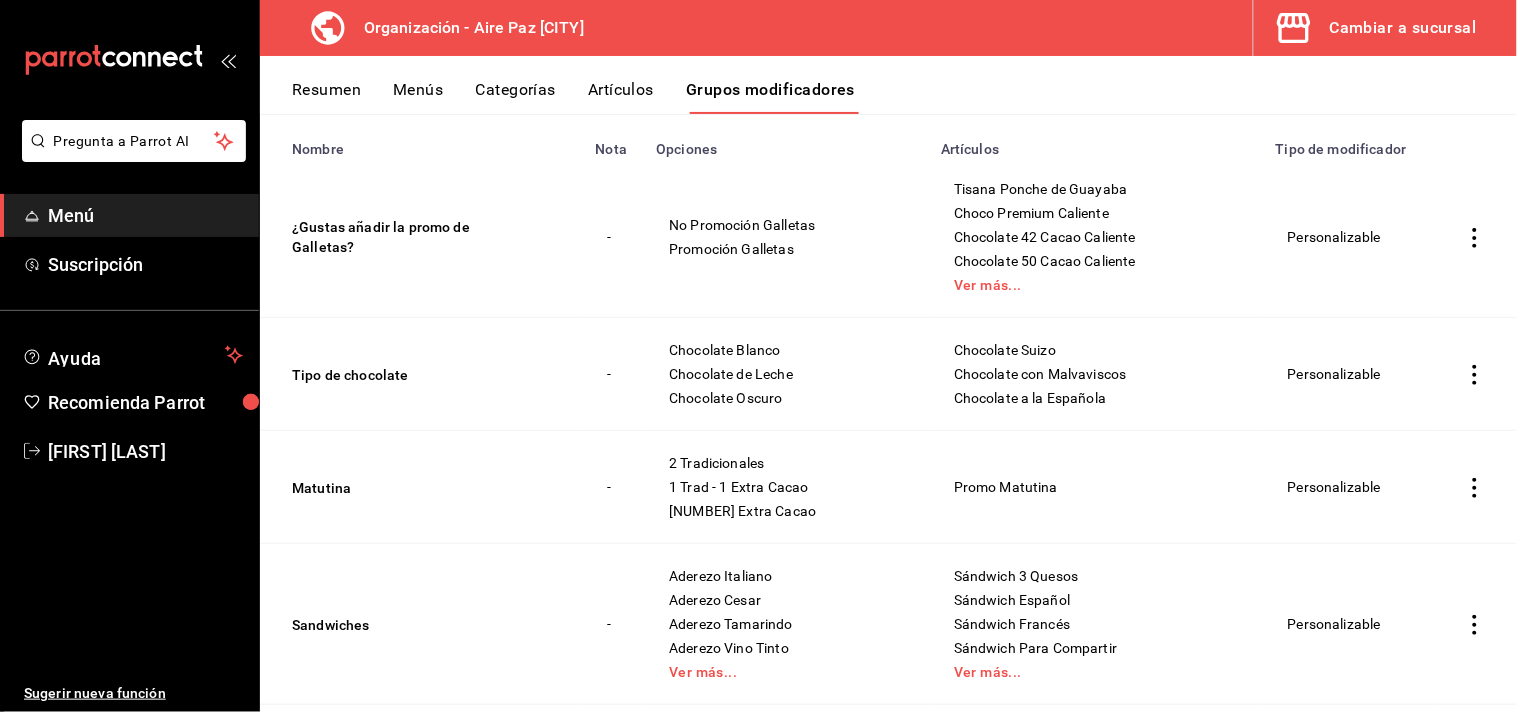 click 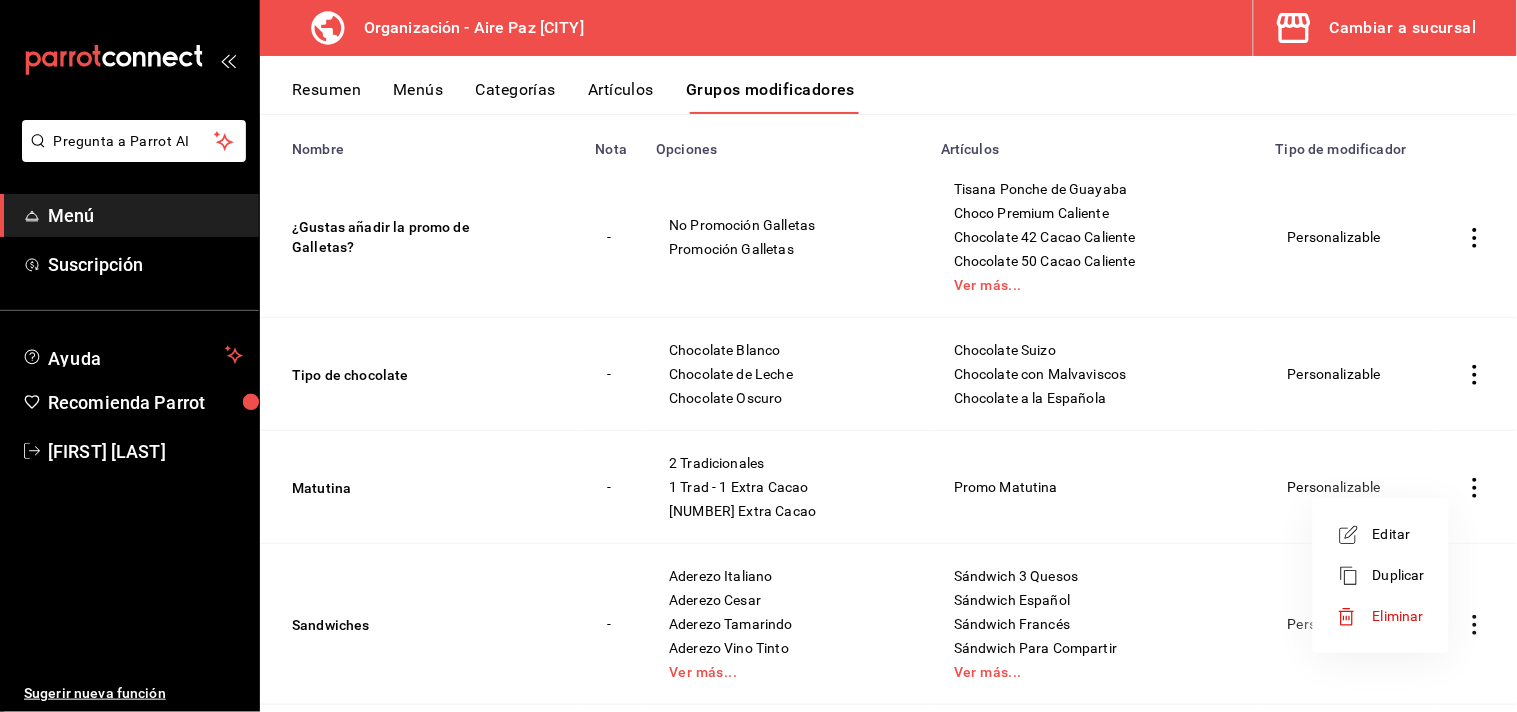 click on "Editar" at bounding box center (1399, 534) 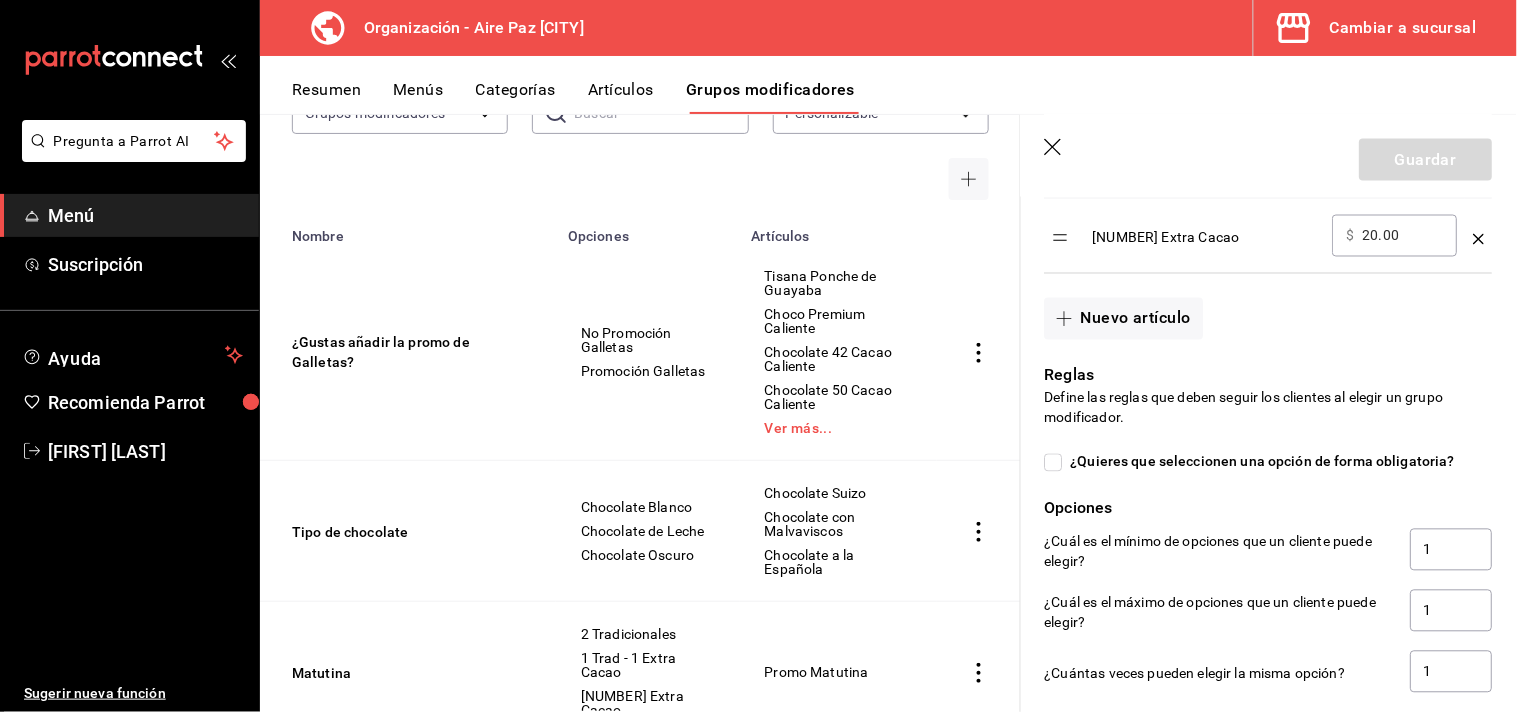 scroll, scrollTop: 1318, scrollLeft: 0, axis: vertical 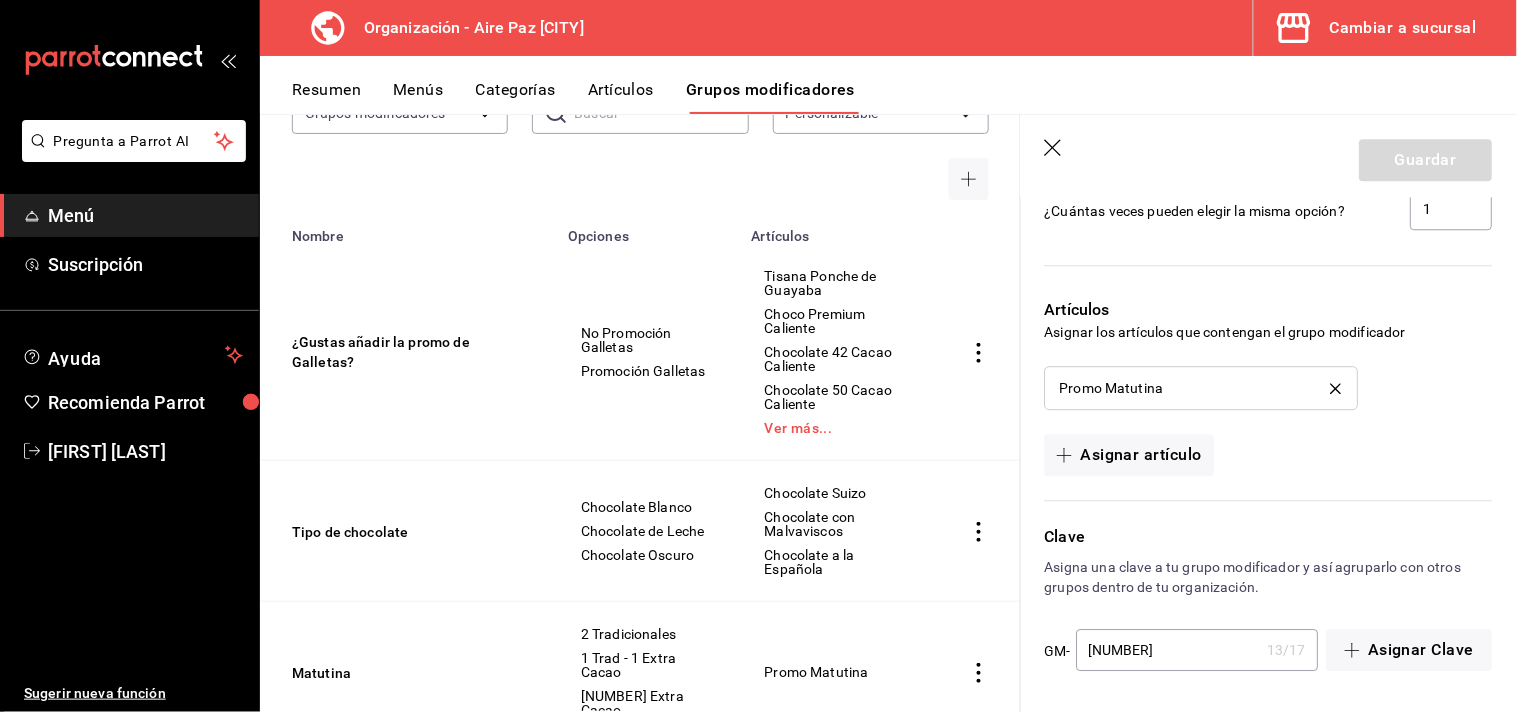 click 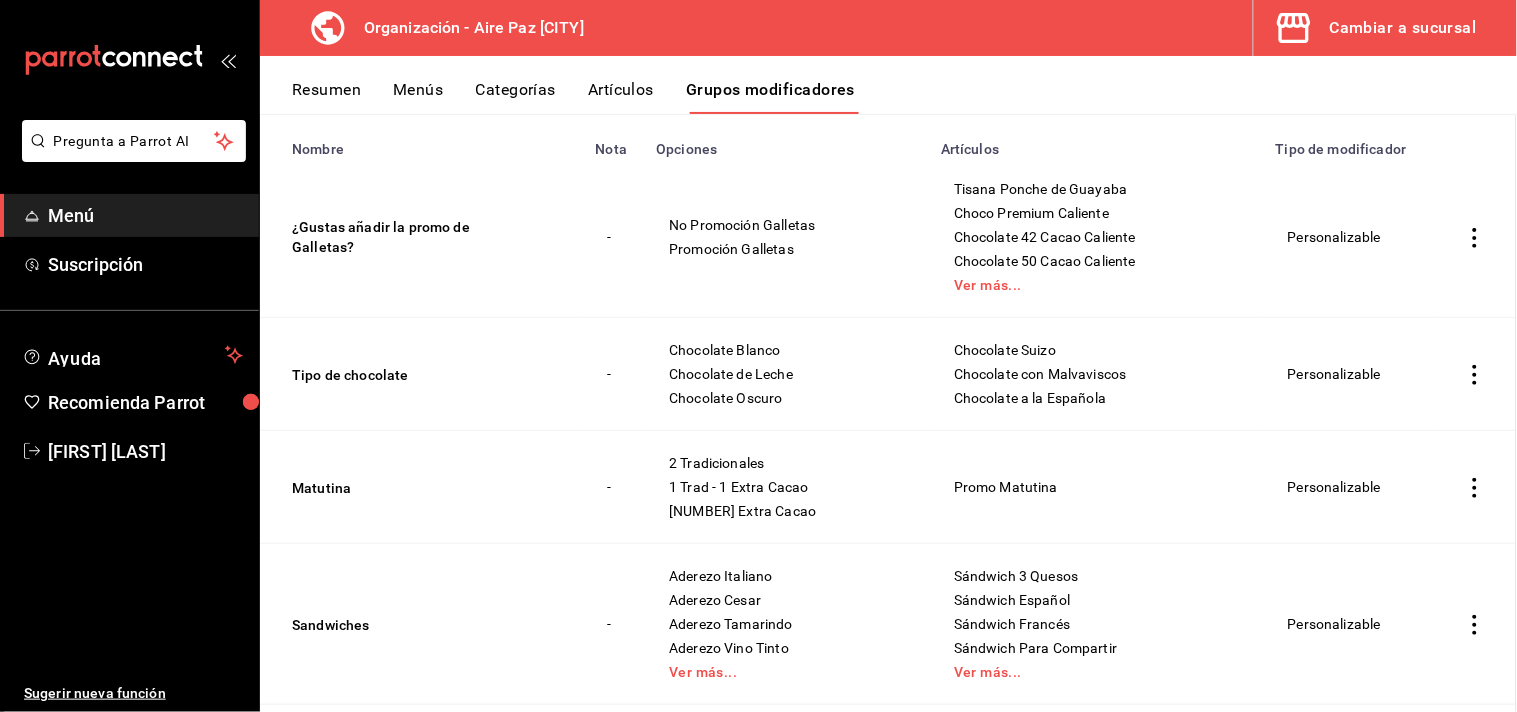 scroll, scrollTop: 0, scrollLeft: 0, axis: both 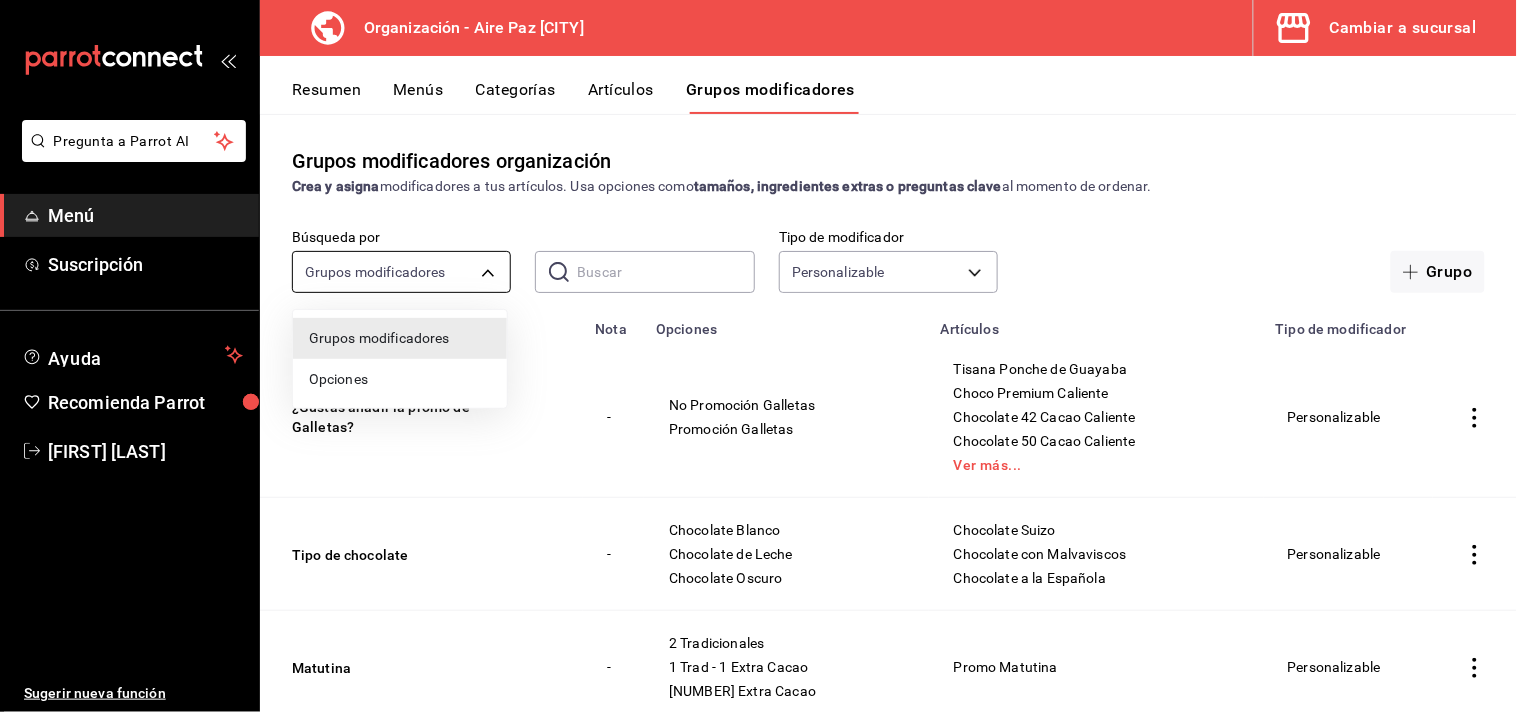 click on "Pregunta a Parrot AI Menú   Suscripción   Ayuda Recomienda Parrot   [PERSON_NAME]   Sugerir nueva función   Organización - [LOCATION] Cambiar a sucursal Resumen Menús Categorías Artículos Grupos modificadores Grupos modificadores organización Crea y asigna  modificadores a tus artículos. Usa opciones como  tamaños, ingredientes extras o preguntas clave  al momento de ordenar. Búsqueda por Grupos modificadores GROUP ​ ​ Tipo de modificador Personalizable CUSTOMIZABLE Grupo Nombre Nota Opciones Artículos Tipo de modificador ¿Gustas añadir la promo de Galletas? - No Promoción Galletas Promoción Galletas Tisana Ponche de Guayaba Choco Premium Caliente Chocolate 42 Cacao Caliente Chocolate 50 Cacao Caliente Ver más... Personalizable Tipo de chocolate - Chocolate Blanco Chocolate de Leche Chocolate Oscuro Chocolate Suizo Chocolate con Malvaviscos Chocolate a la Española Personalizable Matutina - 2 Tradicionales 1 Trad - 1 Extra Cacao 2 Extra Cacao Promo Matutina Personalizable - - - -" at bounding box center [758, 356] 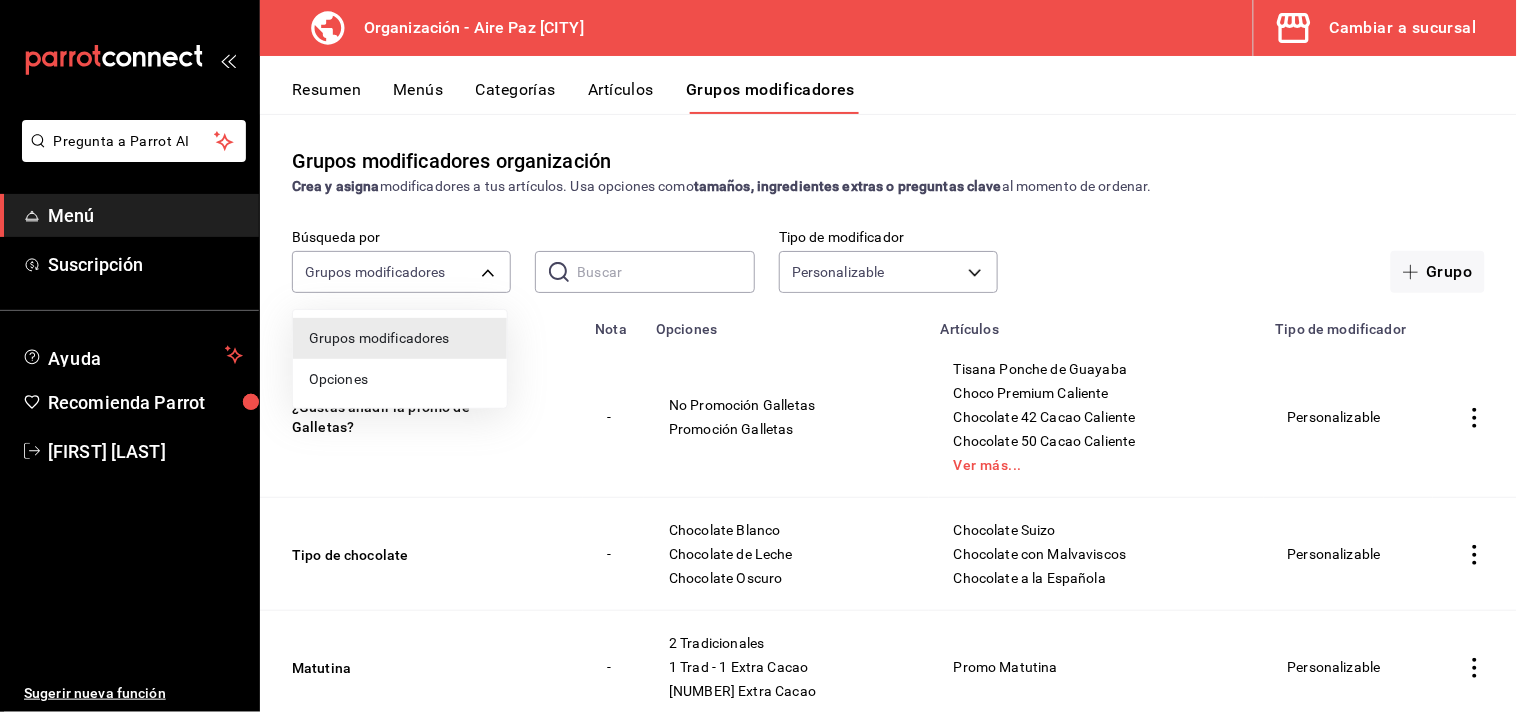 click at bounding box center (758, 356) 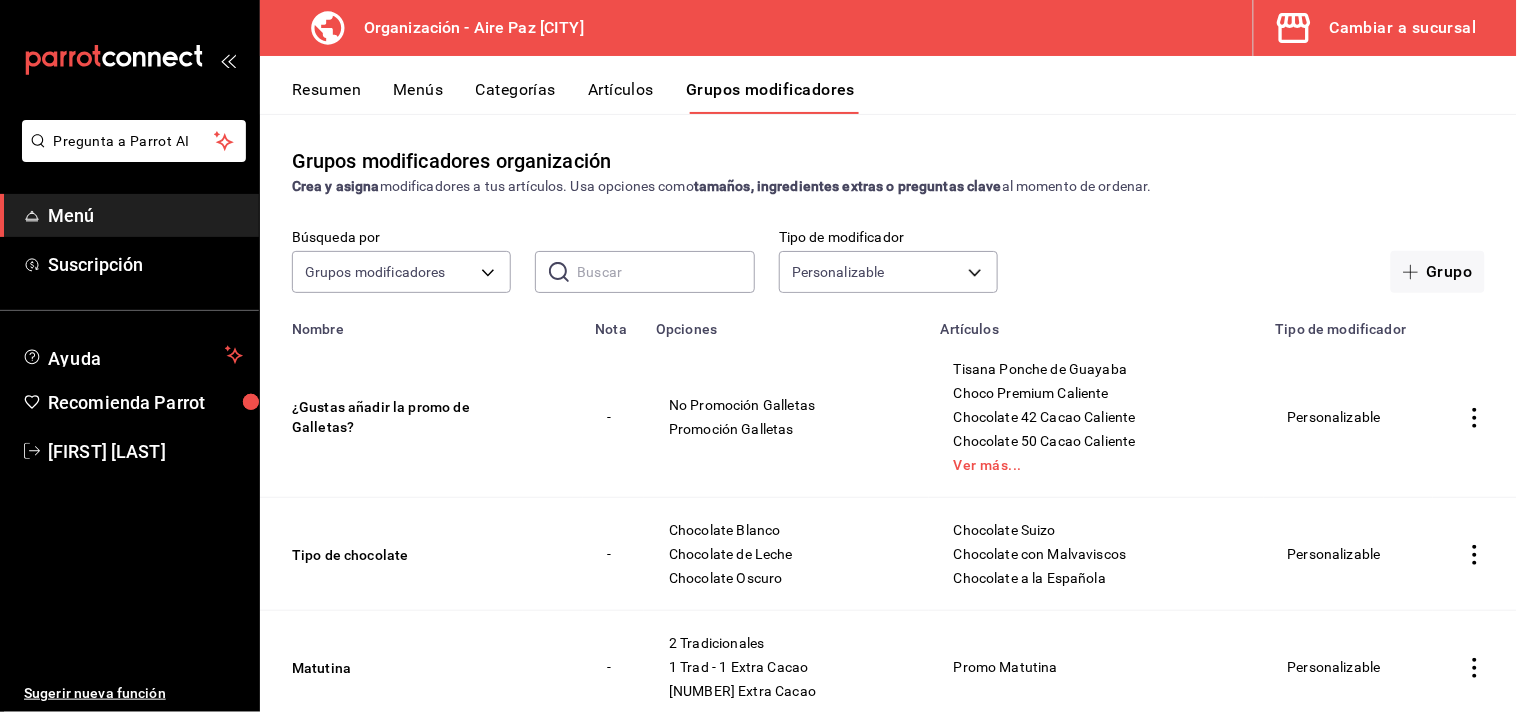 click on "Menús" at bounding box center [418, 97] 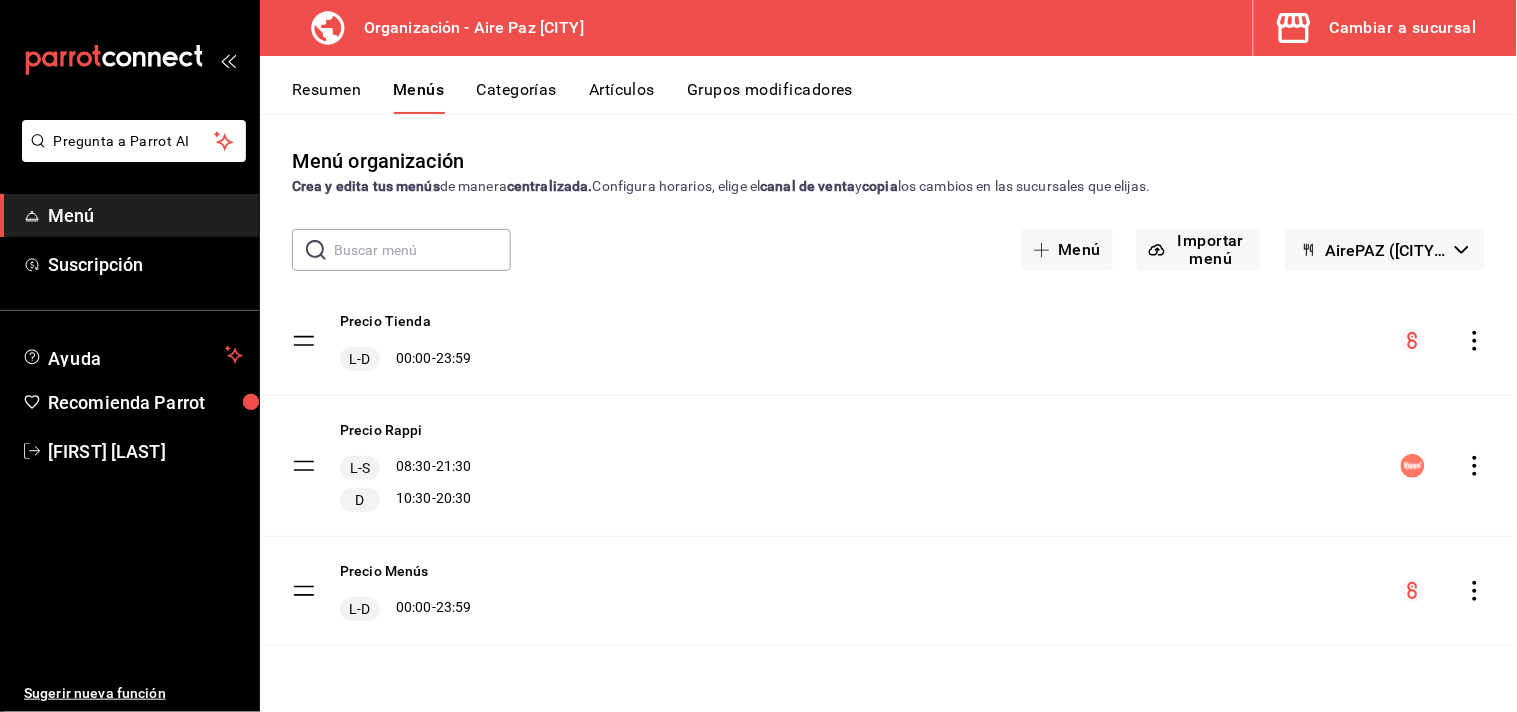 click on "Categorías" at bounding box center (517, 97) 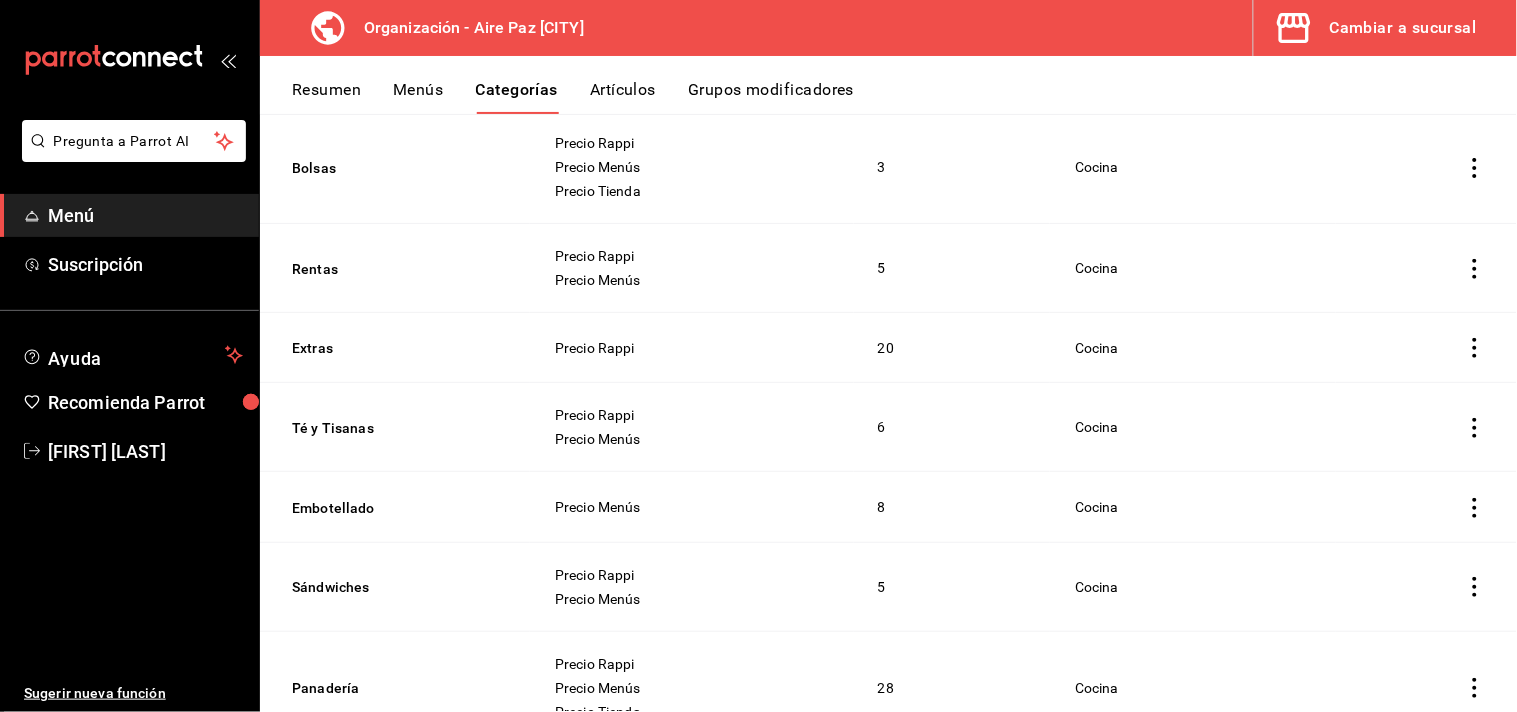 scroll, scrollTop: 1216, scrollLeft: 0, axis: vertical 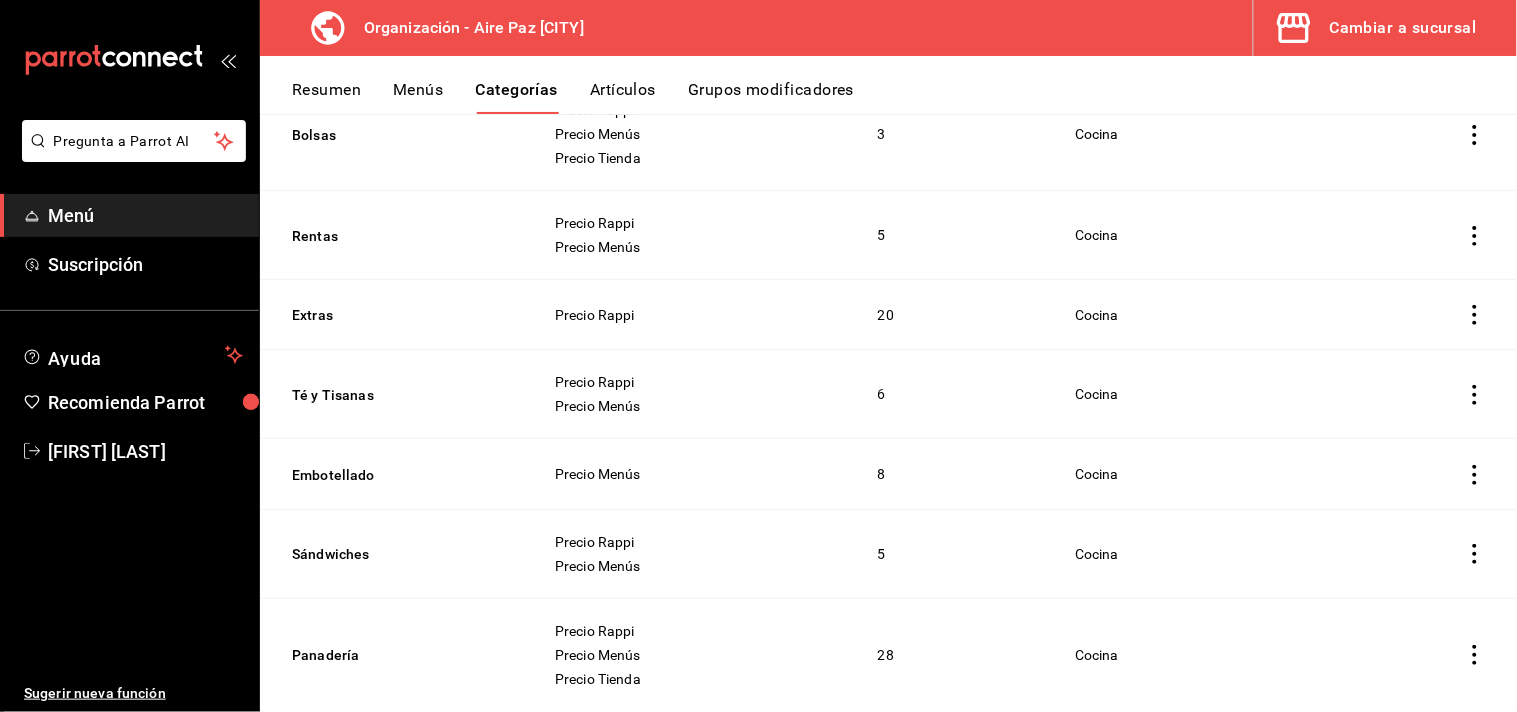 click 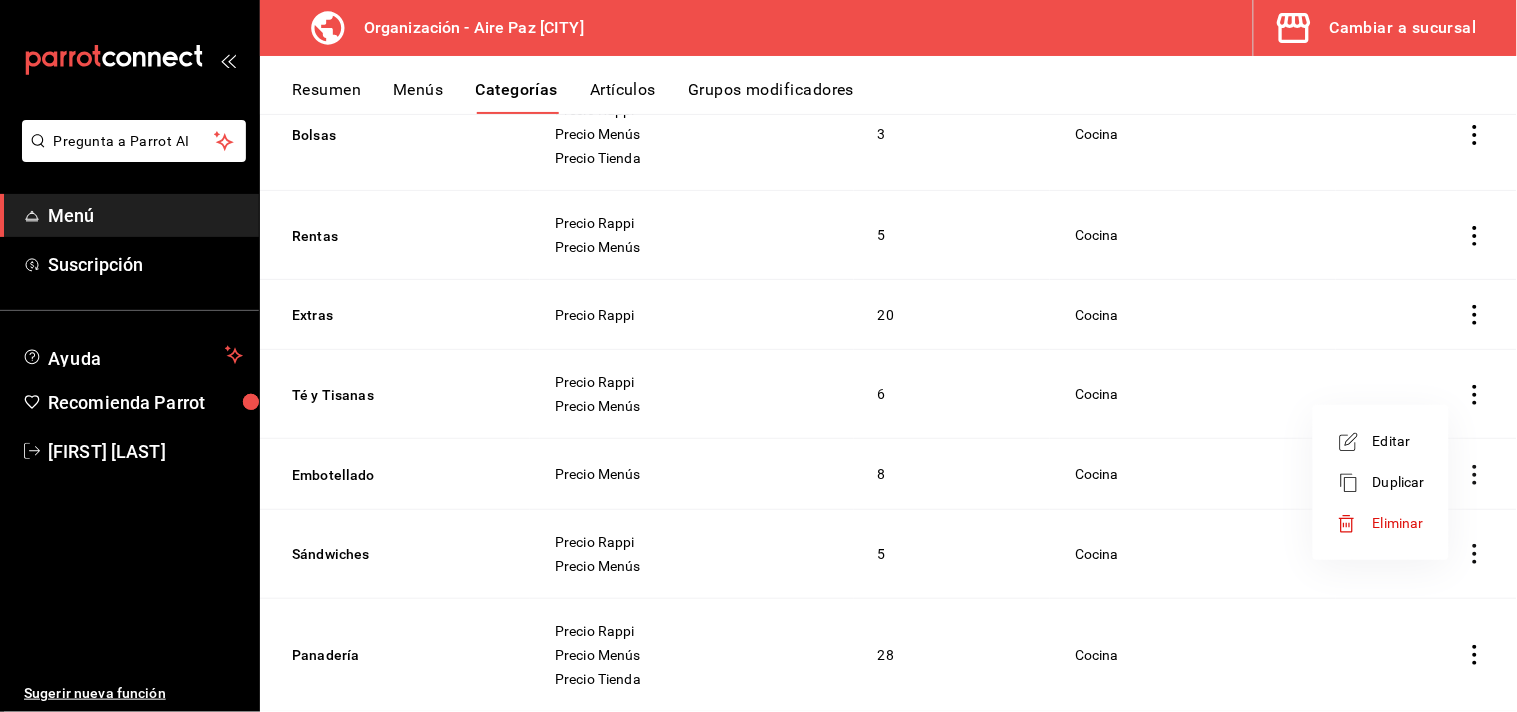 click at bounding box center (758, 356) 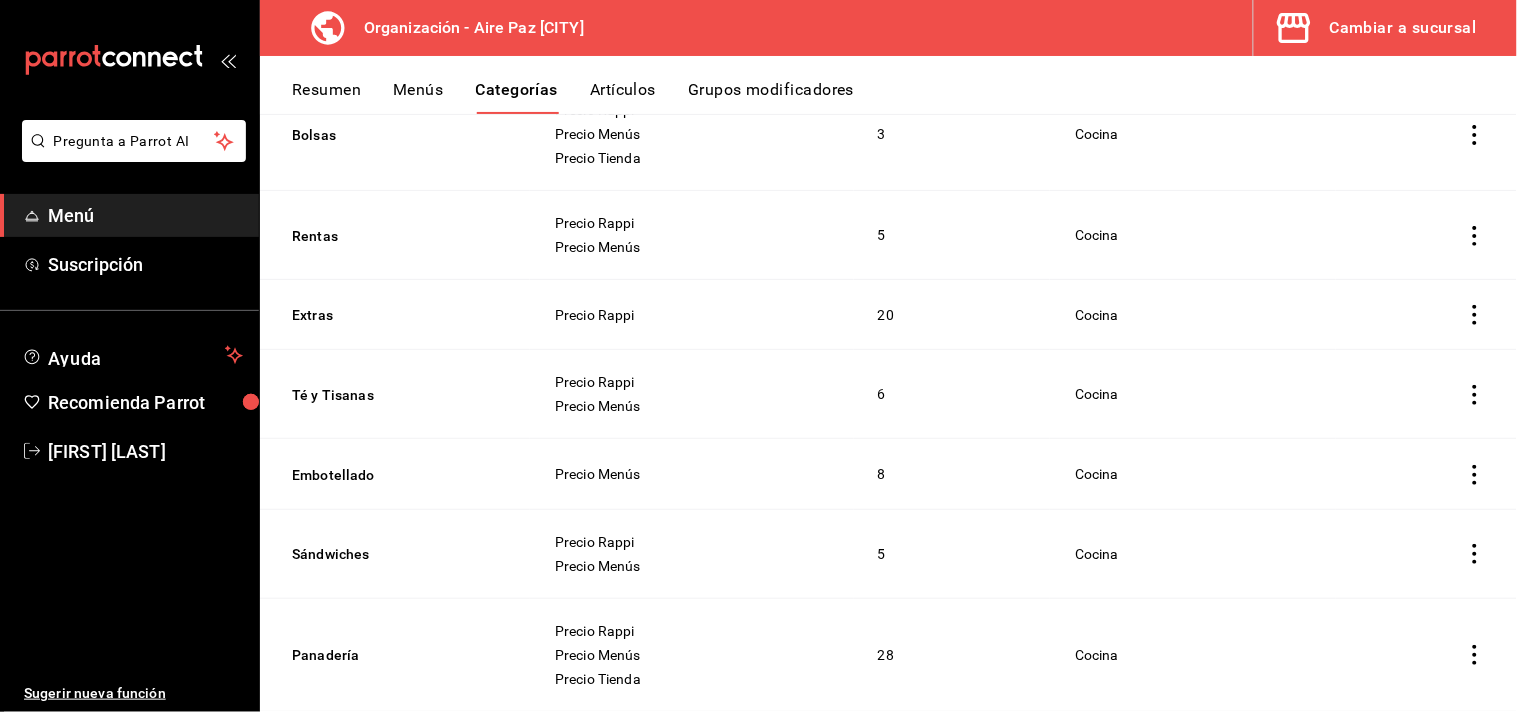 click on "Grupos modificadores" at bounding box center (771, 97) 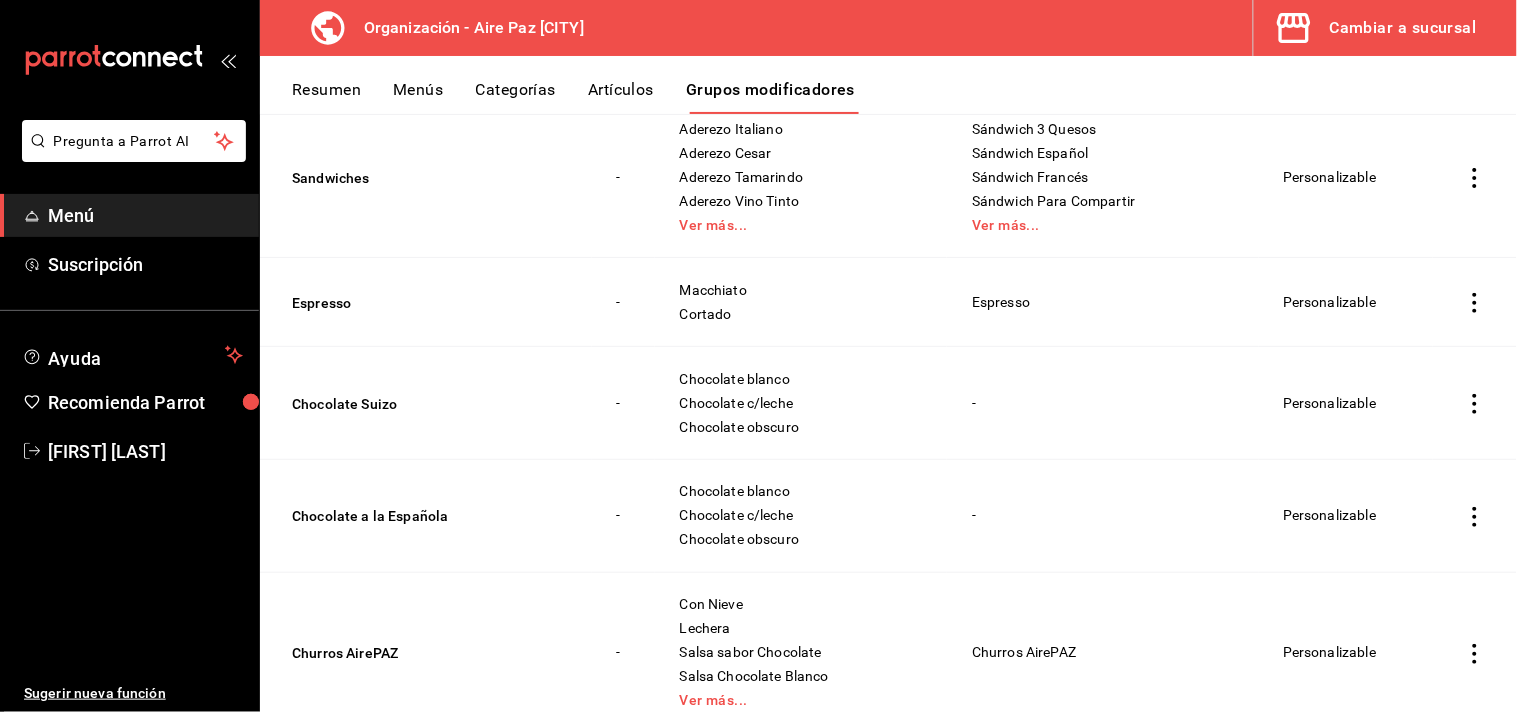 scroll, scrollTop: 722, scrollLeft: 0, axis: vertical 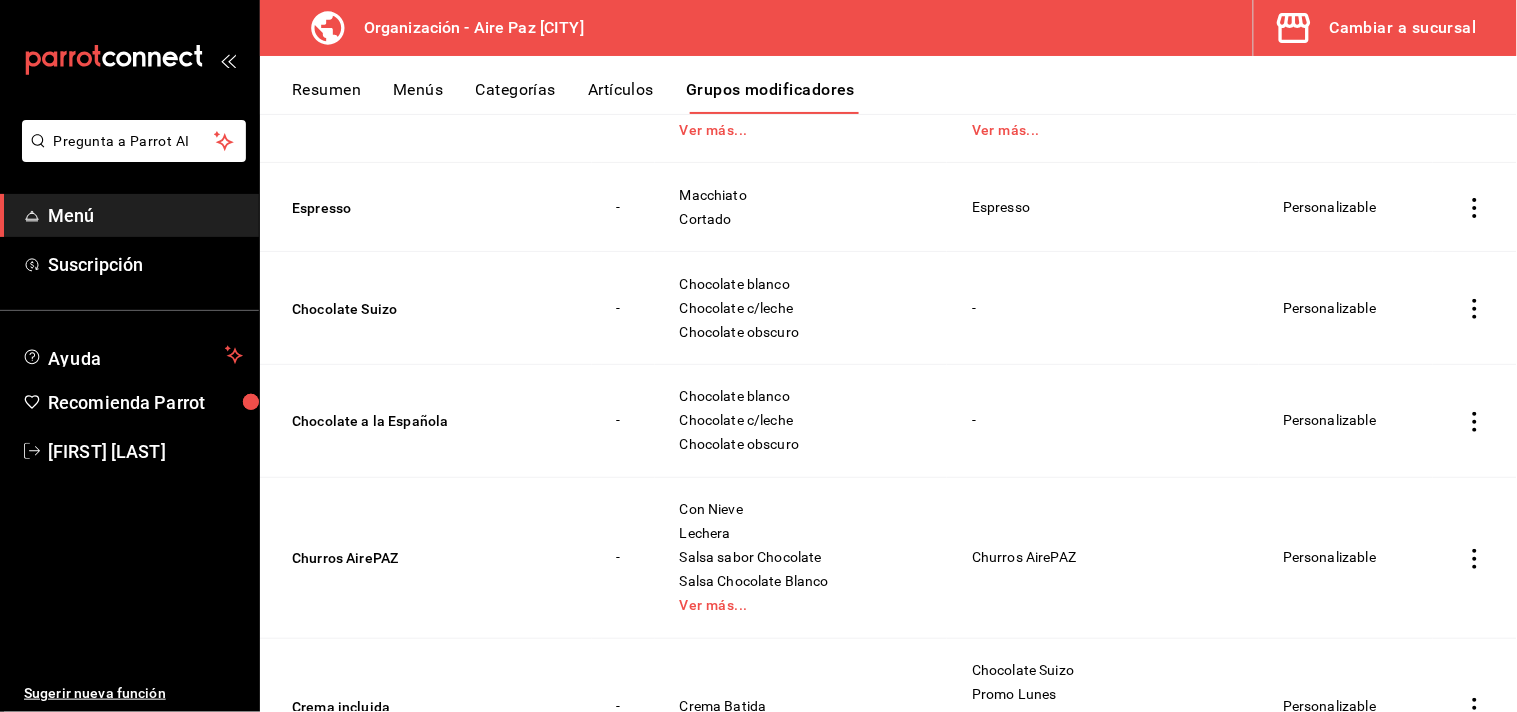 click 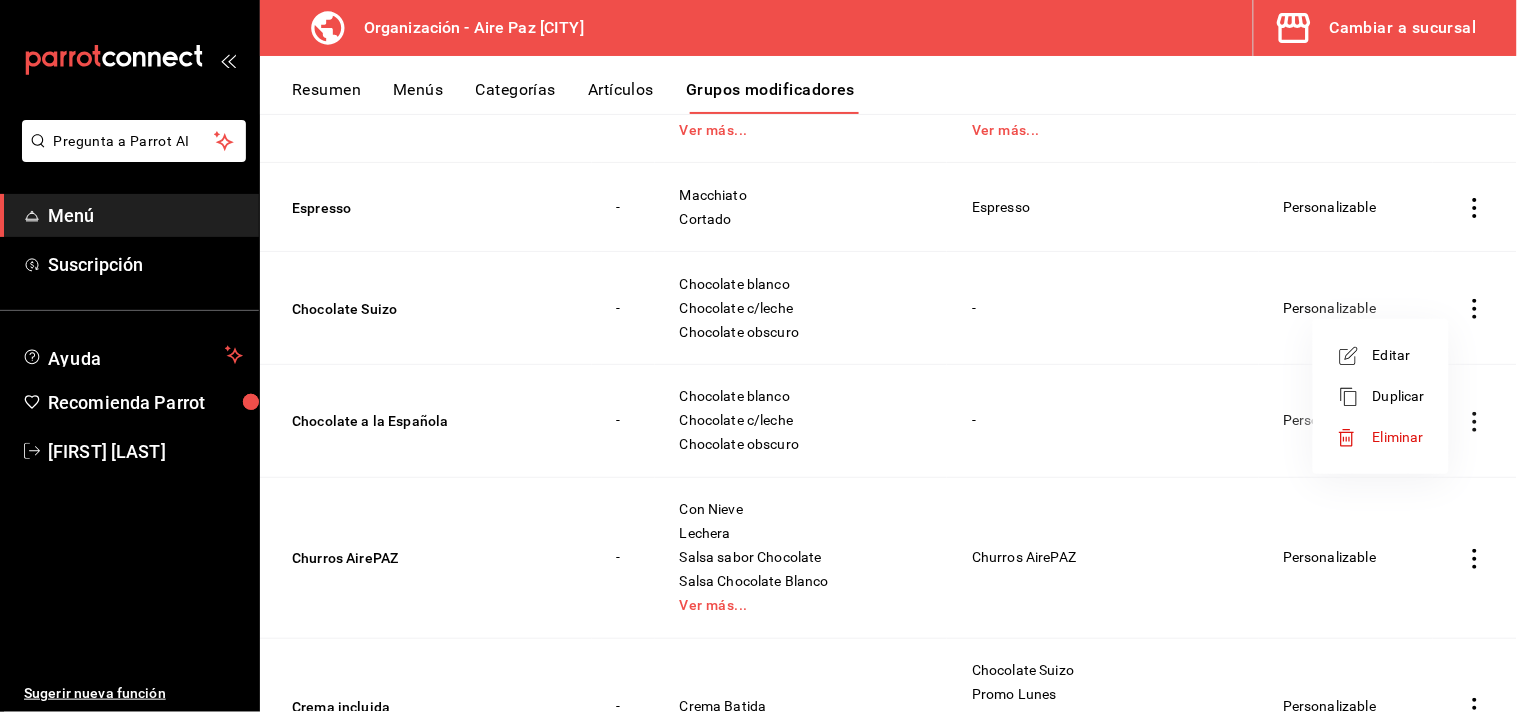 click on "Editar" at bounding box center (1399, 355) 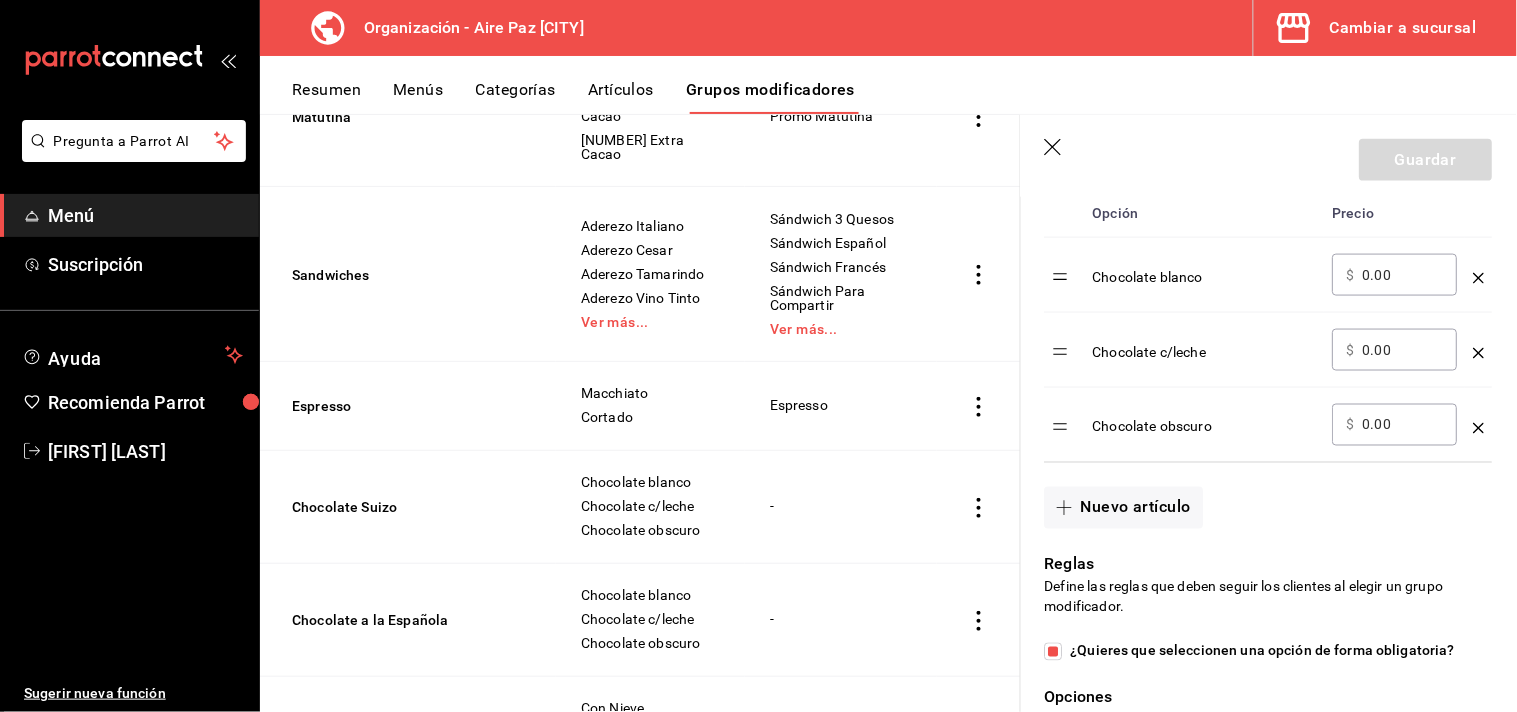 scroll, scrollTop: 665, scrollLeft: 0, axis: vertical 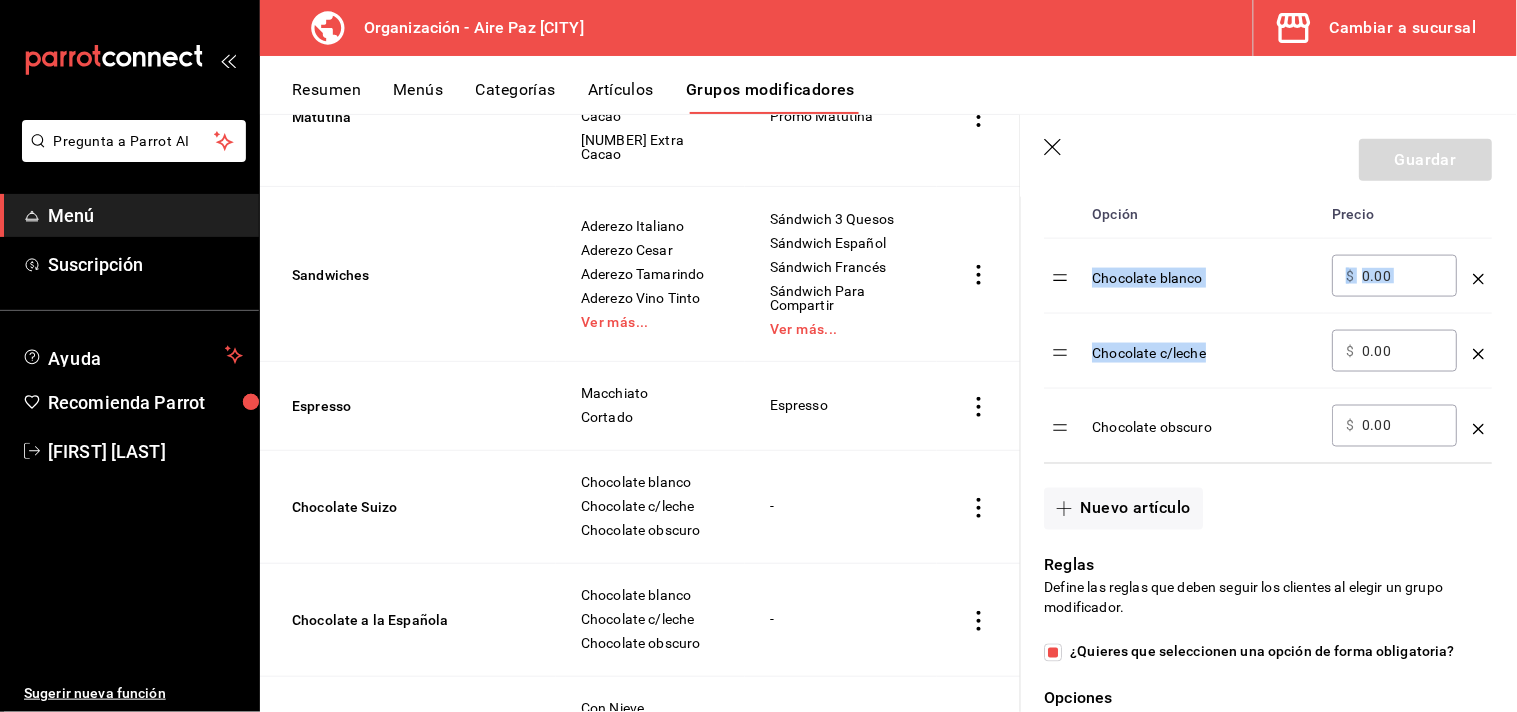 drag, startPoint x: 1075, startPoint y: 292, endPoint x: 1171, endPoint y: 328, distance: 102.528046 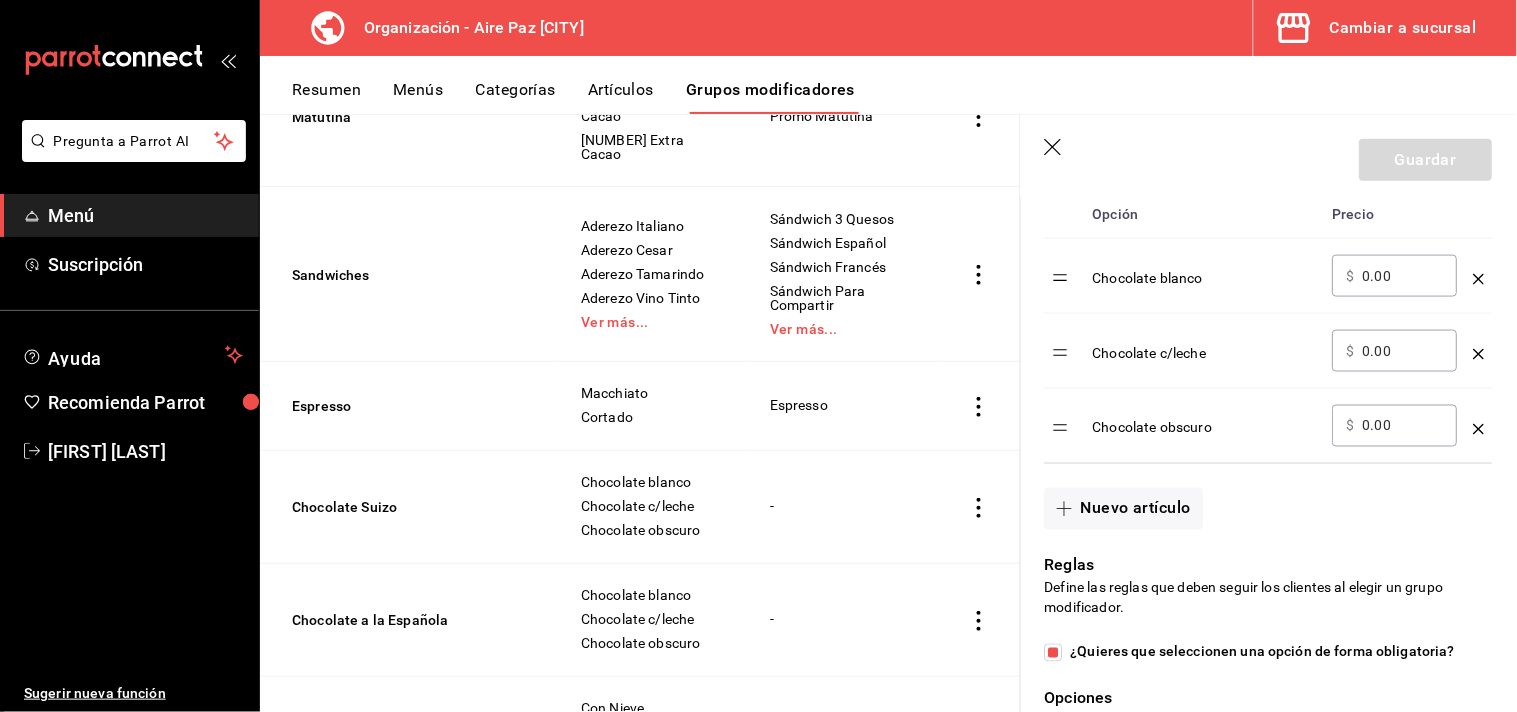 click on "Nuevo artículo" at bounding box center [1257, 497] 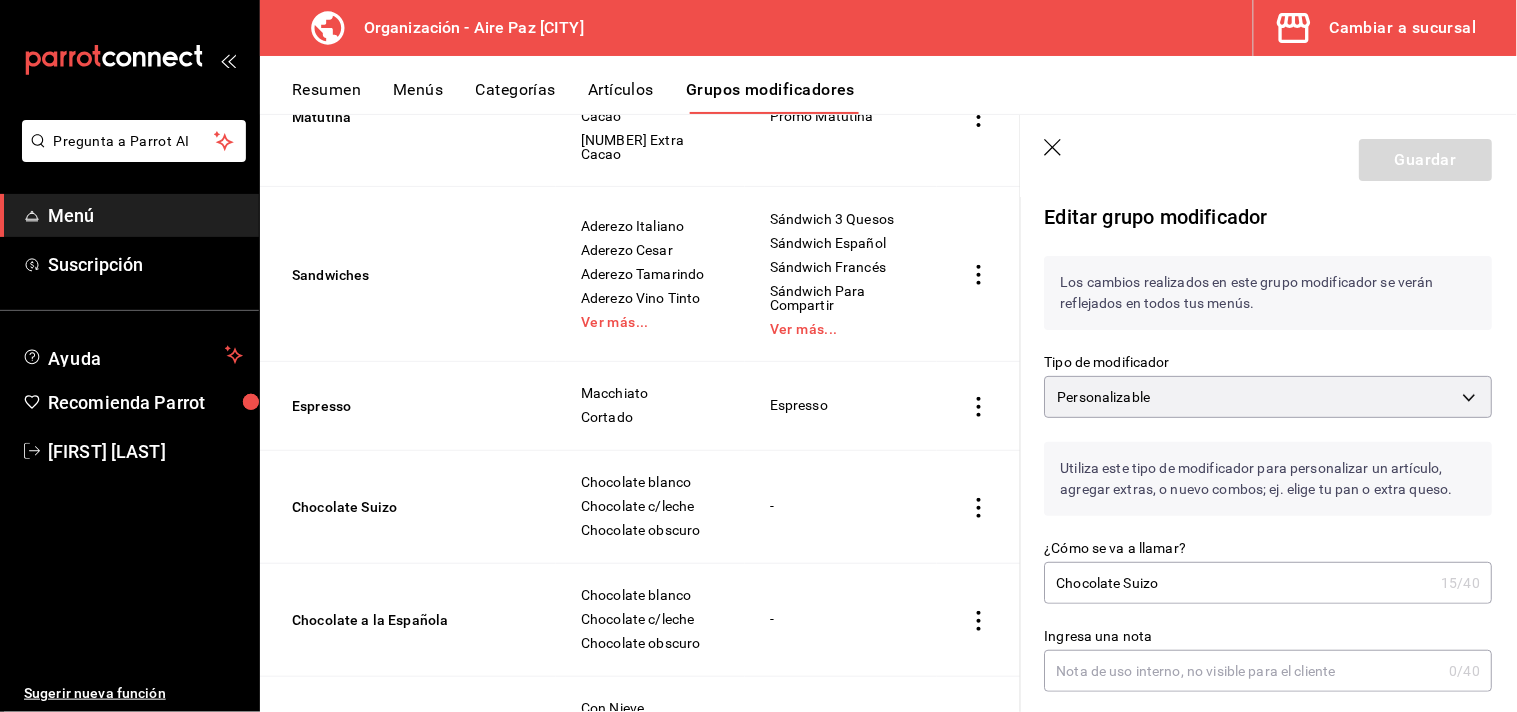 scroll, scrollTop: 0, scrollLeft: 0, axis: both 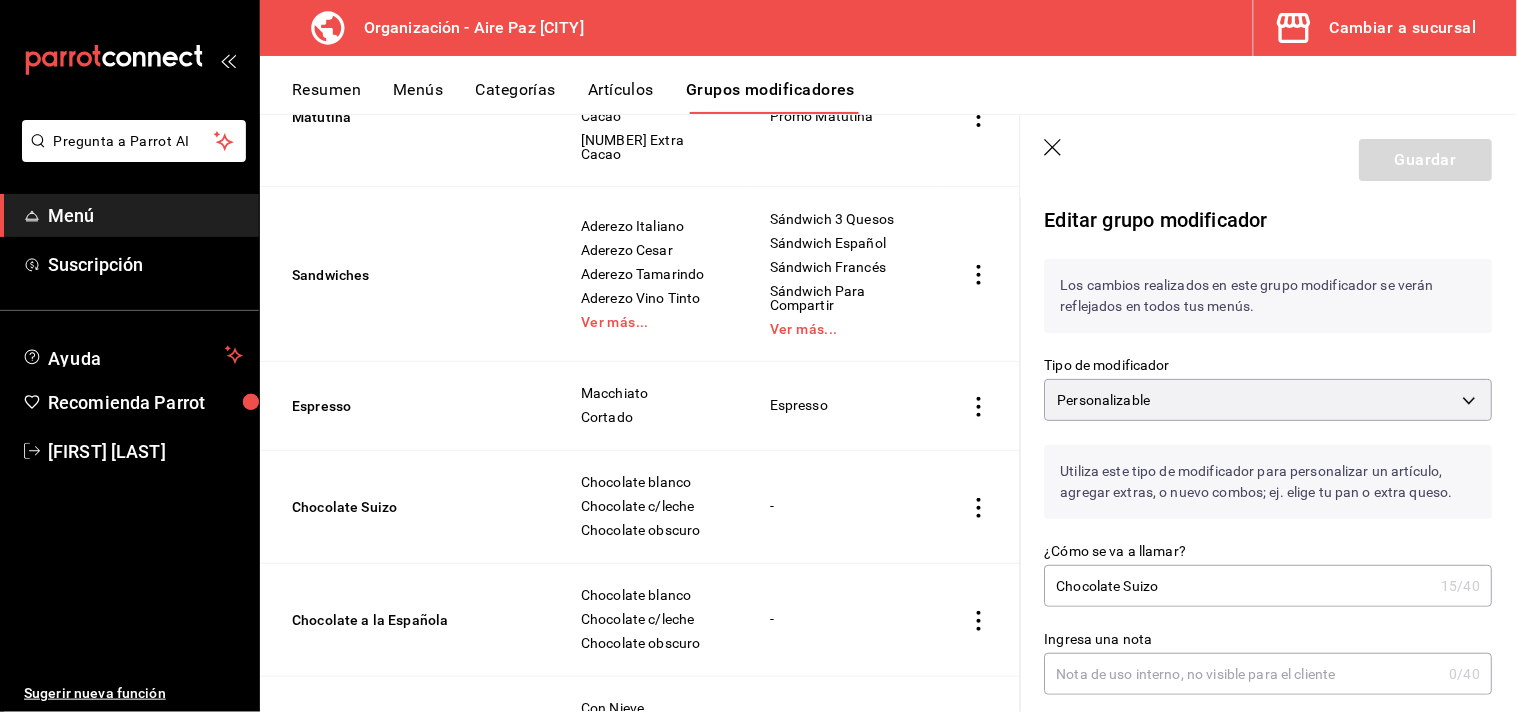 click on "Resumen Menús Categorías Artículos Grupos modificadores" at bounding box center (904, 97) 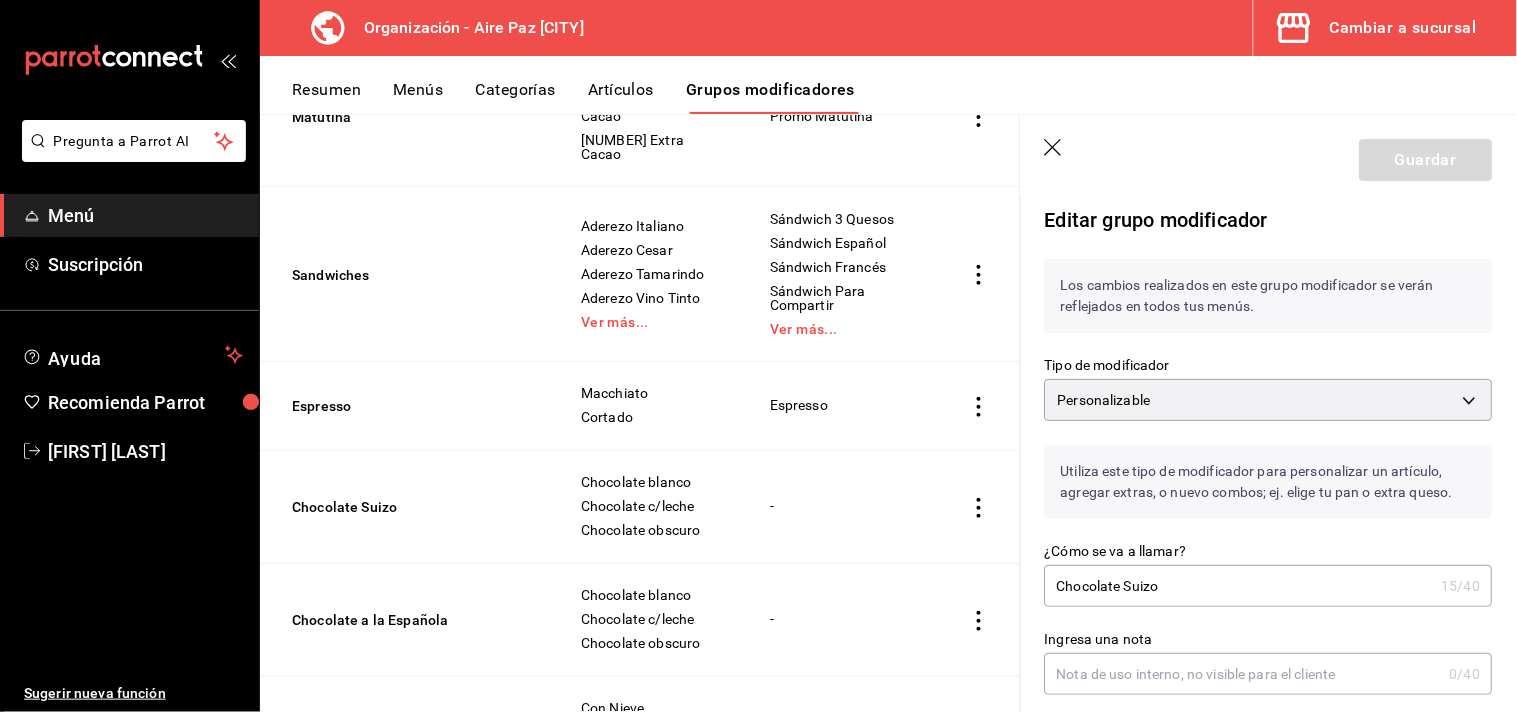 click 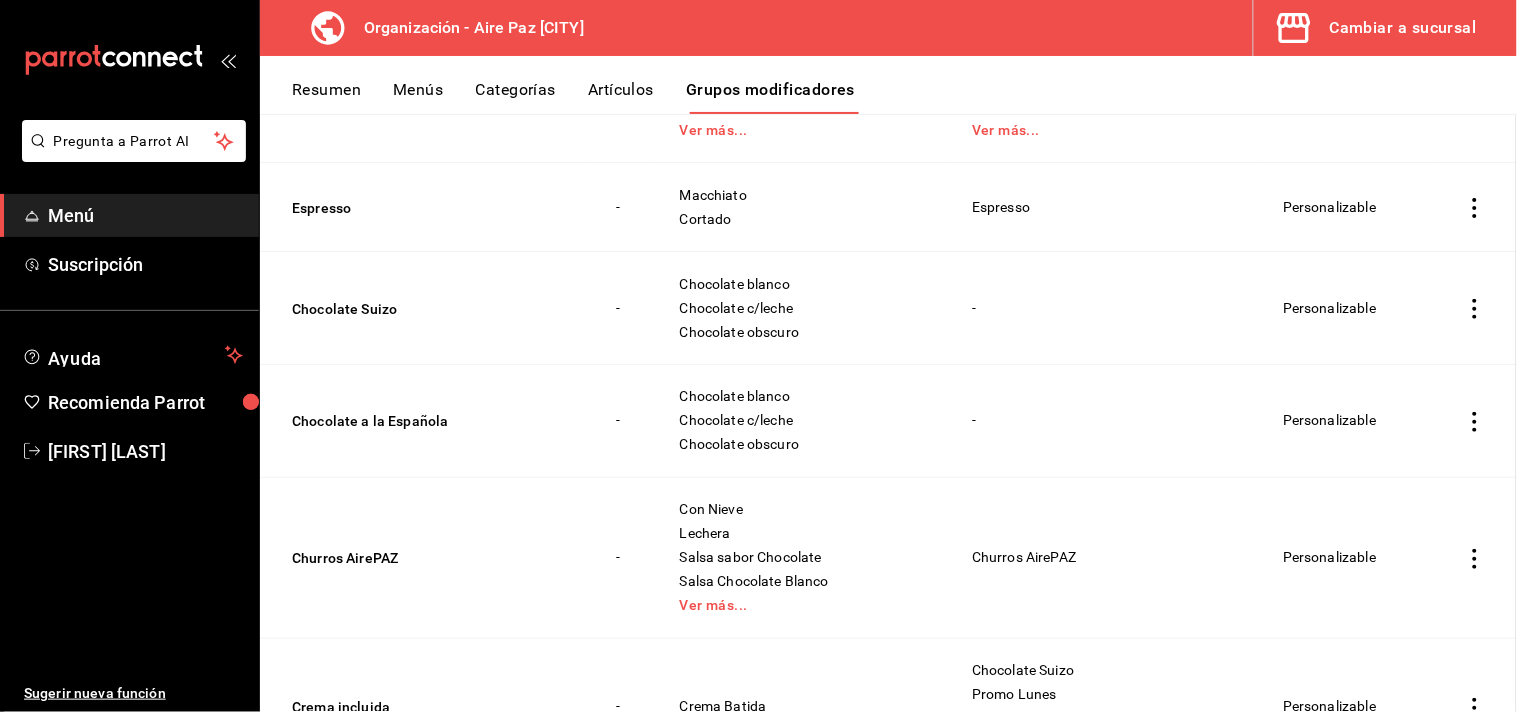 scroll, scrollTop: 0, scrollLeft: 0, axis: both 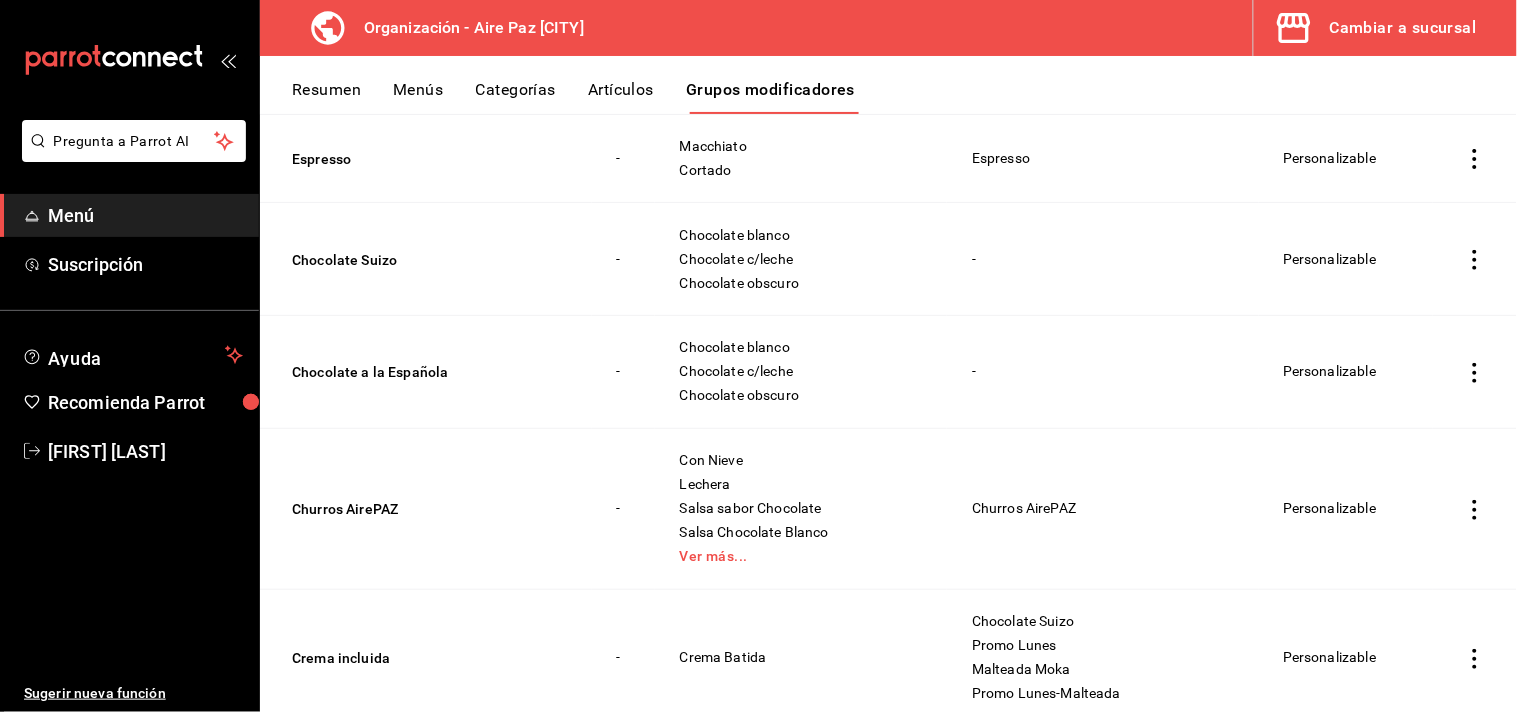 click on "Resumen Menús Categorías Artículos Grupos modificadores" at bounding box center (888, 85) 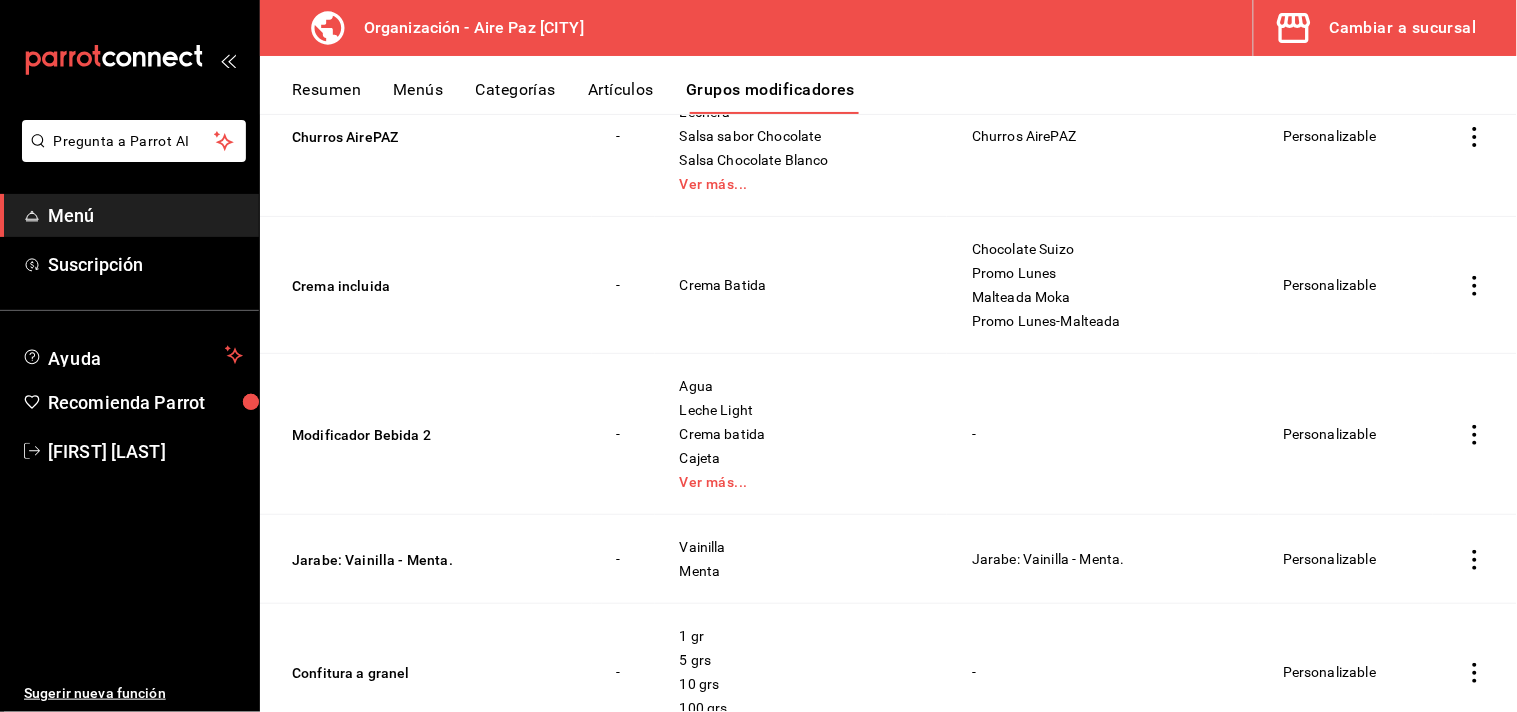 scroll, scrollTop: 0, scrollLeft: 0, axis: both 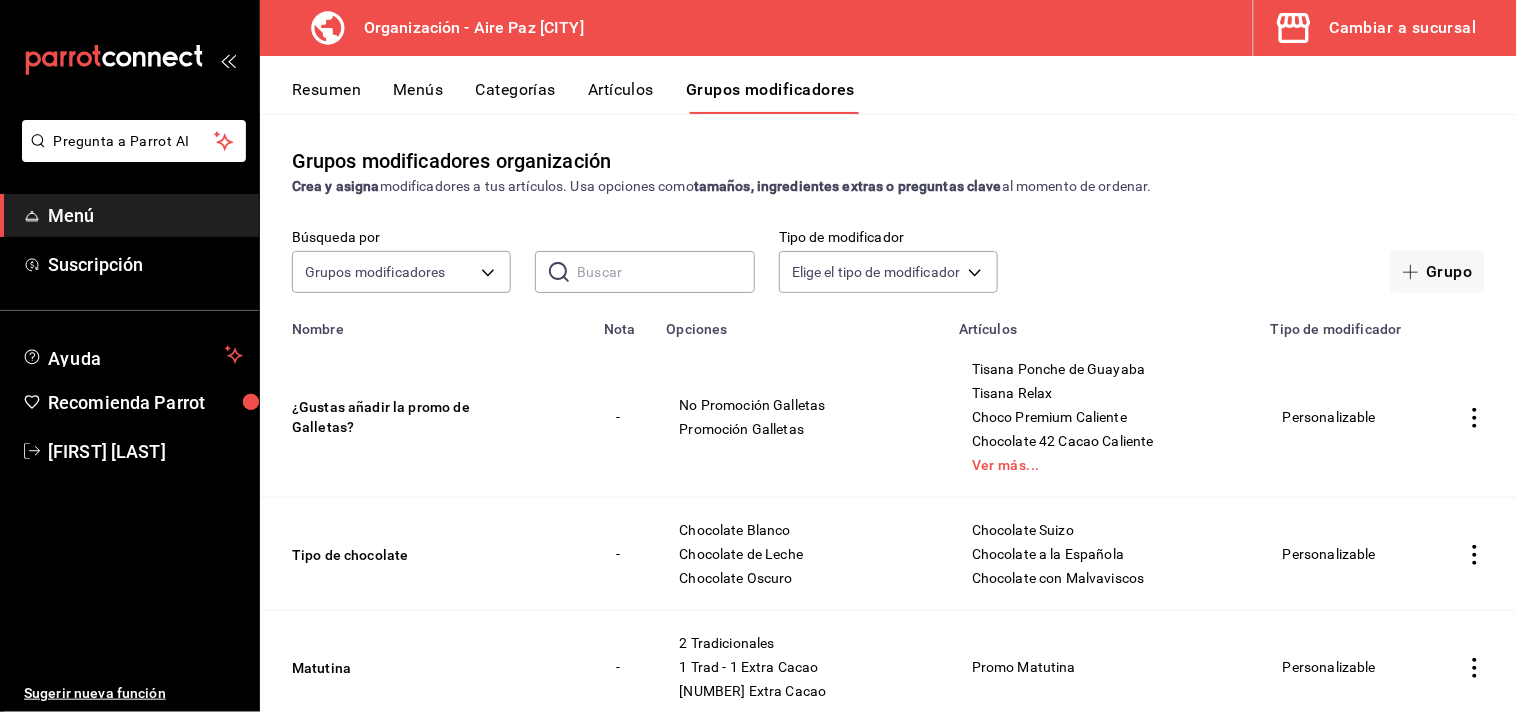 click at bounding box center (665, 272) 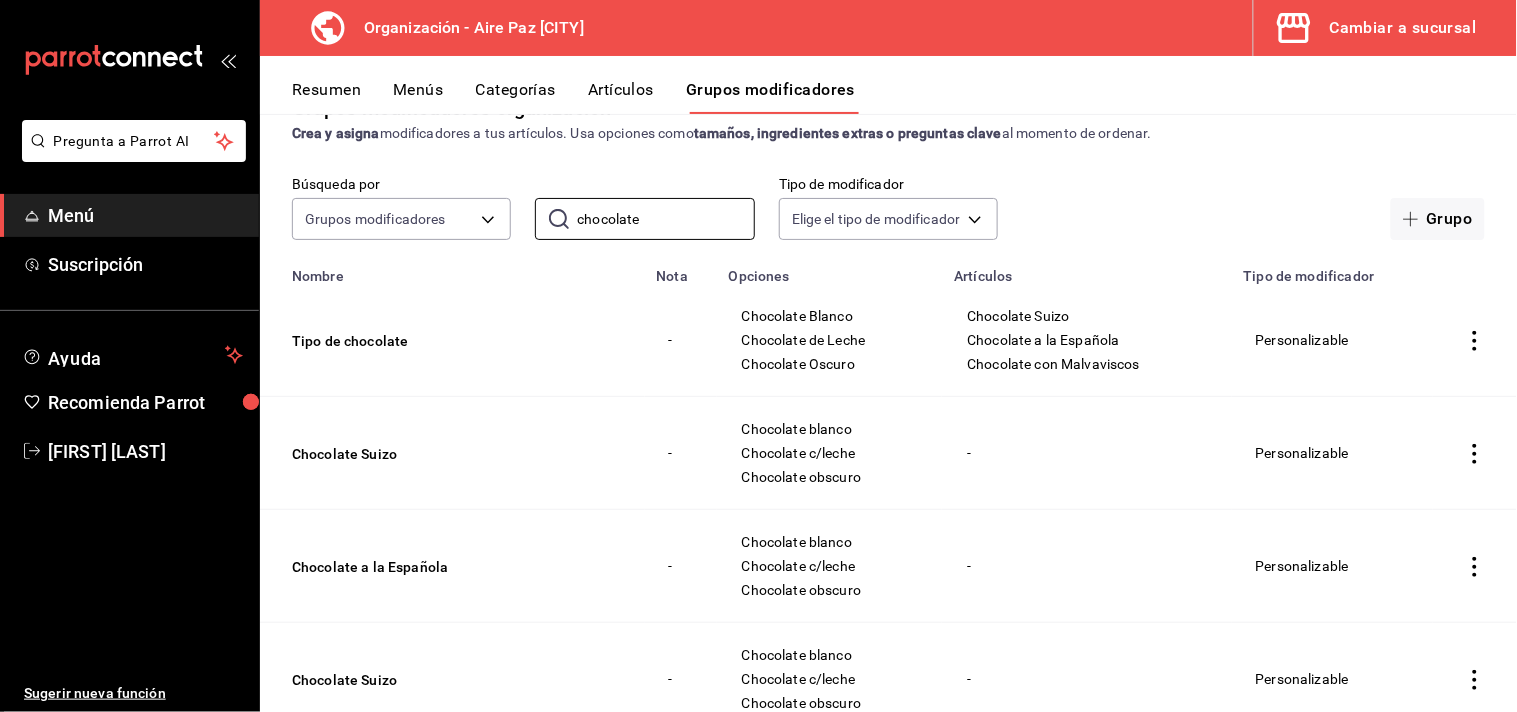 scroll, scrollTop: 44, scrollLeft: 0, axis: vertical 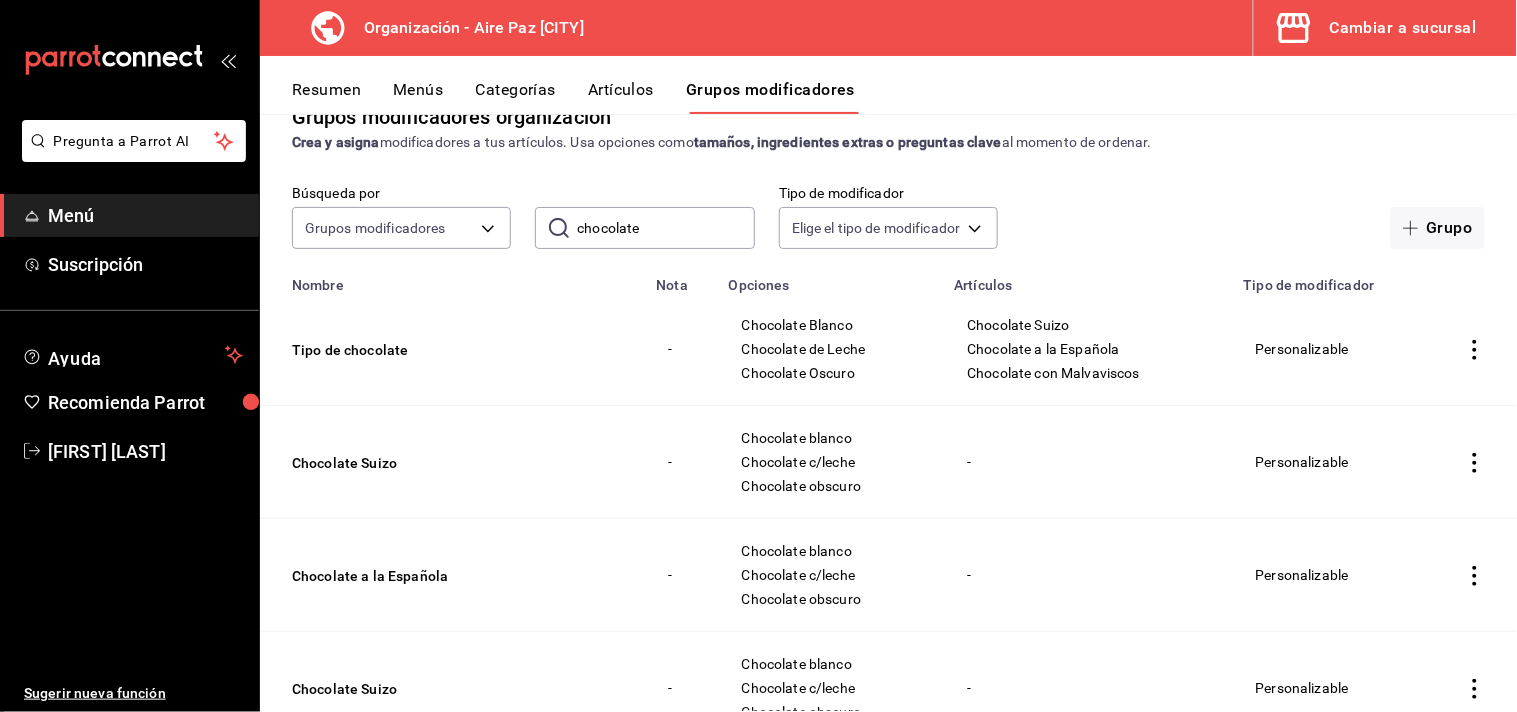 click on "chocolate" at bounding box center (665, 228) 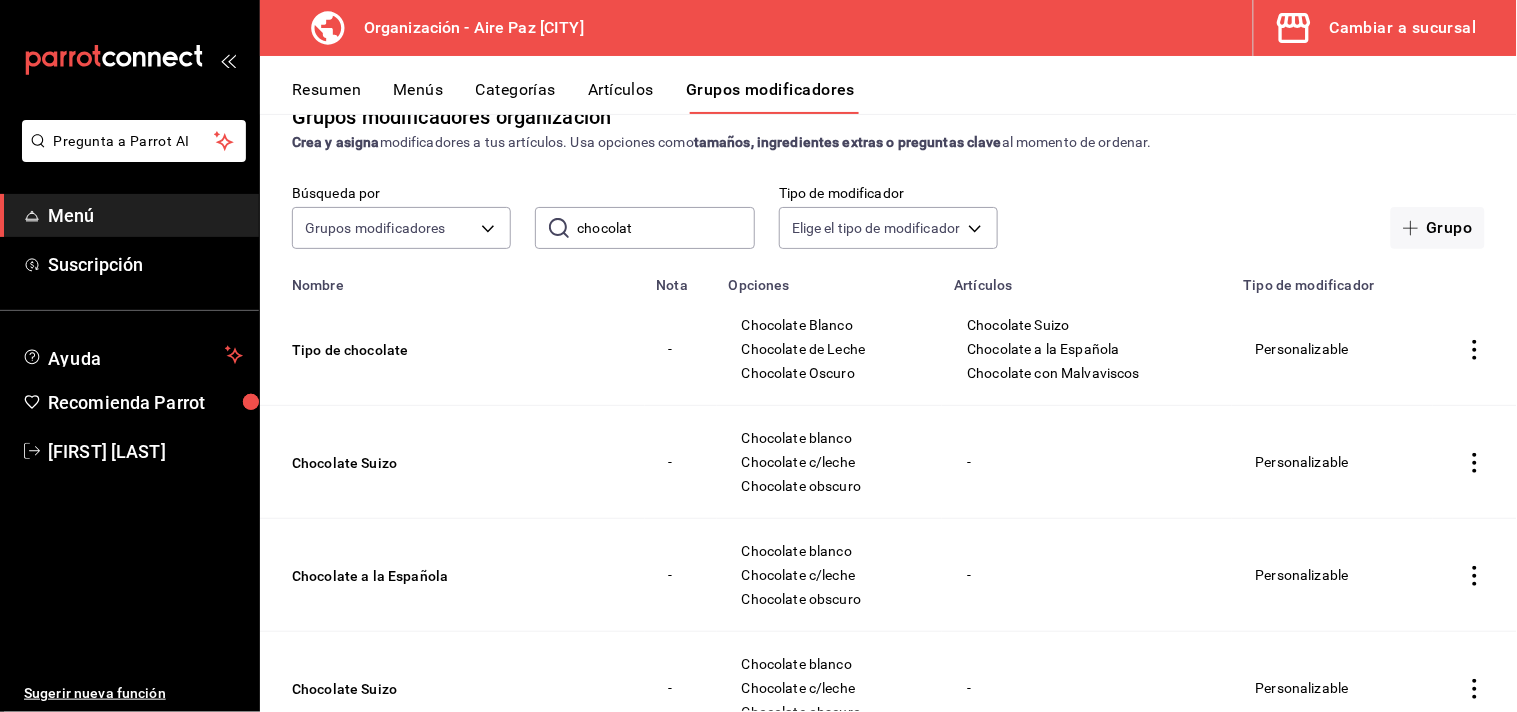 scroll, scrollTop: 0, scrollLeft: 0, axis: both 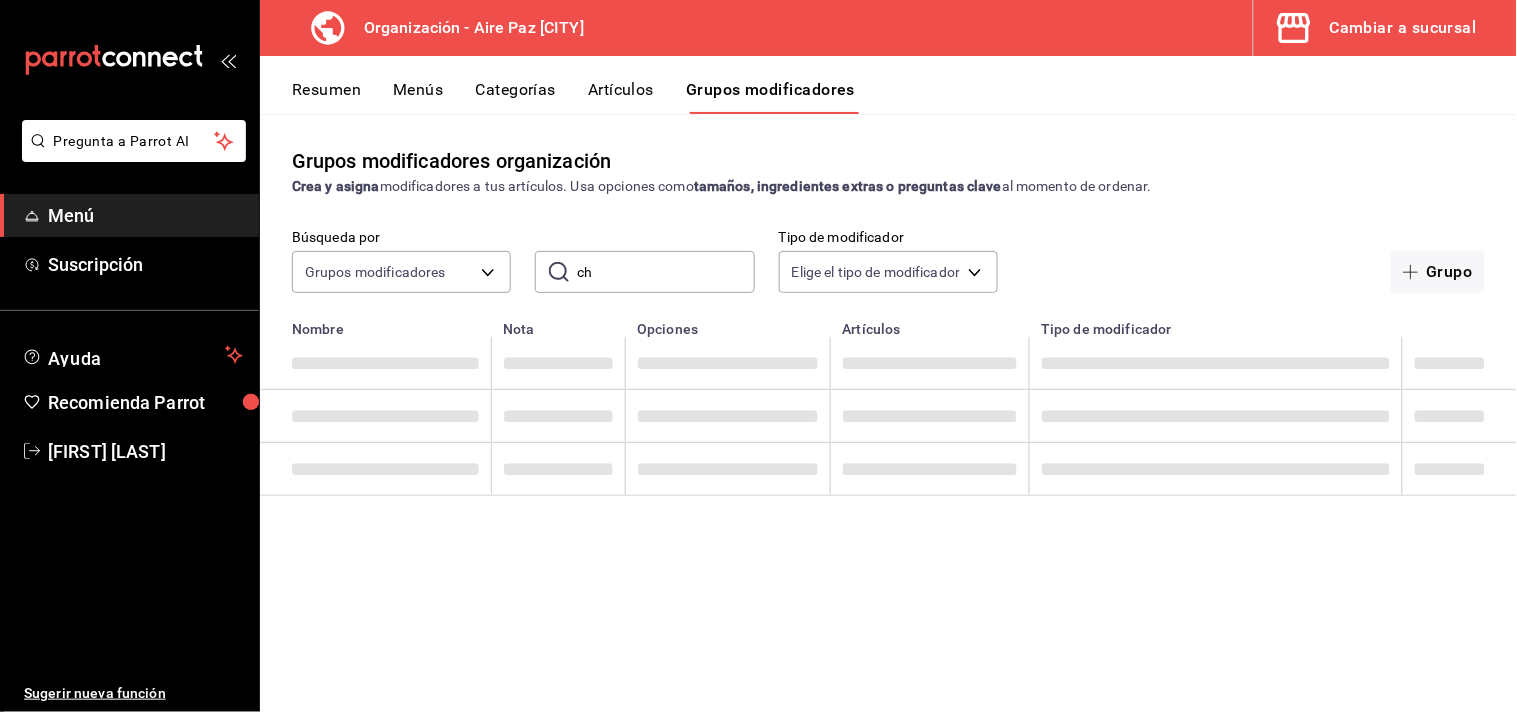 type on "c" 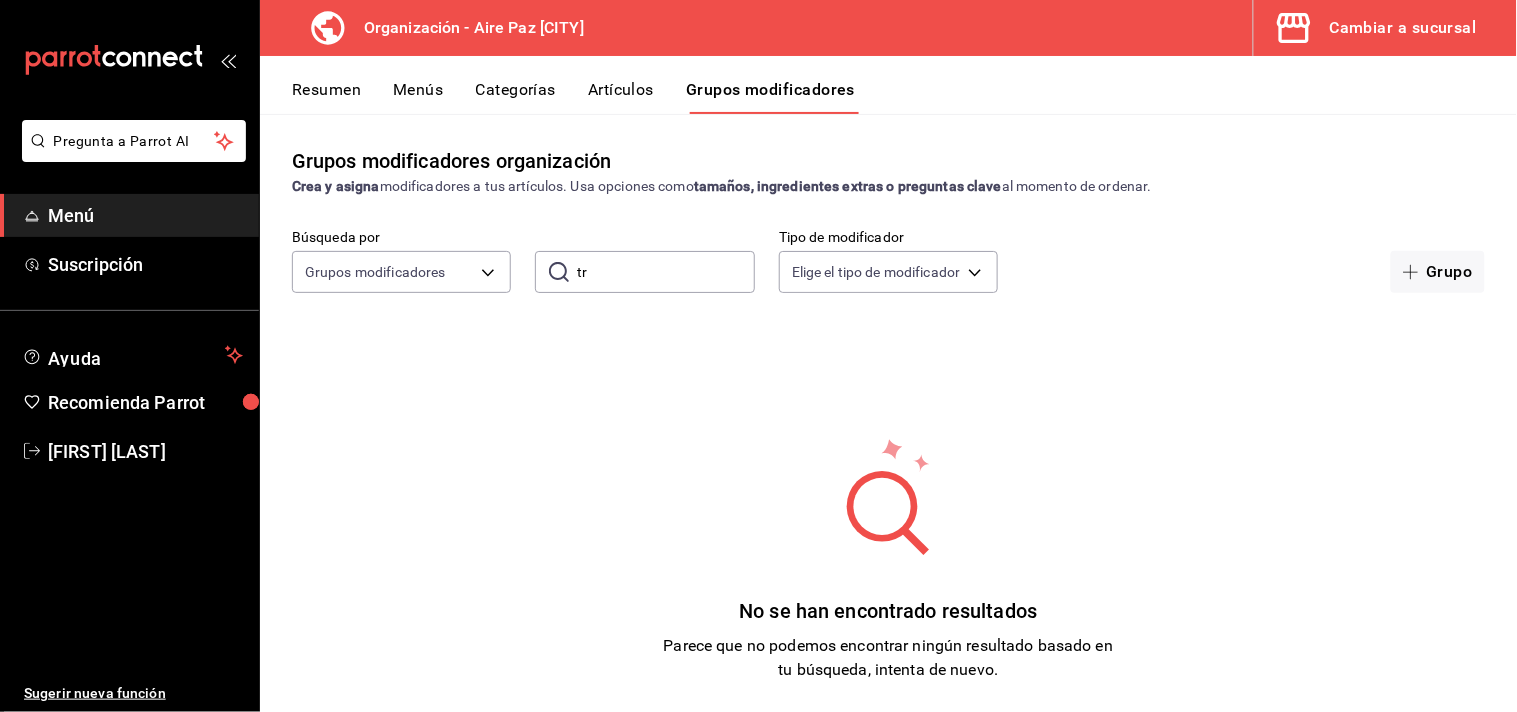 type on "t" 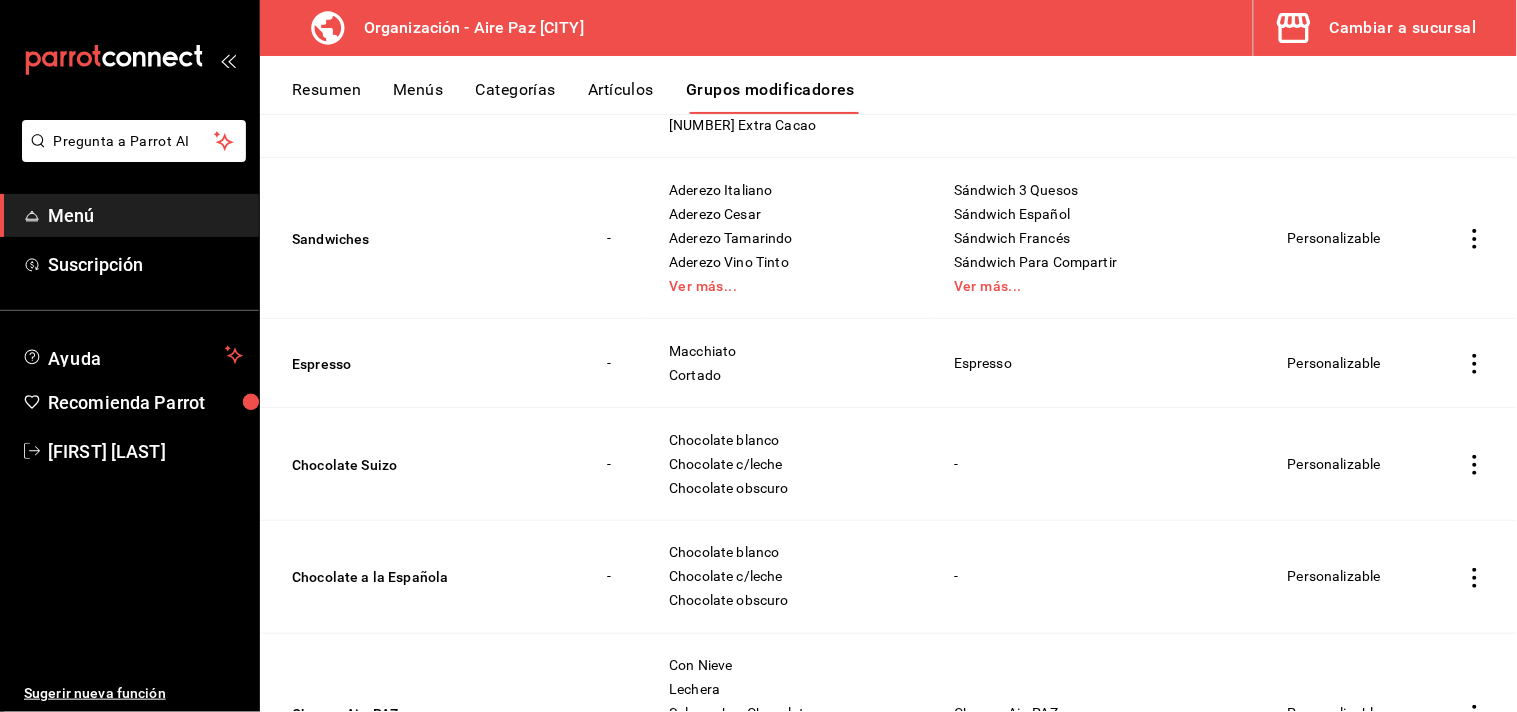 scroll, scrollTop: 568, scrollLeft: 0, axis: vertical 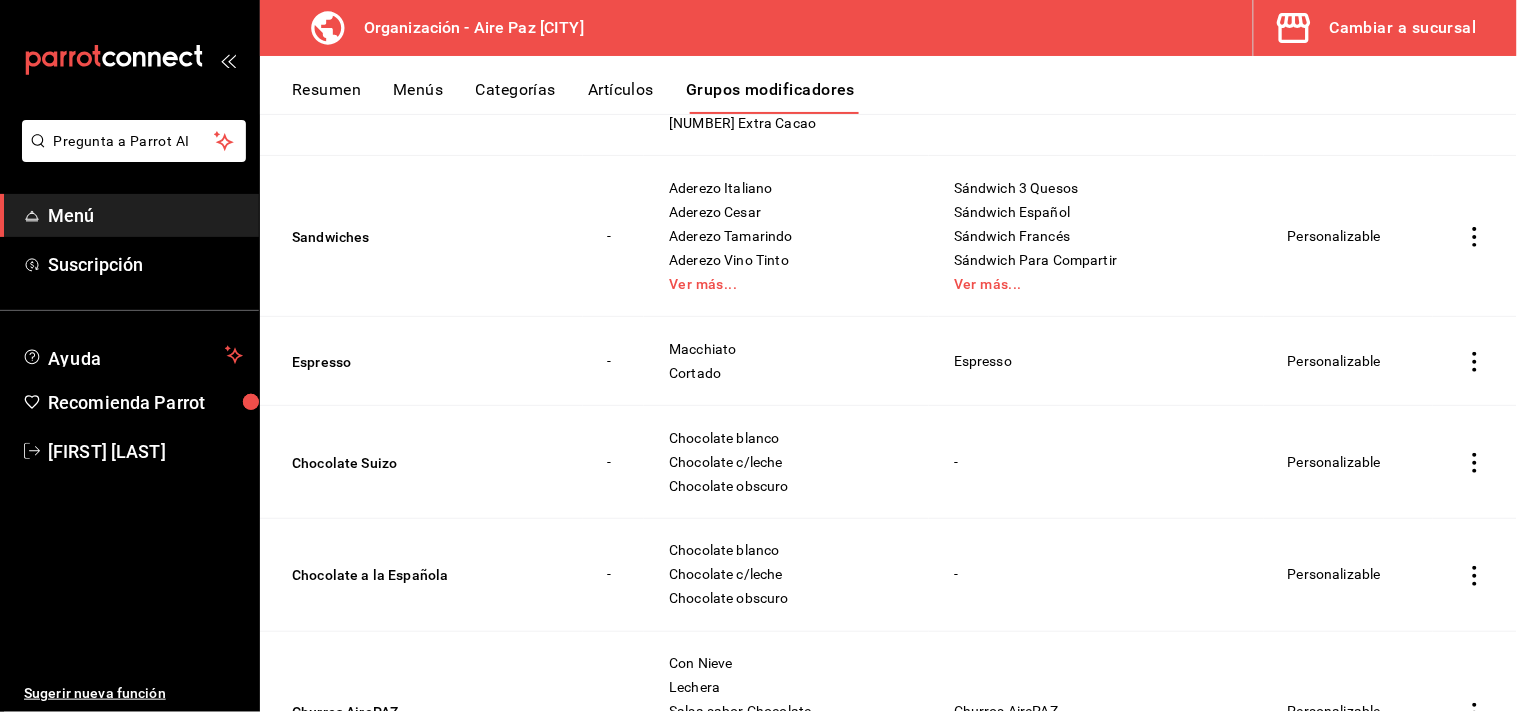 type 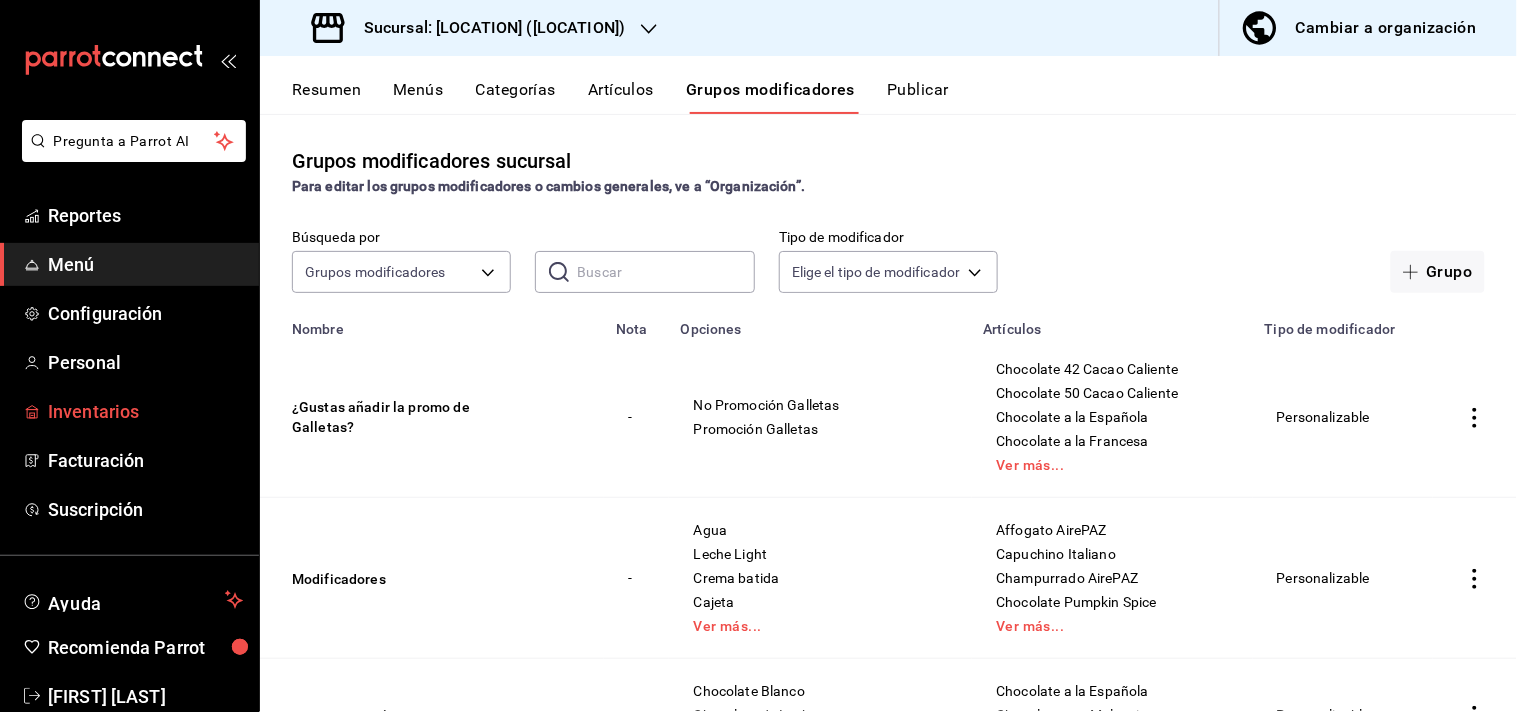 click on "Inventarios" at bounding box center (145, 411) 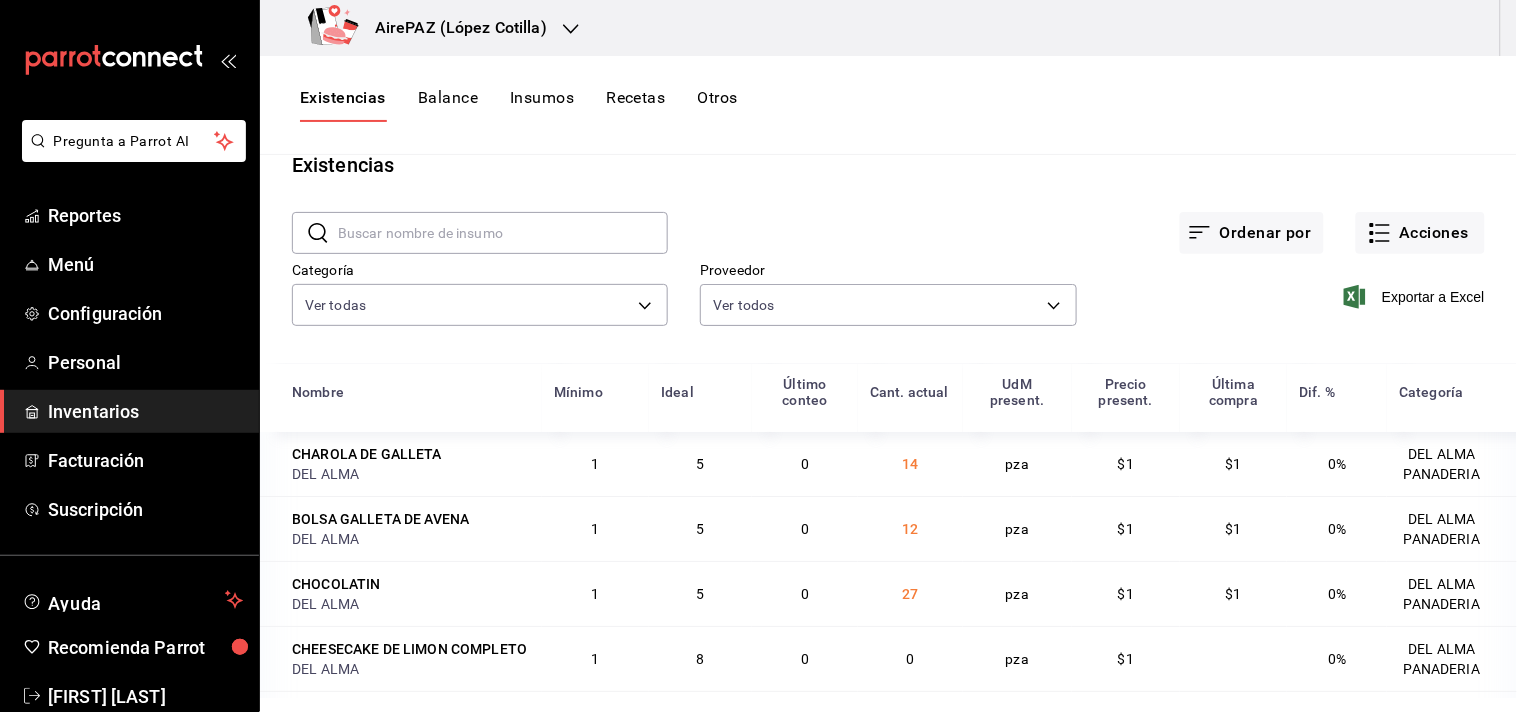 scroll, scrollTop: 0, scrollLeft: 0, axis: both 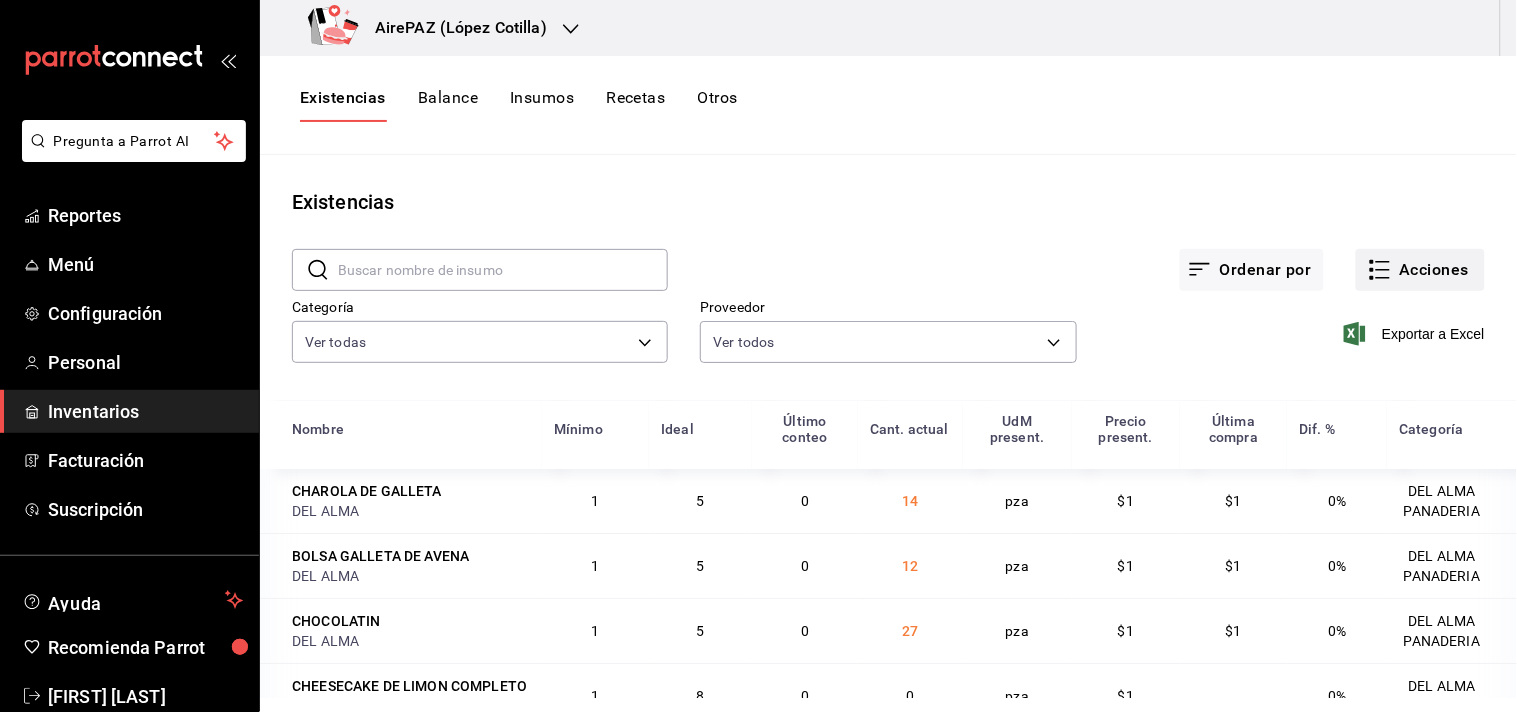 click on "Acciones" at bounding box center [1420, 270] 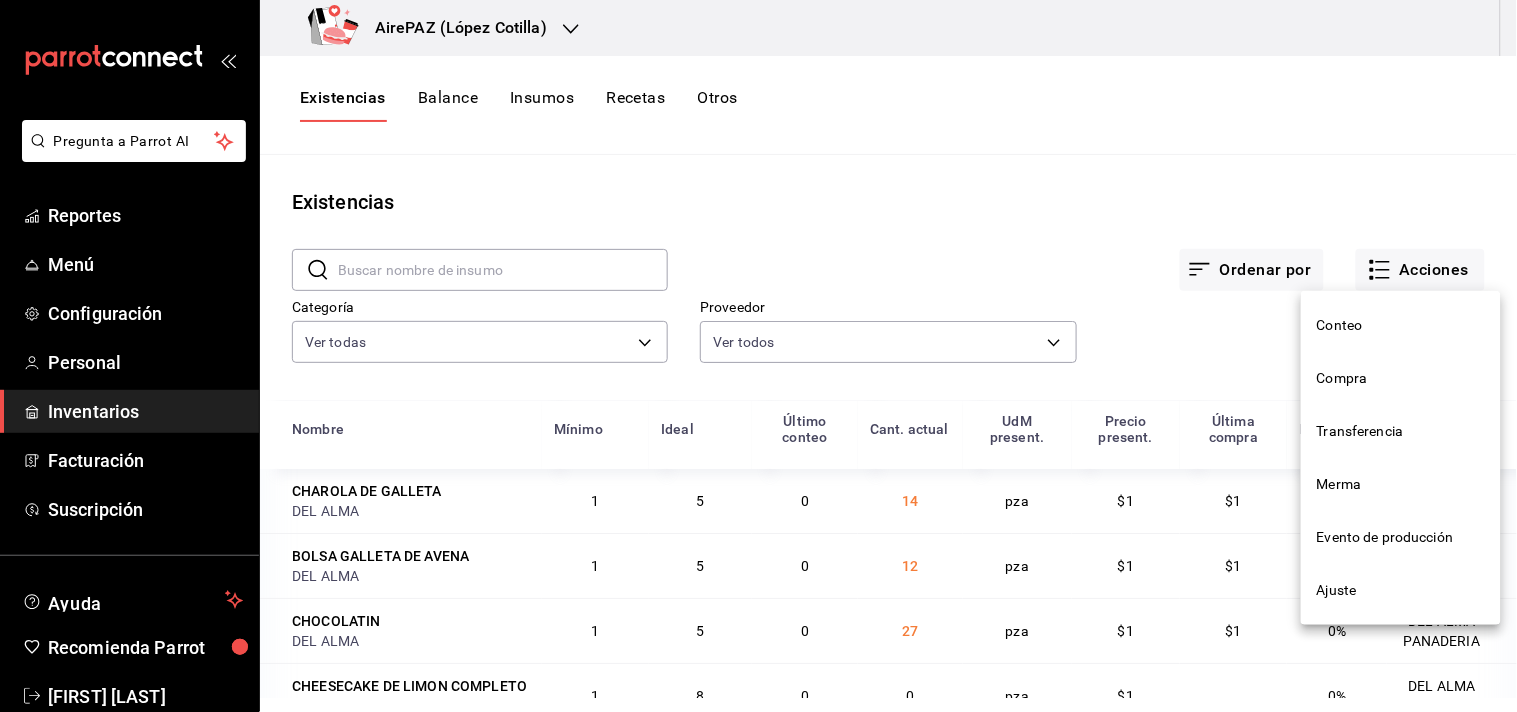 click on "Compra" at bounding box center [1401, 378] 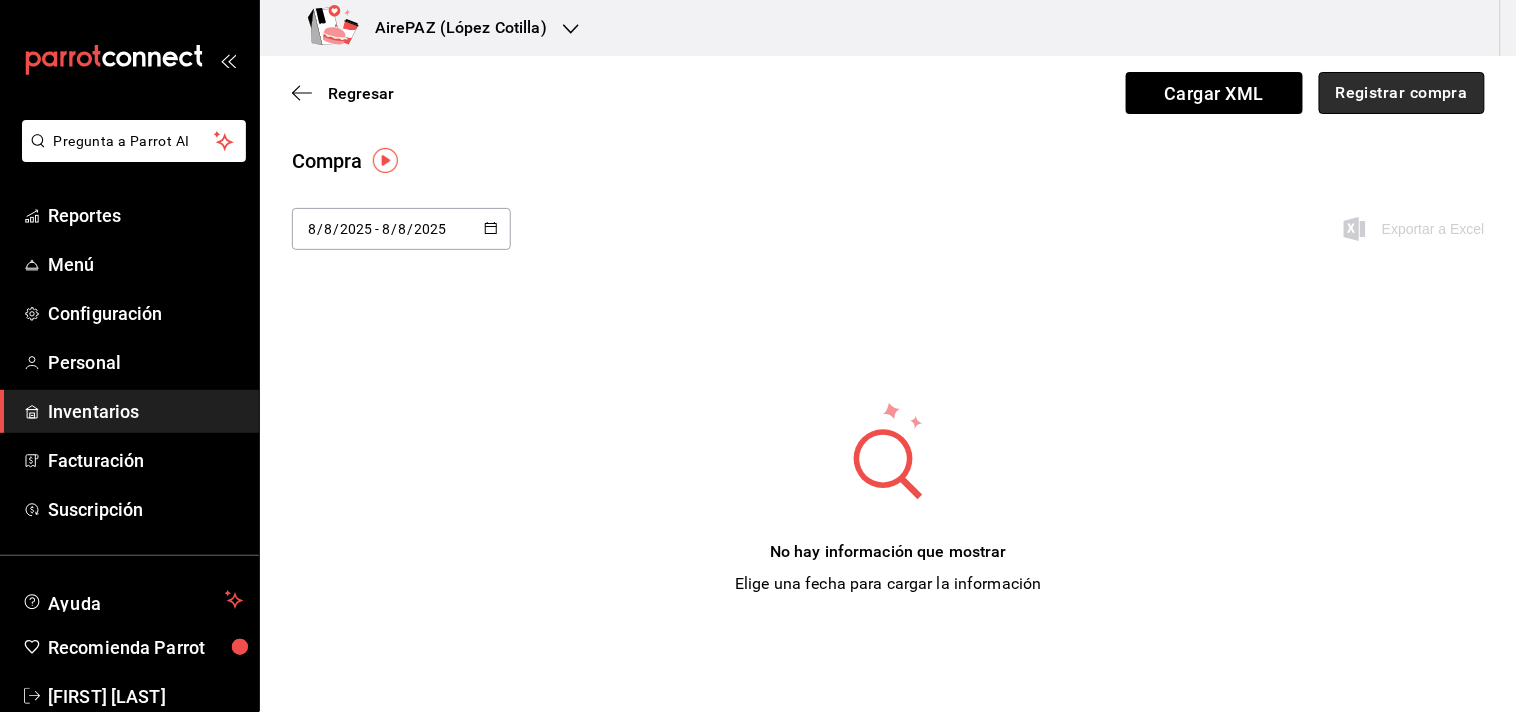 click on "Registrar compra" at bounding box center (1402, 93) 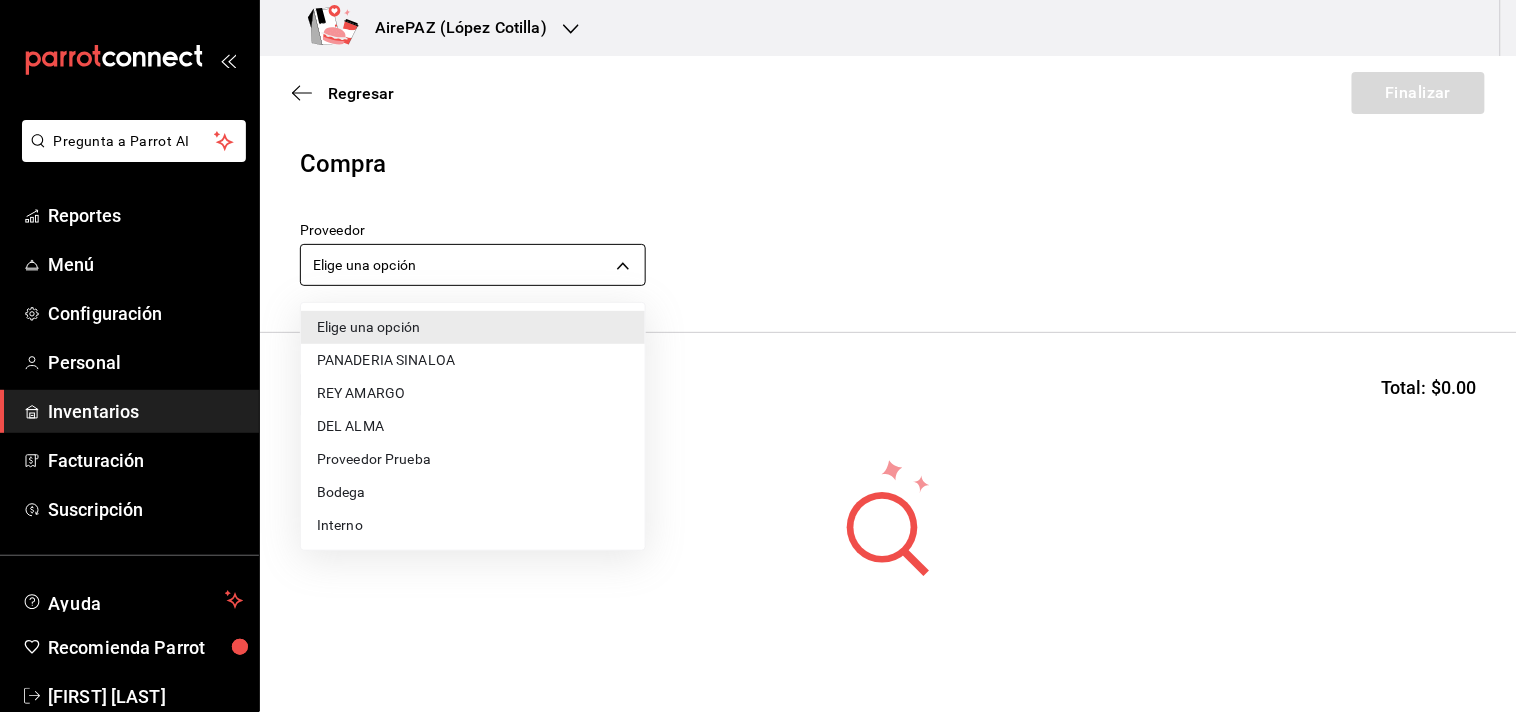 click on "Pregunta a Parrot AI Reportes   Menú   Configuración   Personal   Inventarios   Facturación   Suscripción   Ayuda Recomienda Parrot   [PERSON_NAME]   Sugerir nueva función   [LOCATION] ([LOCATION]) Regresar Finalizar Compra Proveedor Elige una opción default Buscar Total: $0.00 No hay insumos a mostrar. Busca un insumo para agregarlo a la lista GANA 1 MES GRATIS EN TU SUSCRIPCIÓN AQUÍ ¿Recuerdas cómo empezó tu restaurante?
Hoy puedes ayudar a un colega a tener el mismo cambio que tú viviste.
Recomienda Parrot directamente desde tu Portal Administrador.
Es fácil y rápido.
🎁 Por cada restaurante que se una, ganas 1 mes gratis. Ver video tutorial Ir a video Pregunta a Parrot AI Reportes   Menú   Configuración   Personal   Inventarios   Facturación   Suscripción   Ayuda Recomienda Parrot   [PERSON_NAME]   Sugerir nueva función   Editar Eliminar Visitar centro de ayuda ([PHONE]) [EMAIL] Visitar centro de ayuda ([PHONE]) [EMAIL] [BRAND_NAME]" at bounding box center [758, 299] 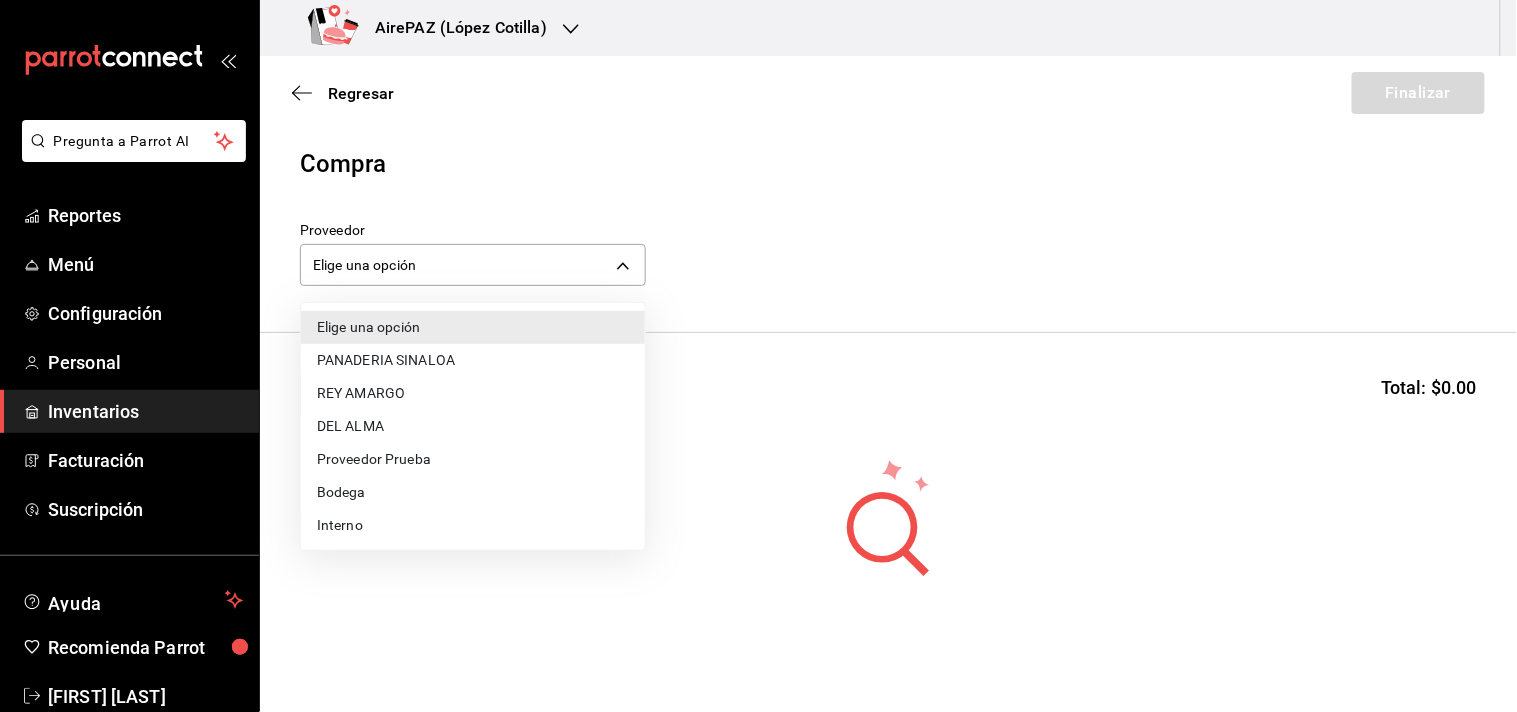 click on "REY AMARGO" at bounding box center (473, 393) 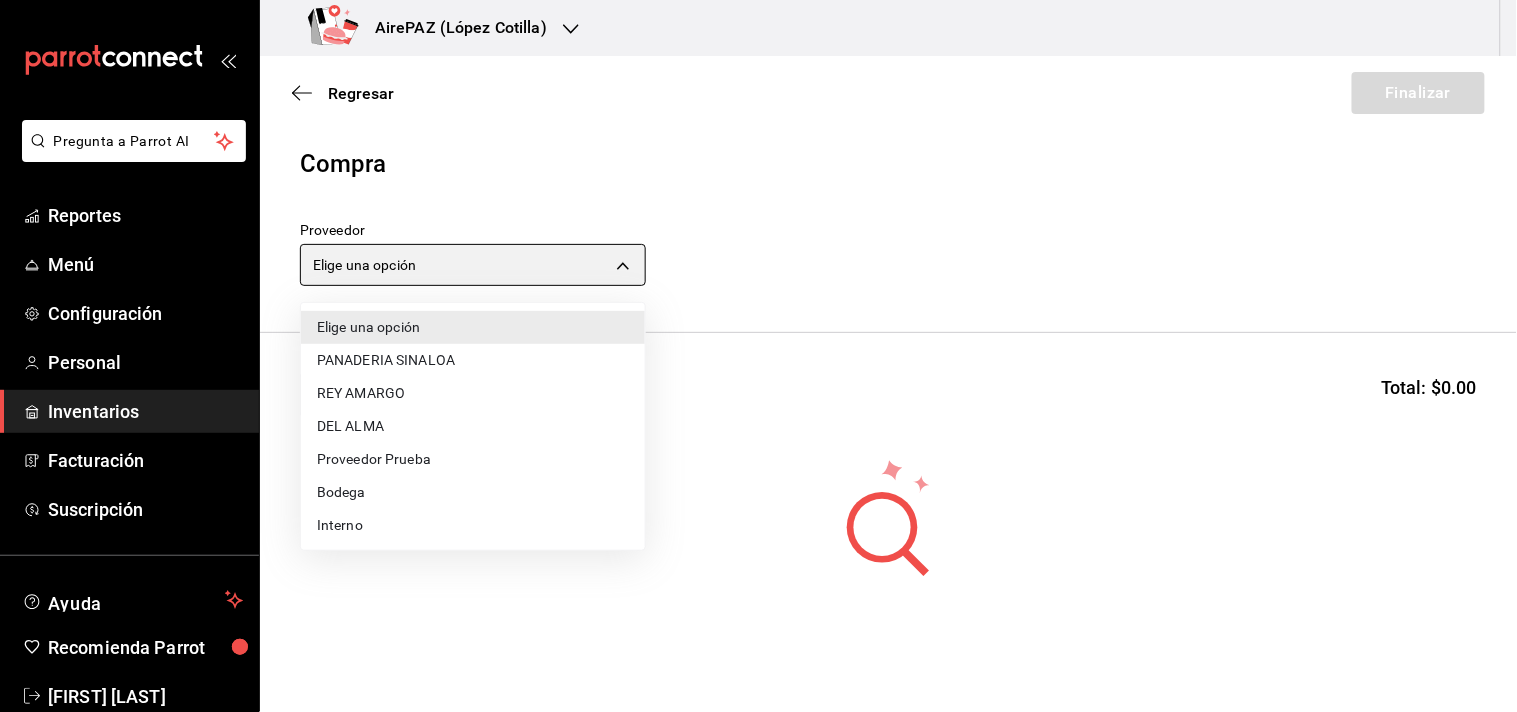 type on "3e834ab4-3d7d-4afe-b7f8-272179bb61f6" 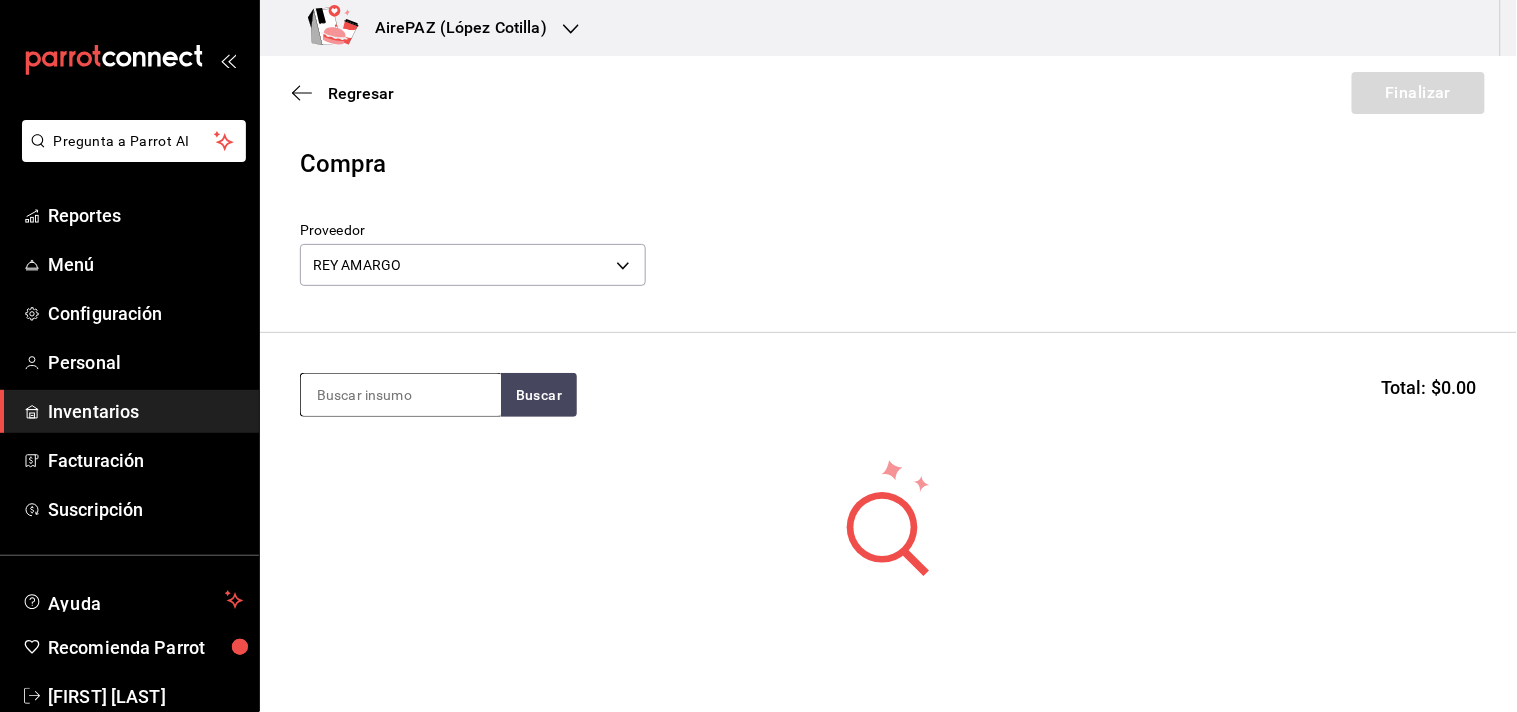 click at bounding box center [401, 395] 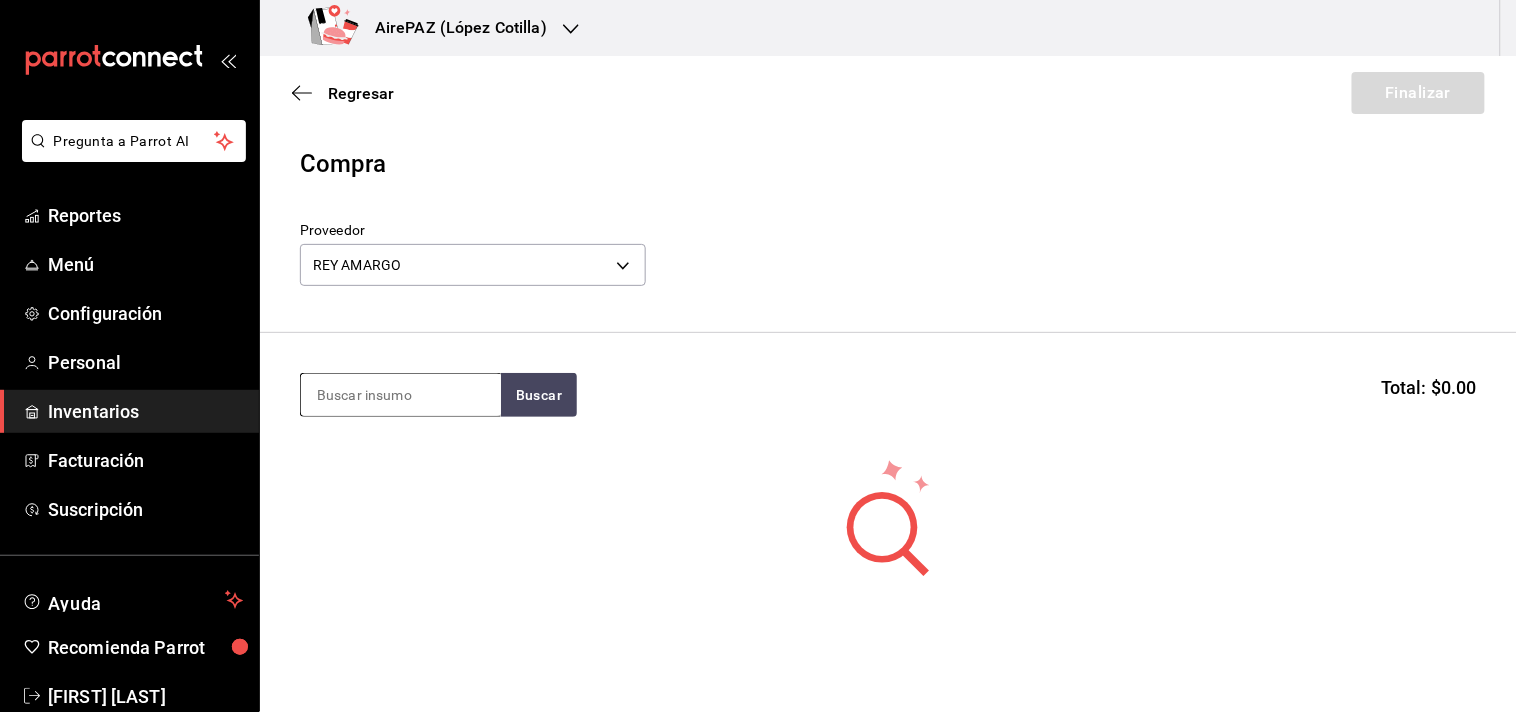 type on "t" 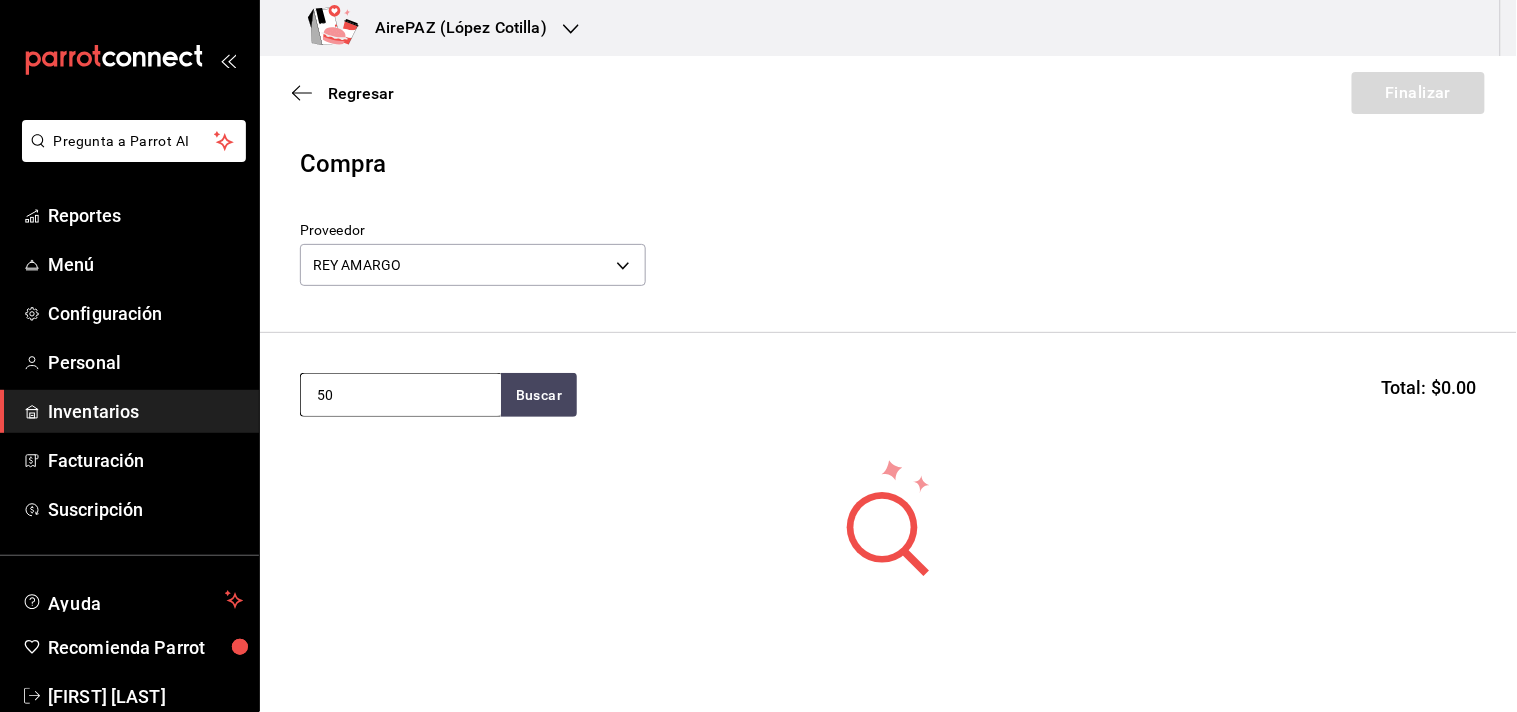 type on "5" 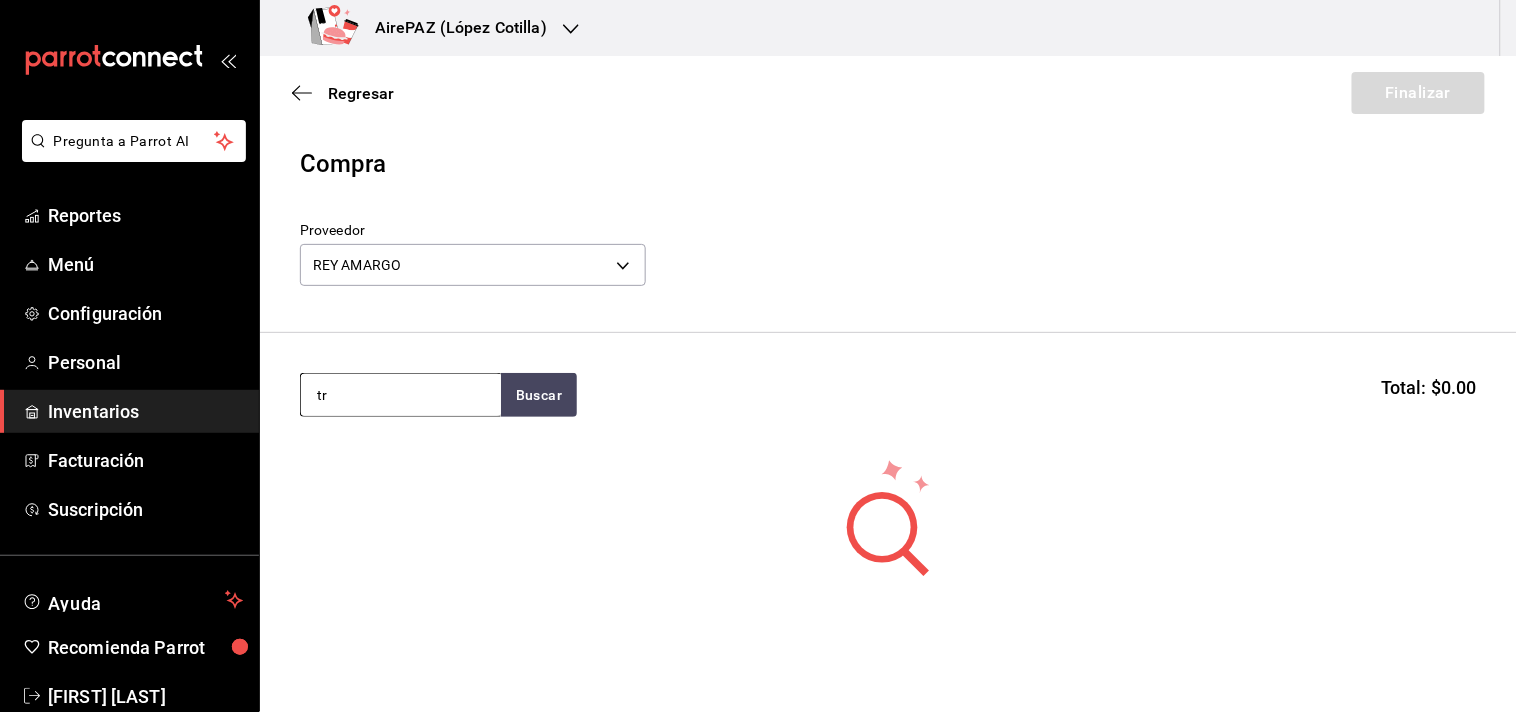 type on "t" 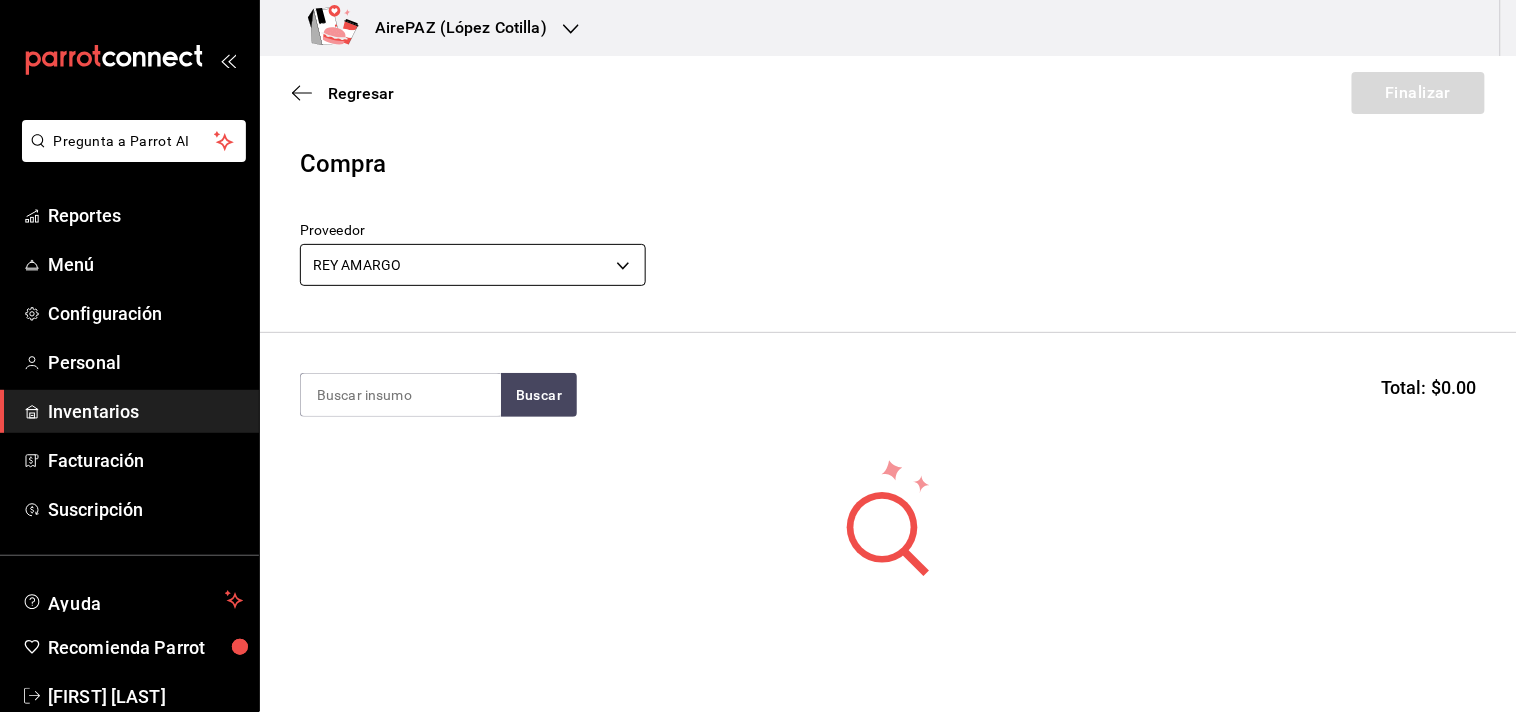 type 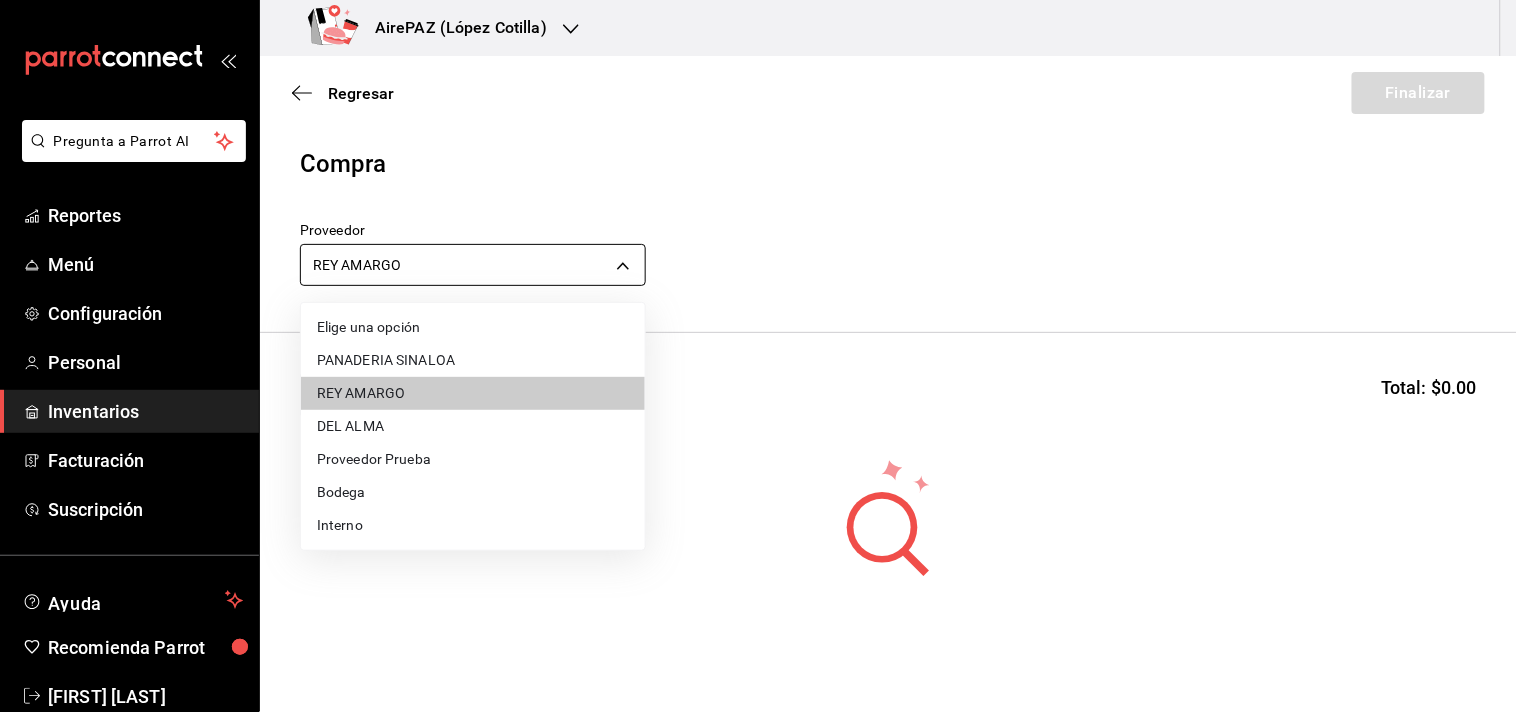 click on "Pregunta a Parrot AI Reportes   Menú   Configuración   Personal   Inventarios   Facturación   Suscripción   Ayuda Recomienda Parrot   [FIRST] [LAST]   Sugerir nueva función   AirePAZ ([CITY]) Regresar Finalizar Compra Proveedor REY AMARGO [UUID] Buscar Total: $0.00 No hay insumos a mostrar. Busca un insumo para agregarlo a la lista GANA 1 MES GRATIS EN TU SUSCRIPCIÓN AQUÍ ¿Recuerdas cómo empezó tu restaurante?
Hoy puedes ayudar a un colega a tener el mismo cambio que tú viviste.
Recomienda Parrot directamente desde tu Portal Administrador.
Es fácil y rápido.
🎁 Por cada restaurante que se una, ganas 1 mes gratis. Ver video tutorial Ir a video Pregunta a Parrot AI Reportes   Menú   Configuración   Personal   Inventarios   Facturación   Suscripción   Ayuda Recomienda Parrot   [FIRST] [LAST]   Sugerir nueva función   Editar Eliminar Visitar centro de ayuda ([PHONE]) [EMAIL] Visitar centro de ayuda ([PHONE]) REY AMARGO" at bounding box center [758, 299] 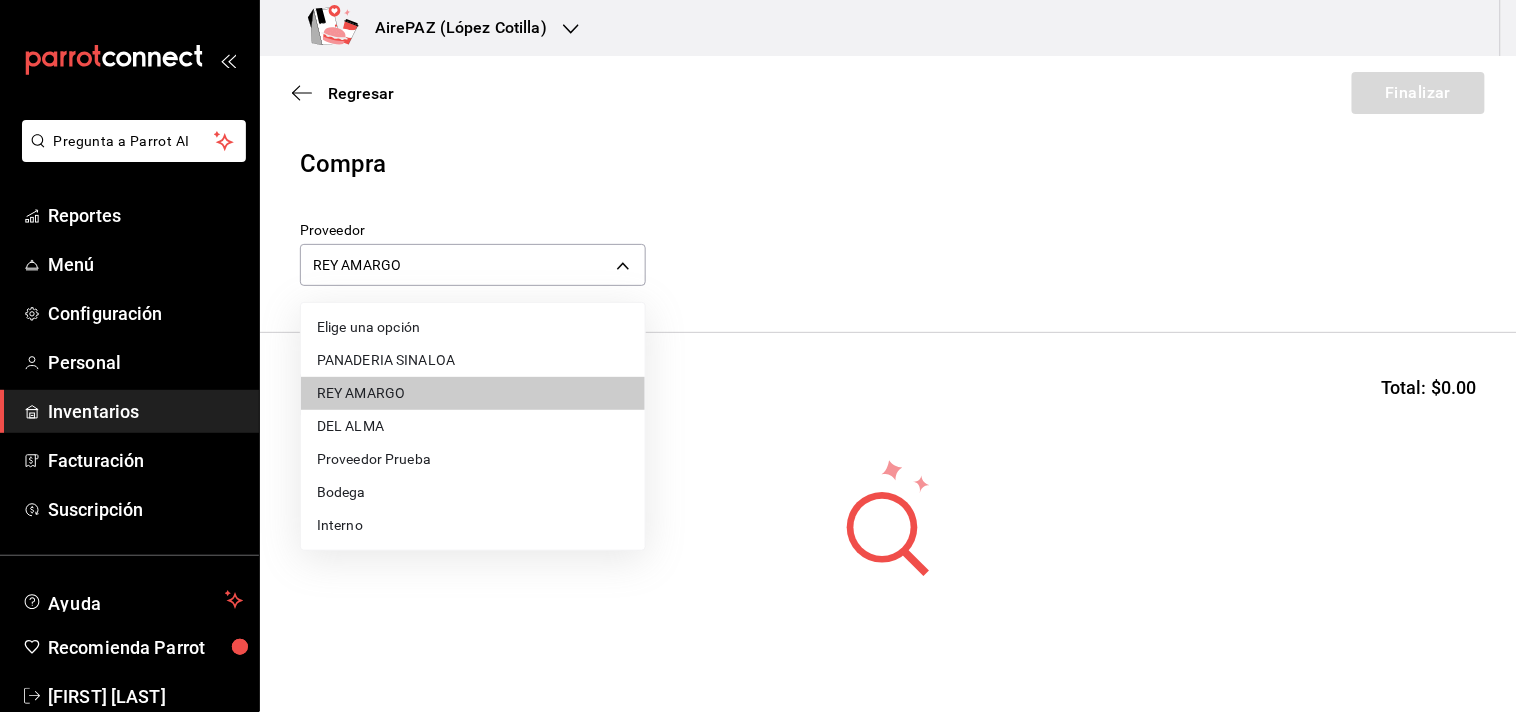 click on "DEL ALMA" at bounding box center (473, 426) 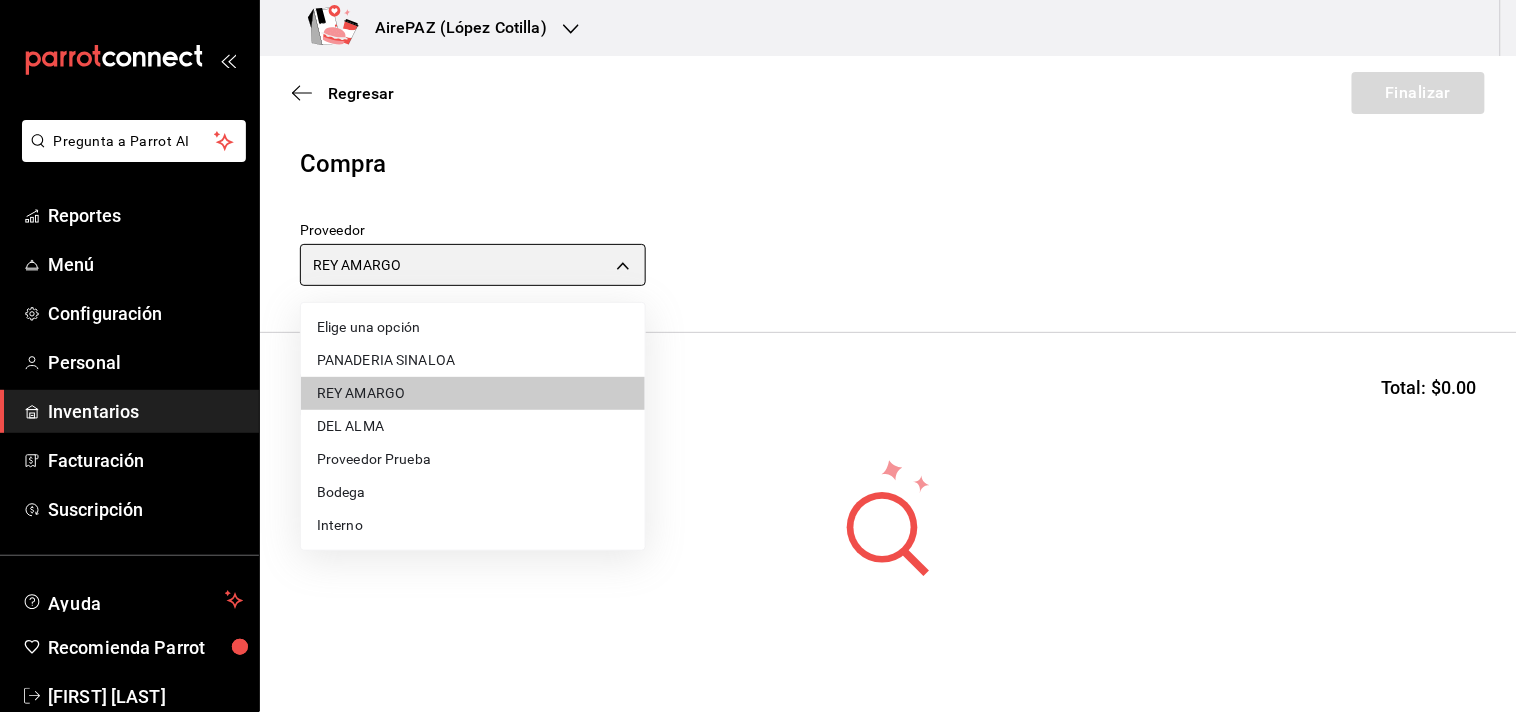 type on "4fe2fbfc-57df-440a-bfb7-76c469320e9c" 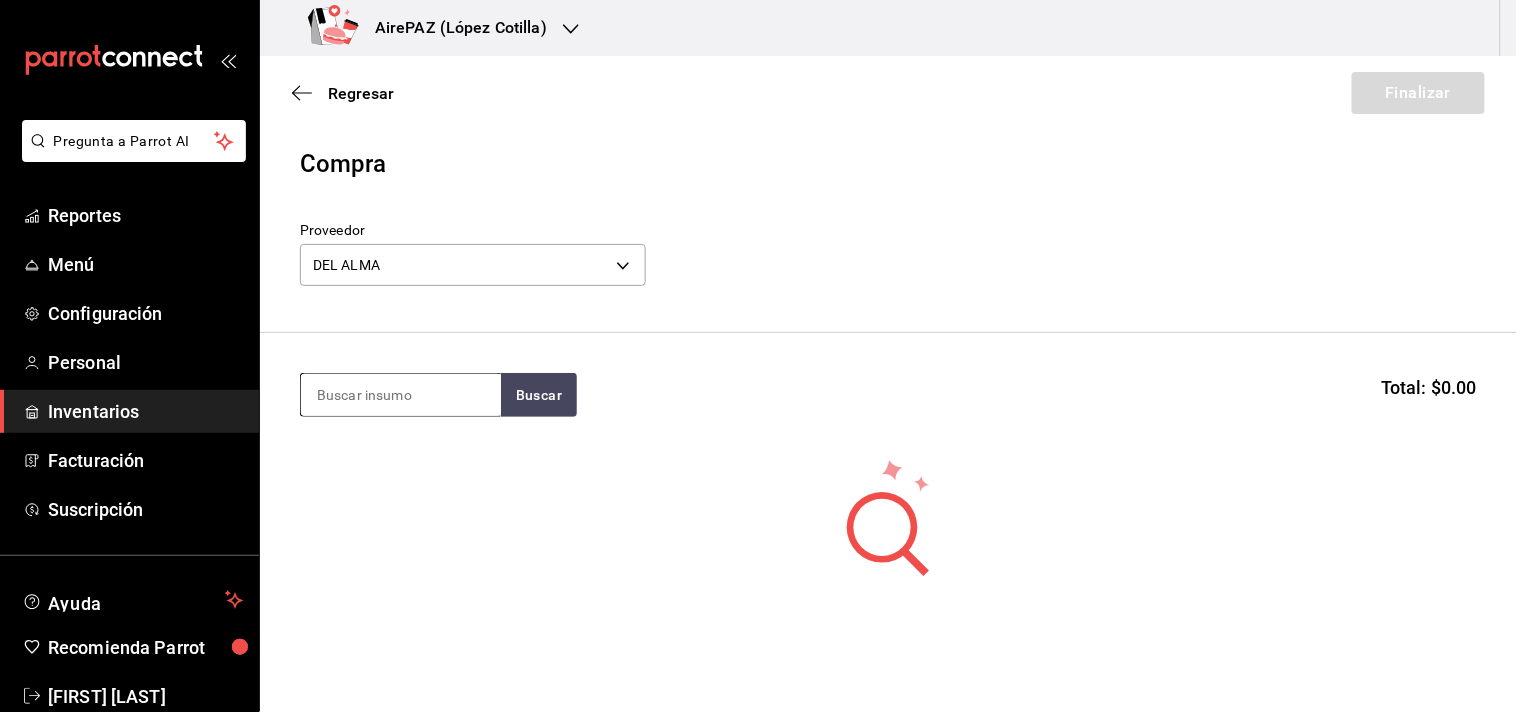 click at bounding box center (401, 395) 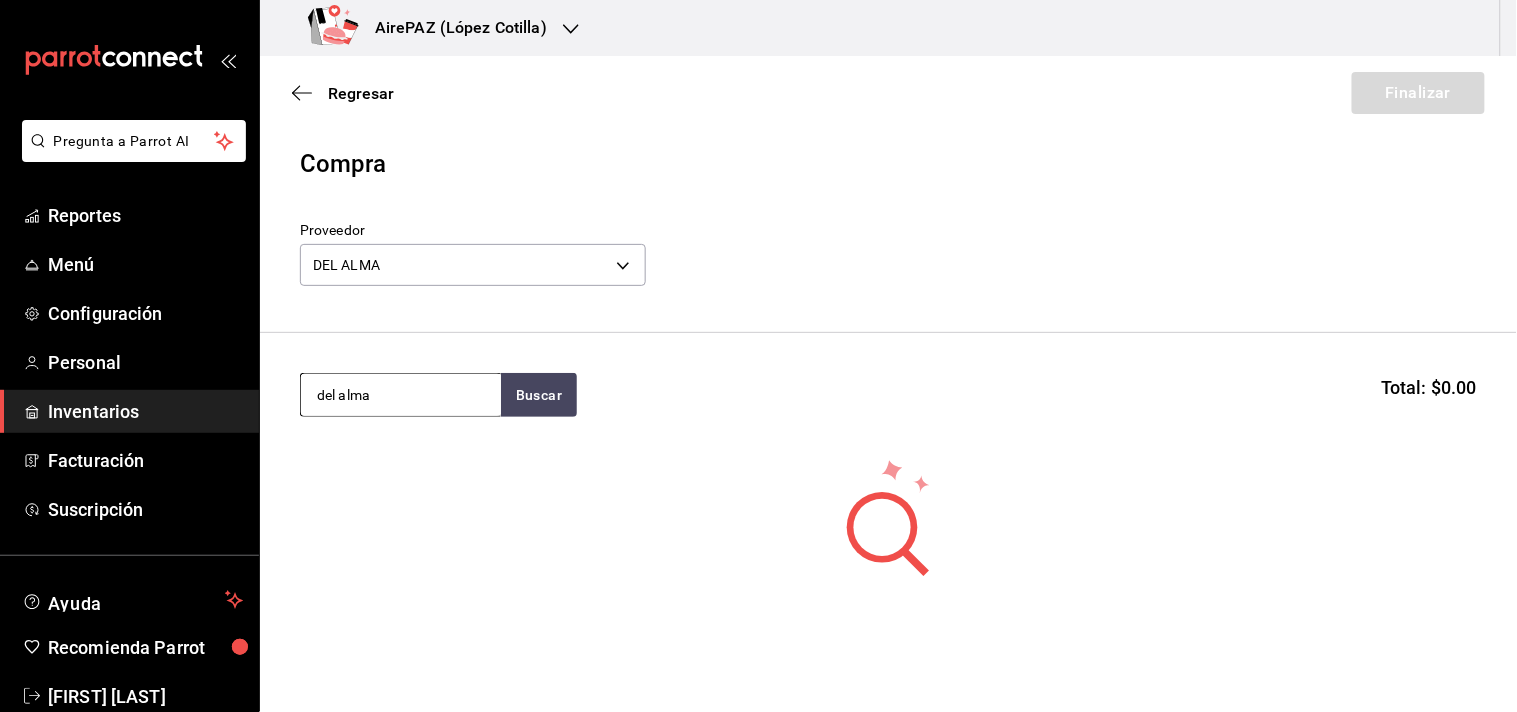 type on "del alma" 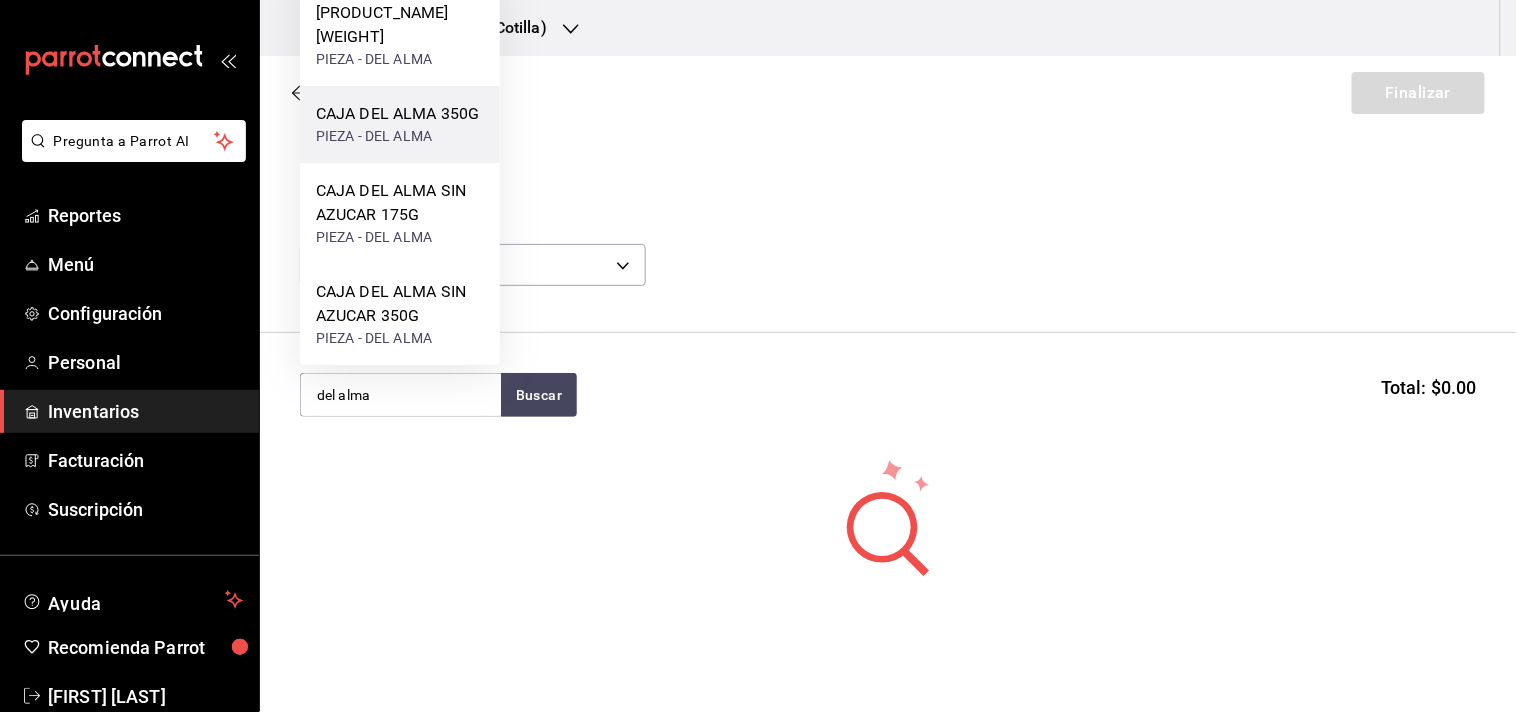 click on "PIEZA - DEL ALMA" at bounding box center (397, 136) 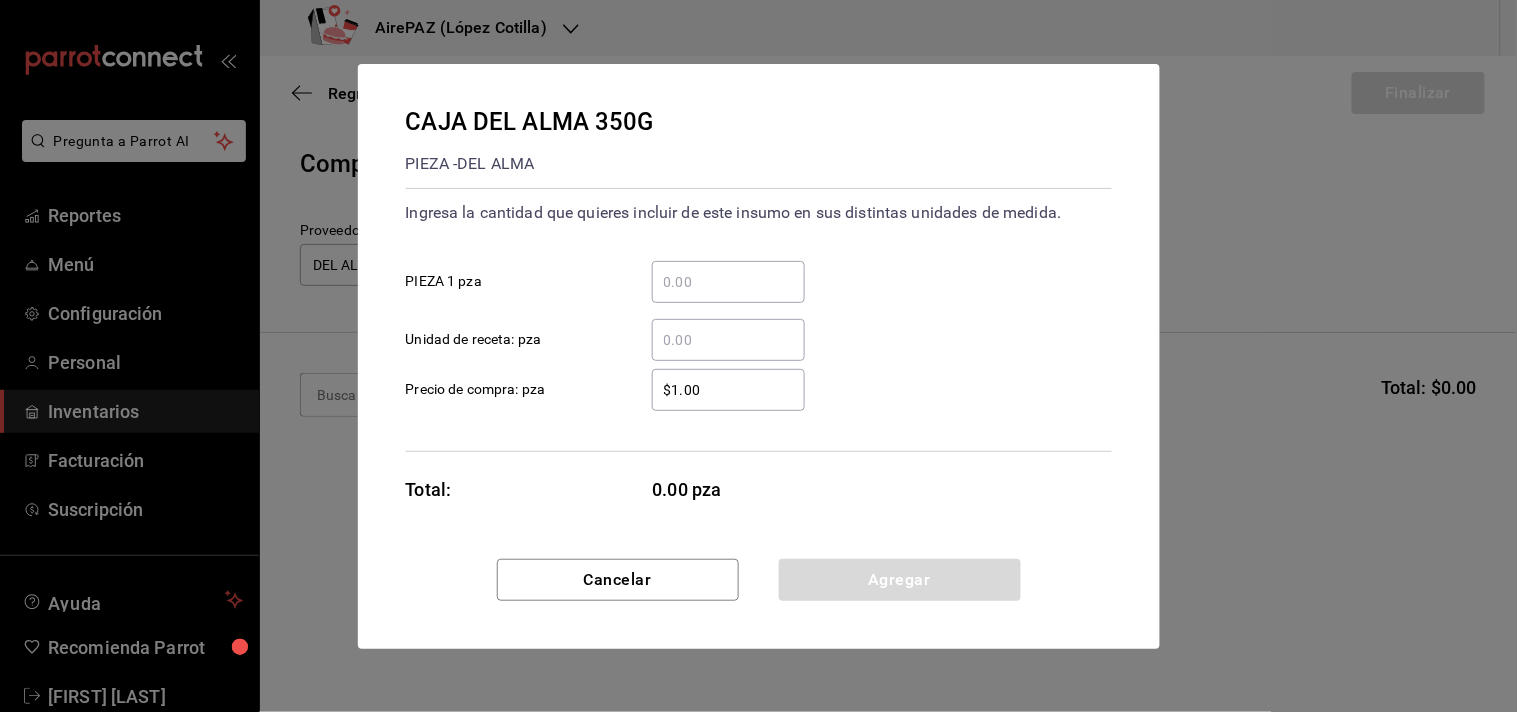 click on "​" at bounding box center (728, 282) 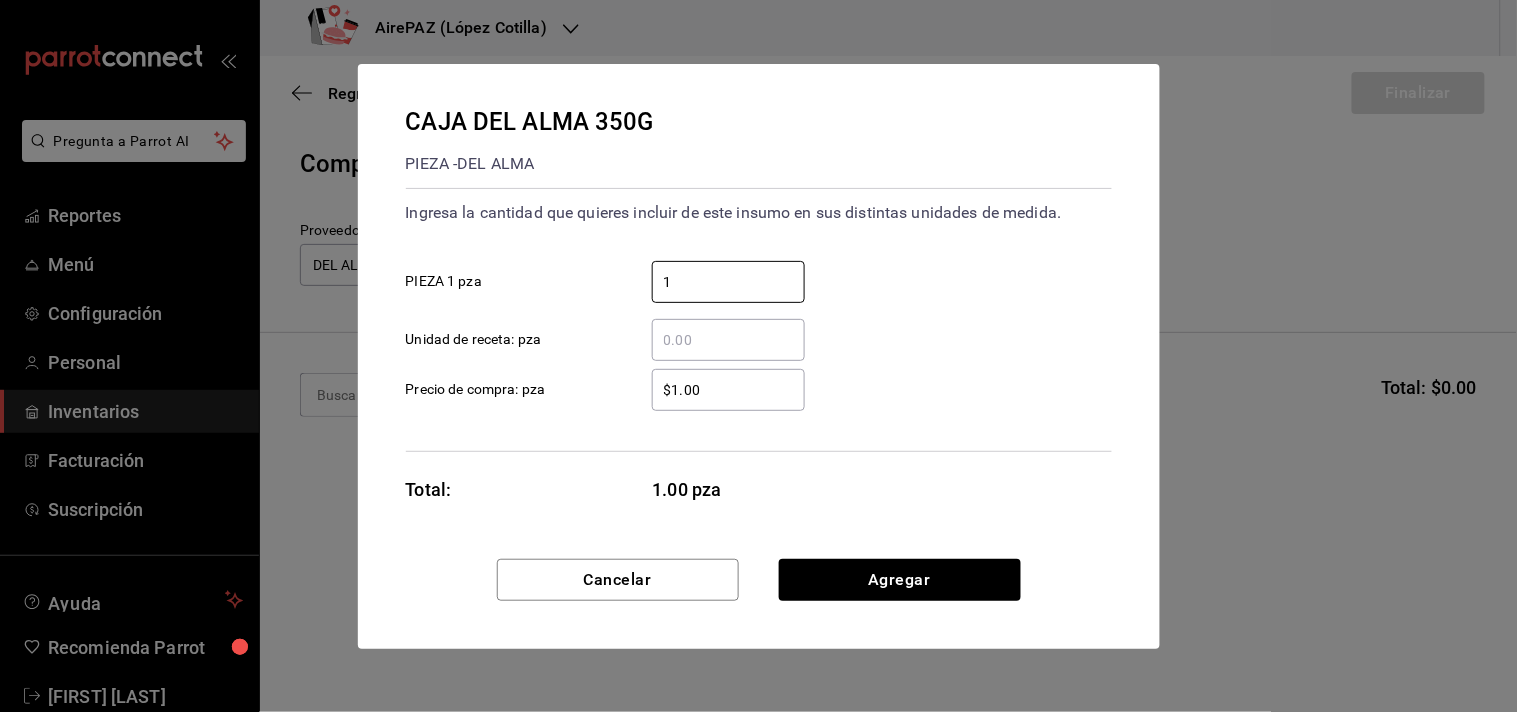 type on "1" 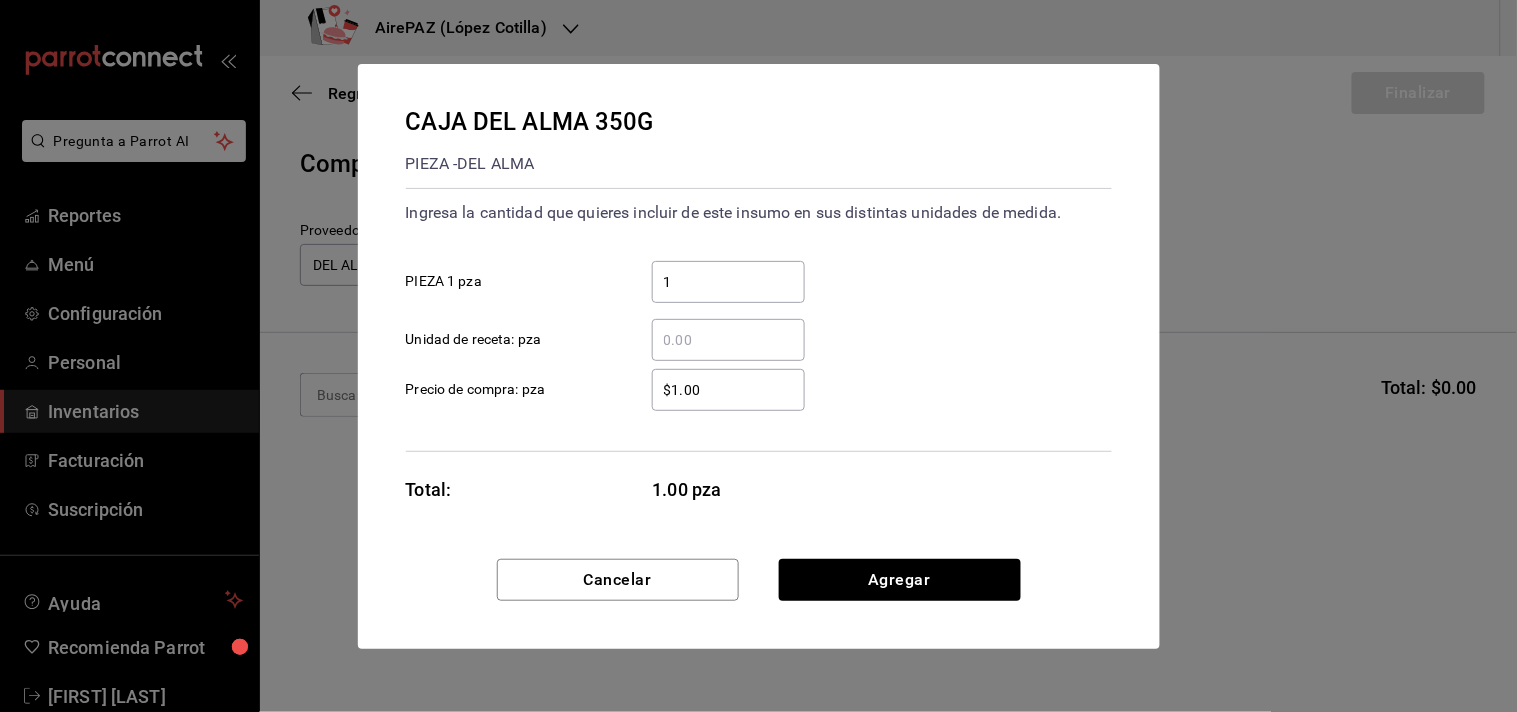click on "[NUMBER] ​ PIEZA [NUMBER] pza" at bounding box center (751, 274) 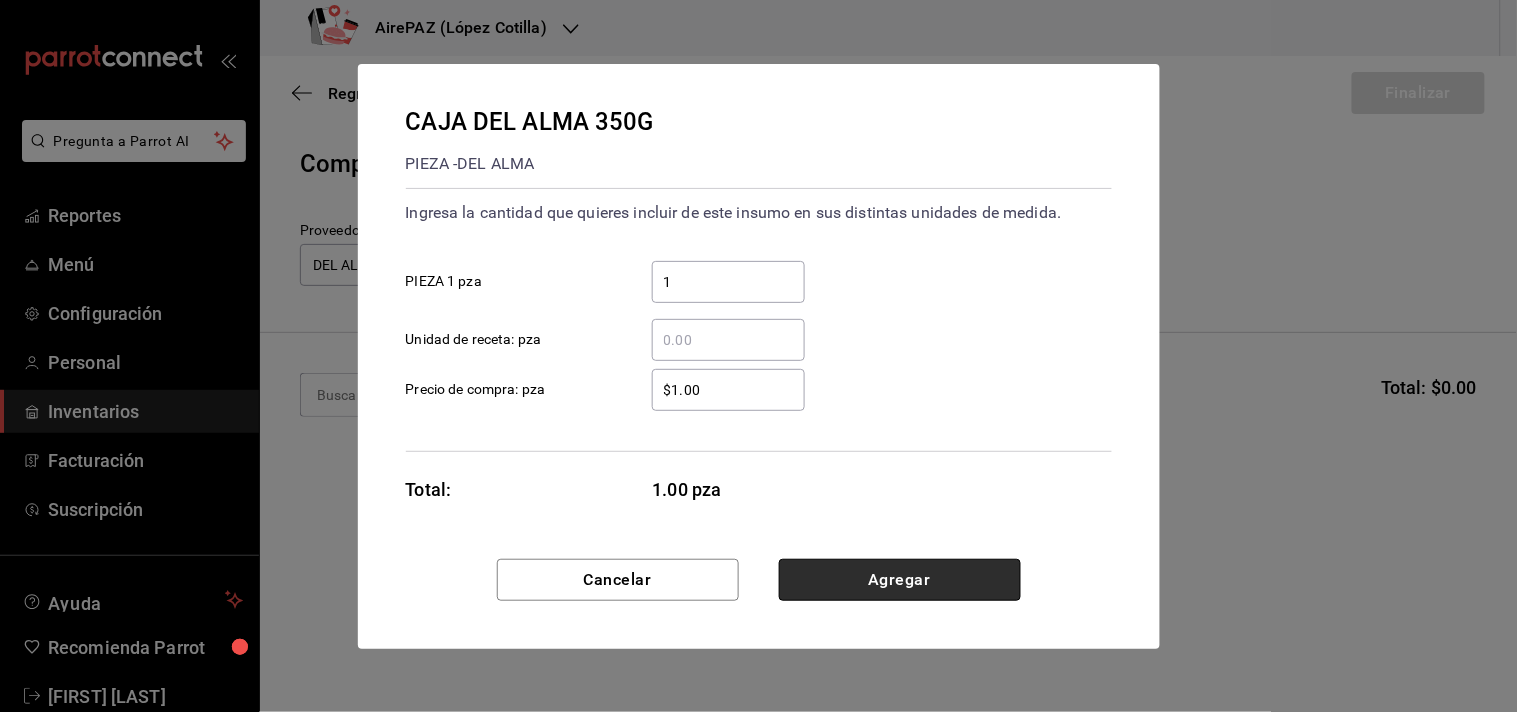 click on "Agregar" at bounding box center [900, 580] 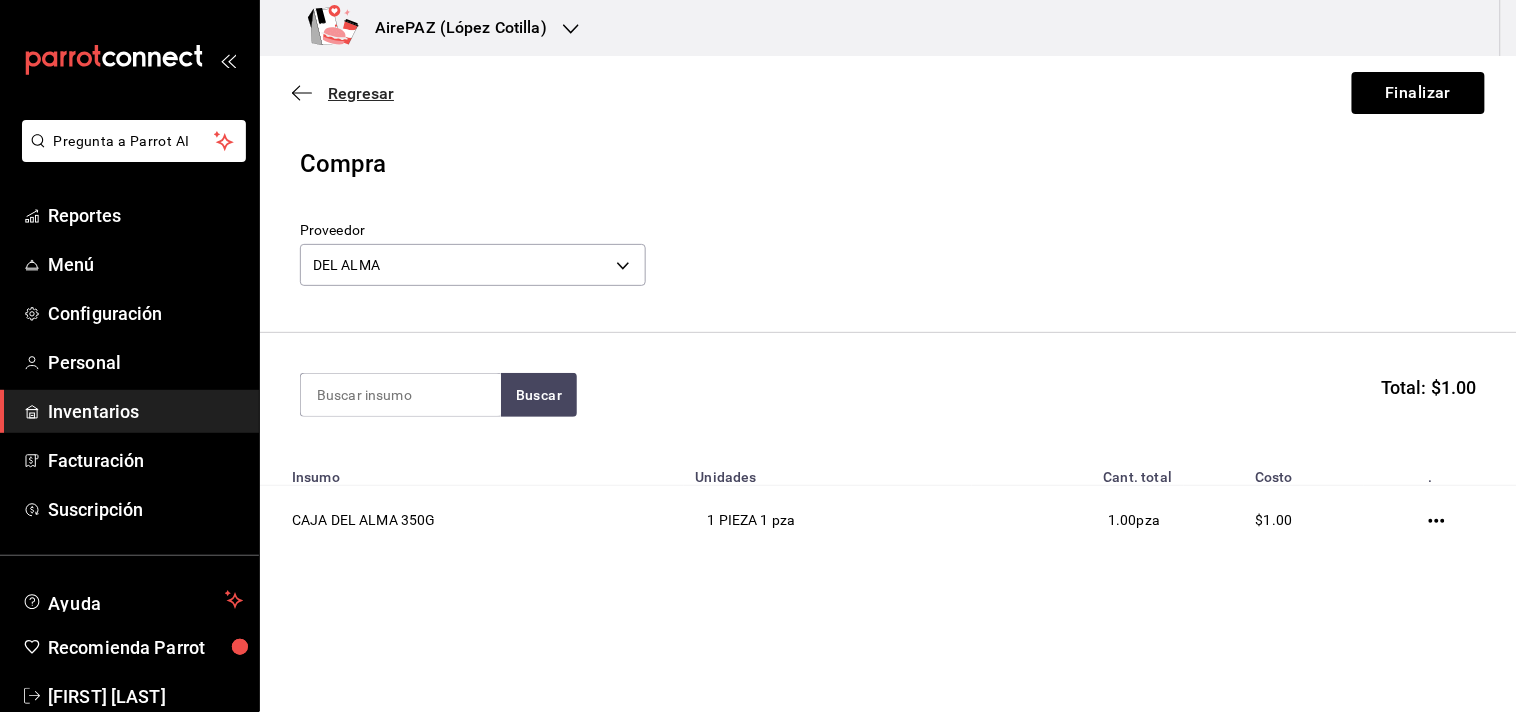 click on "Regresar" at bounding box center [361, 93] 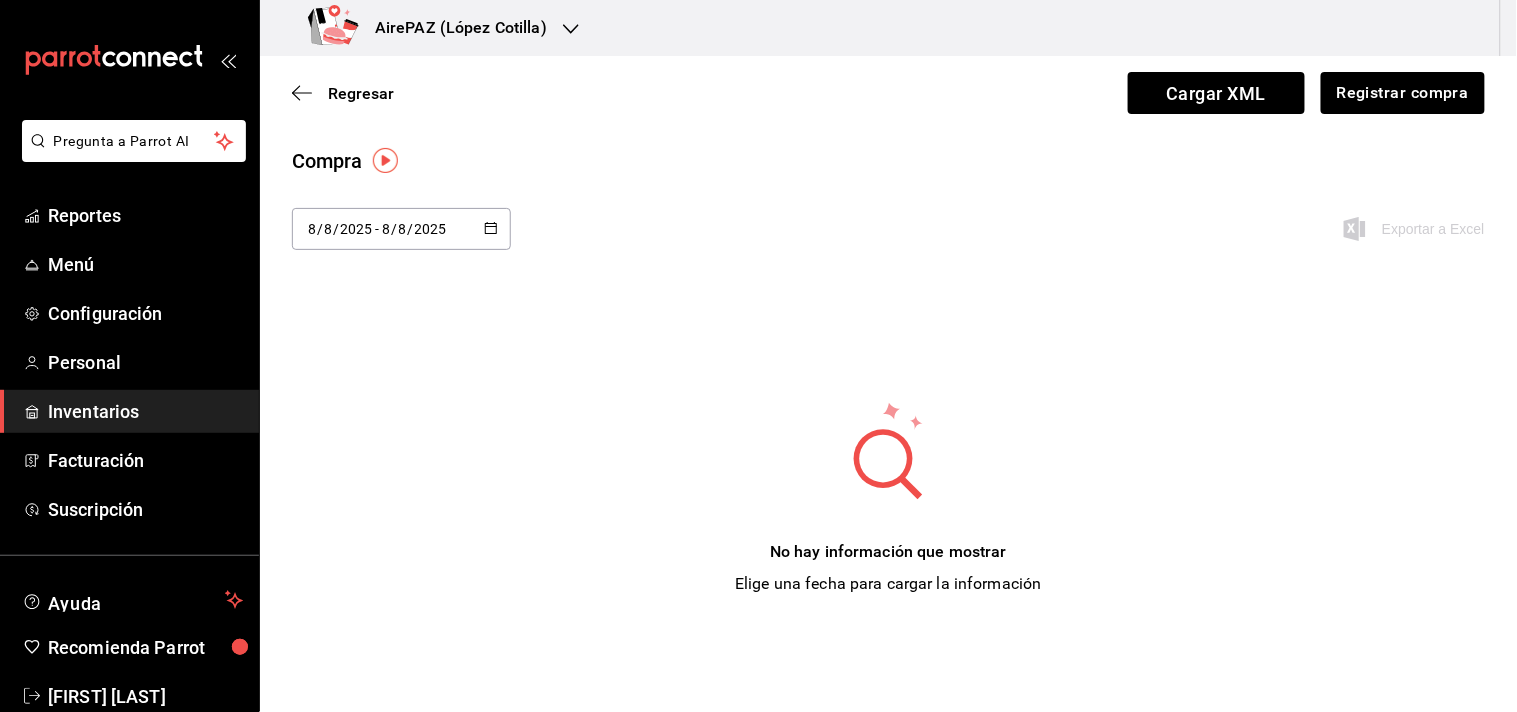 click on "2025-08-08 8 / 8 / 2025 - 2025-08-08 8 / 8 / 2025" at bounding box center (401, 229) 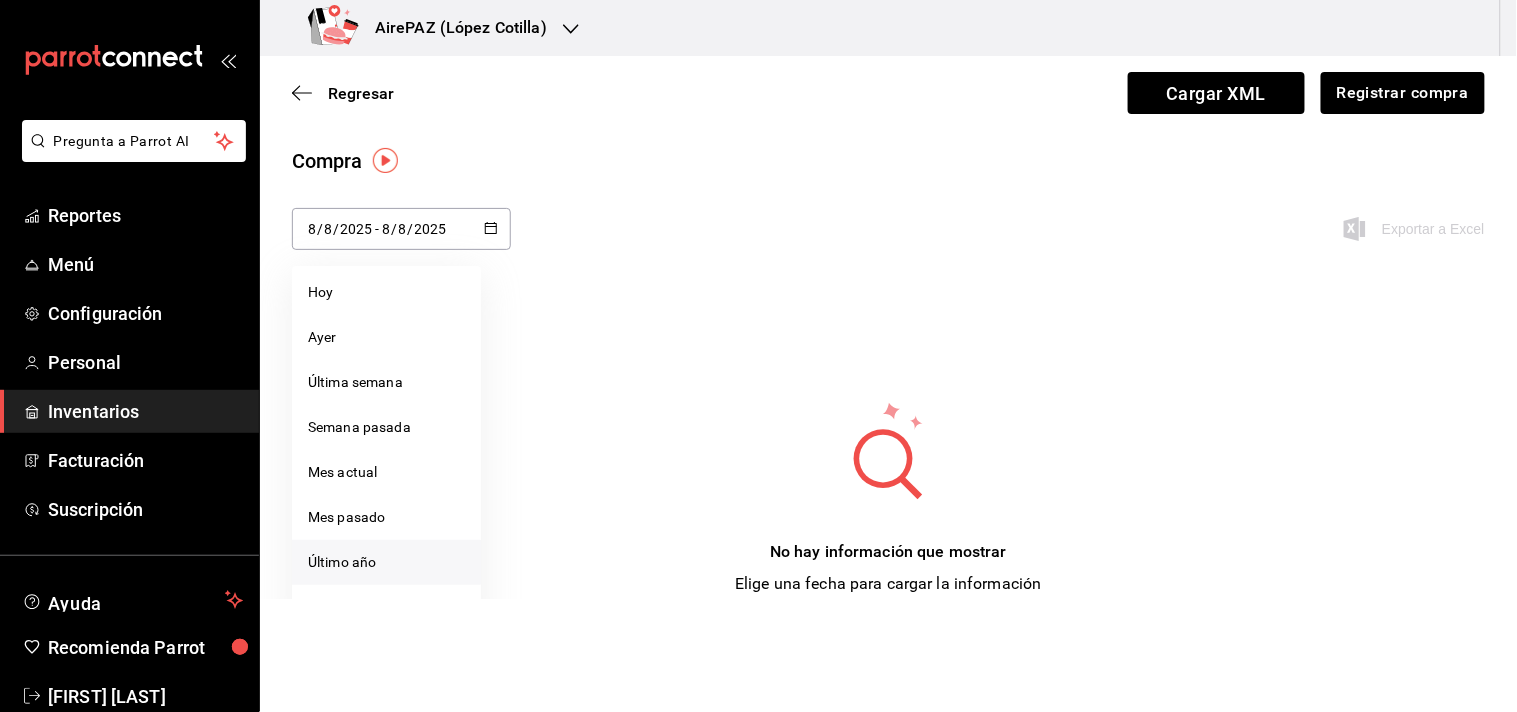 click on "Último año" at bounding box center [386, 562] 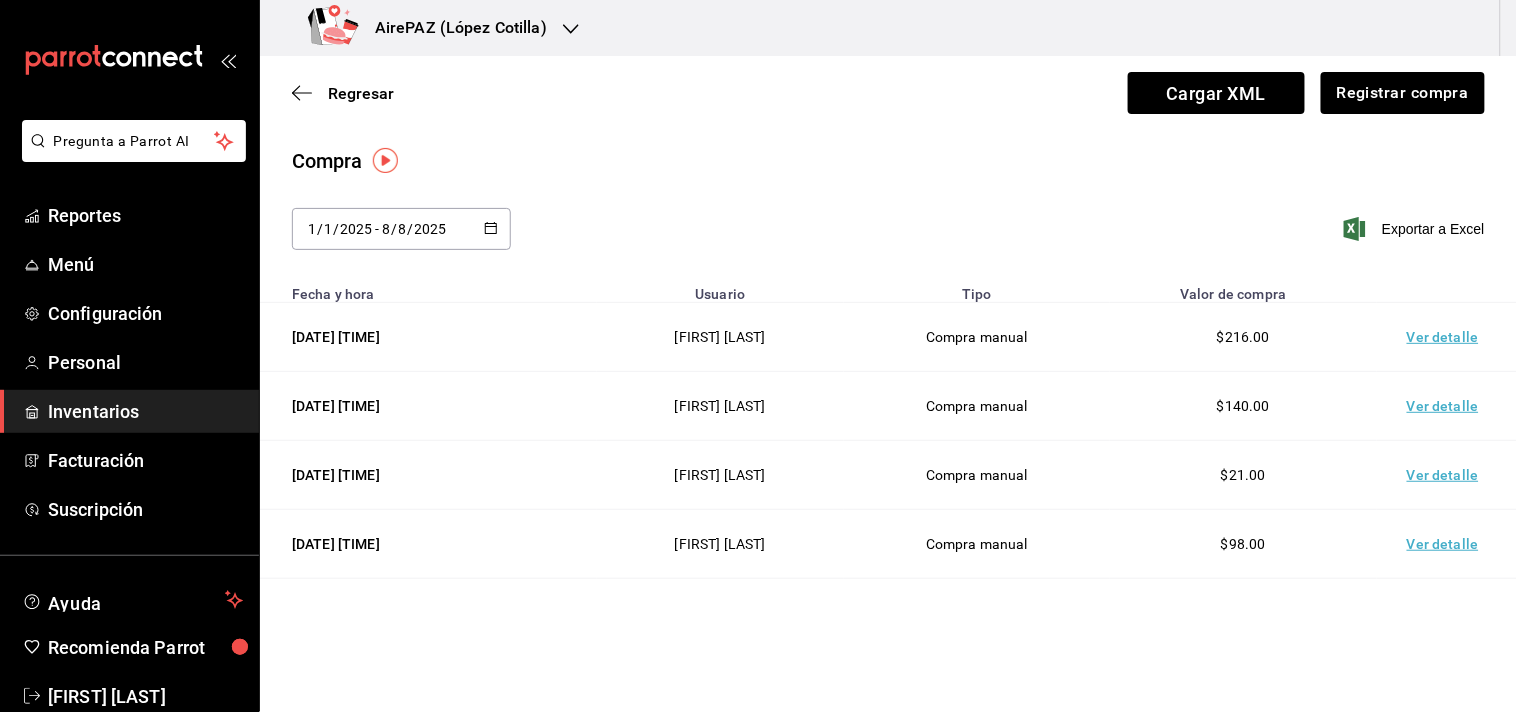 click on "Ver detalle" at bounding box center (1447, 337) 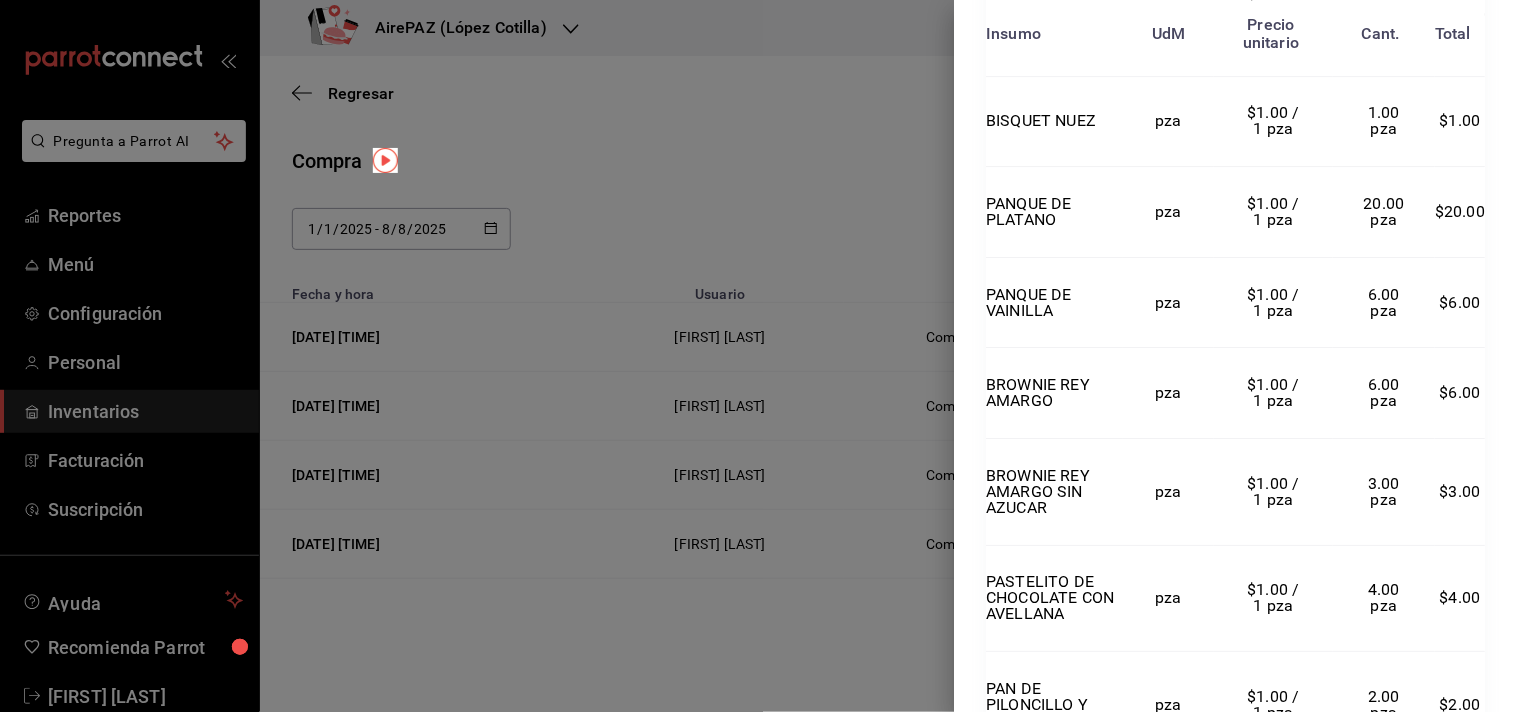 scroll, scrollTop: 1633, scrollLeft: 0, axis: vertical 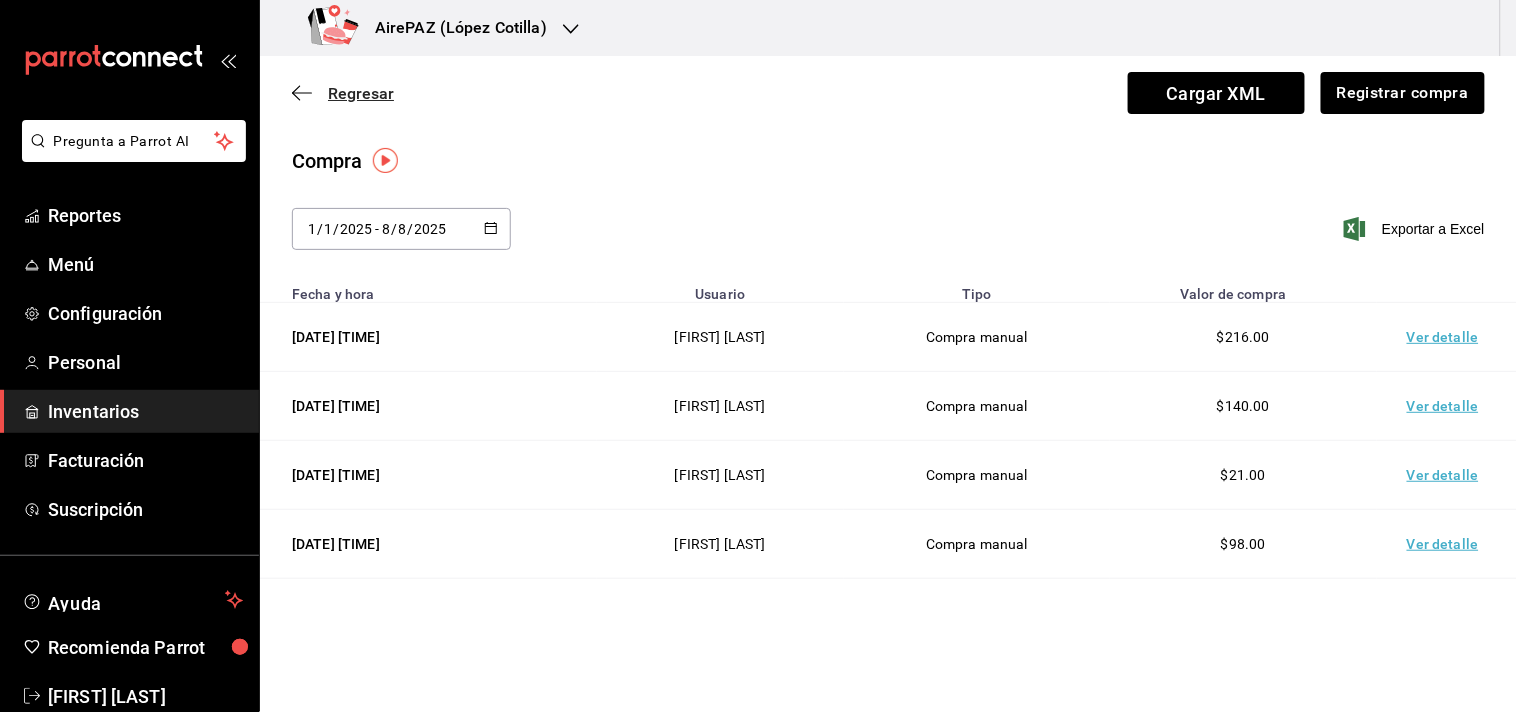 click on "Regresar" at bounding box center (361, 93) 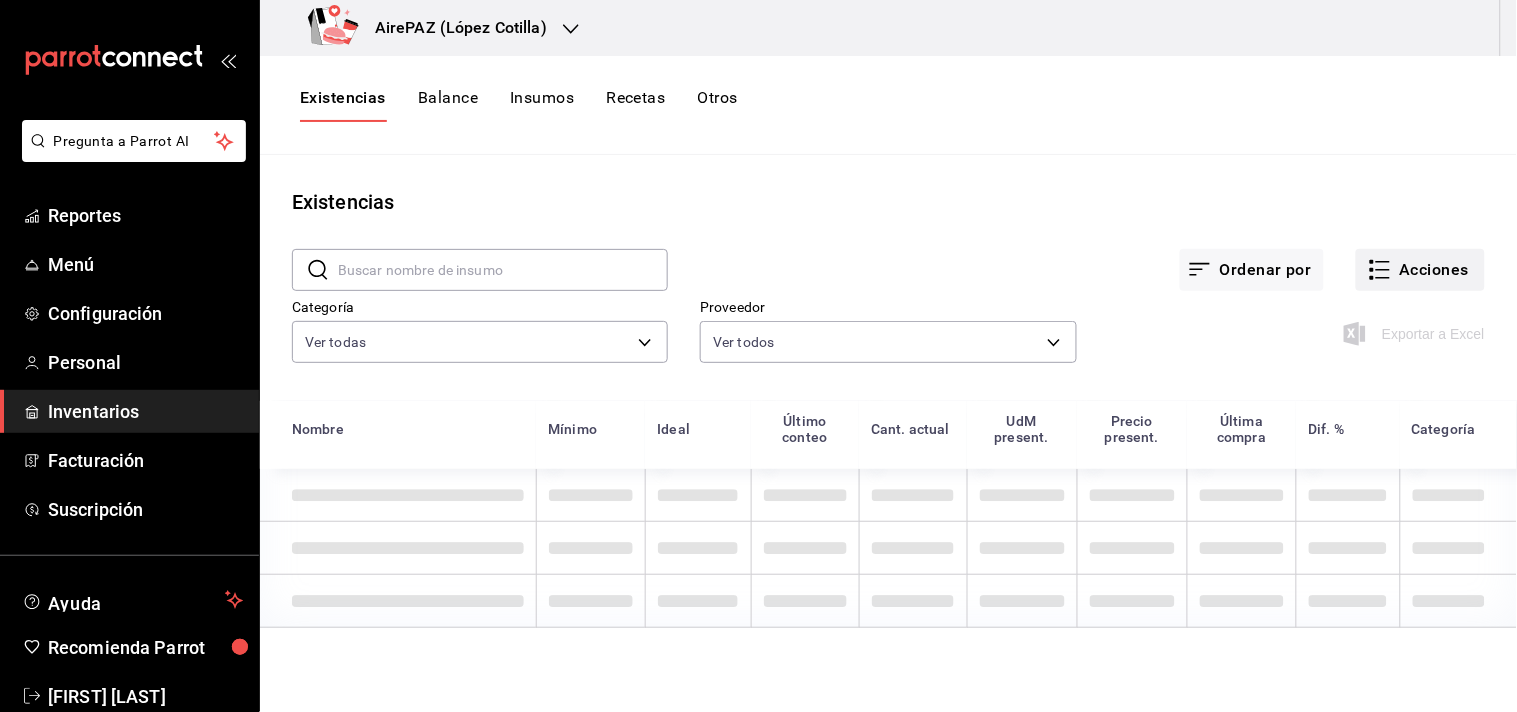click on "Acciones" at bounding box center (1420, 270) 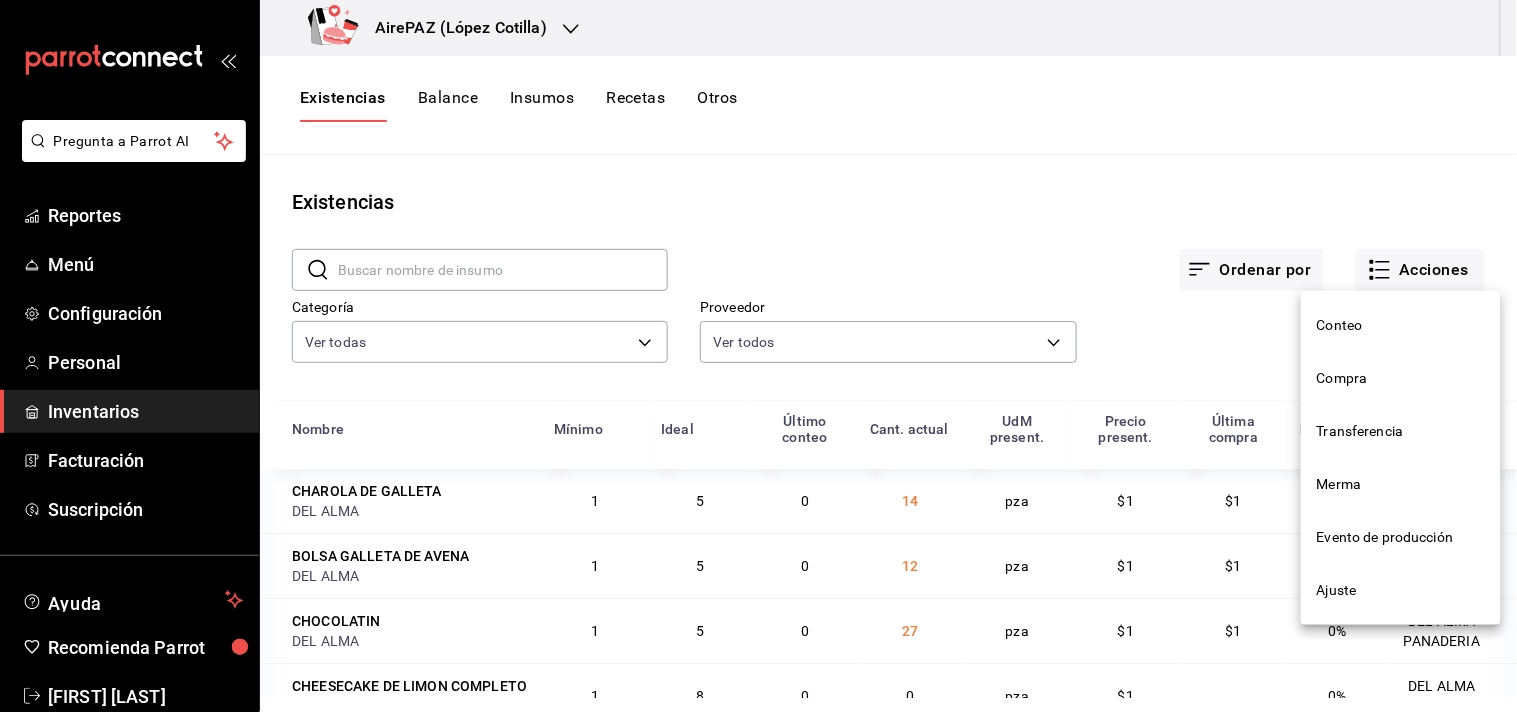 click on "Ajuste" at bounding box center (1401, 590) 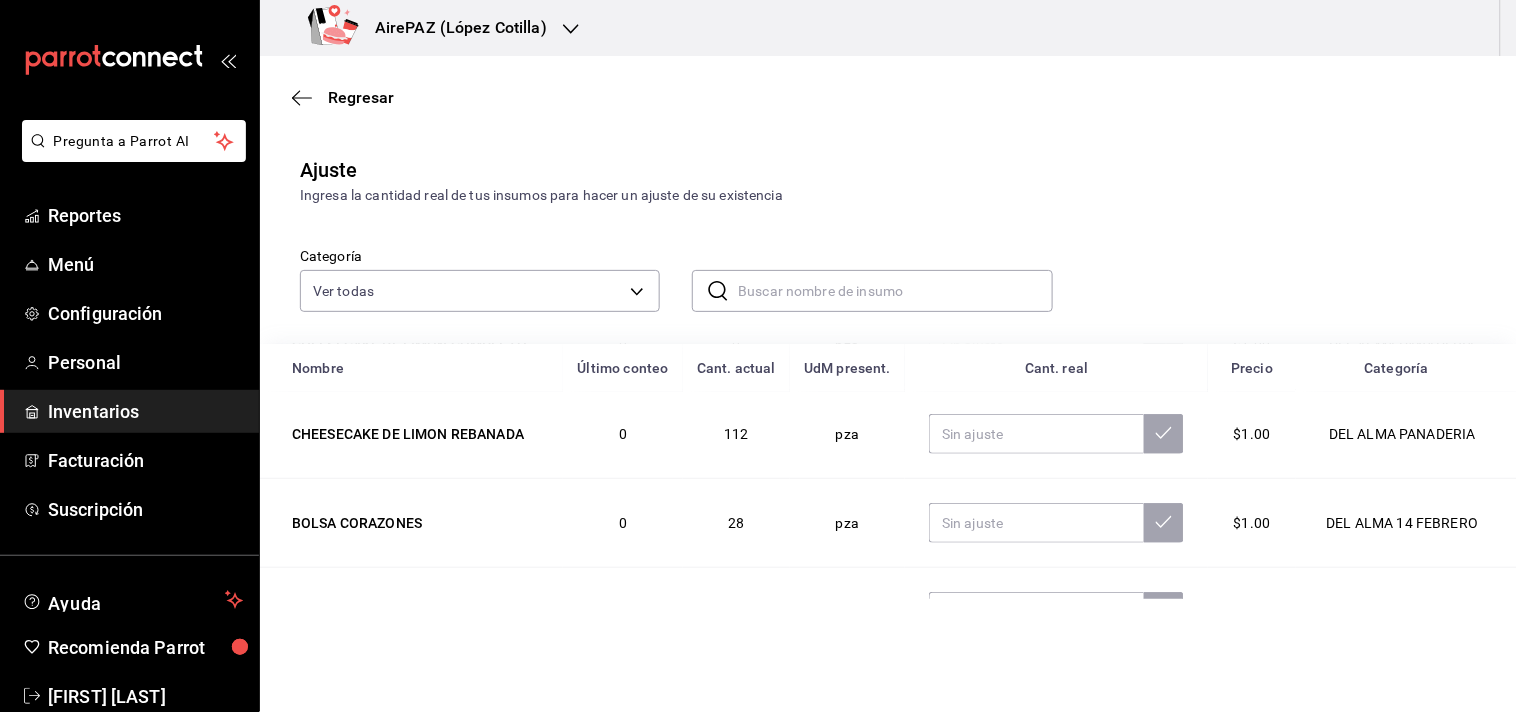scroll, scrollTop: 360, scrollLeft: 0, axis: vertical 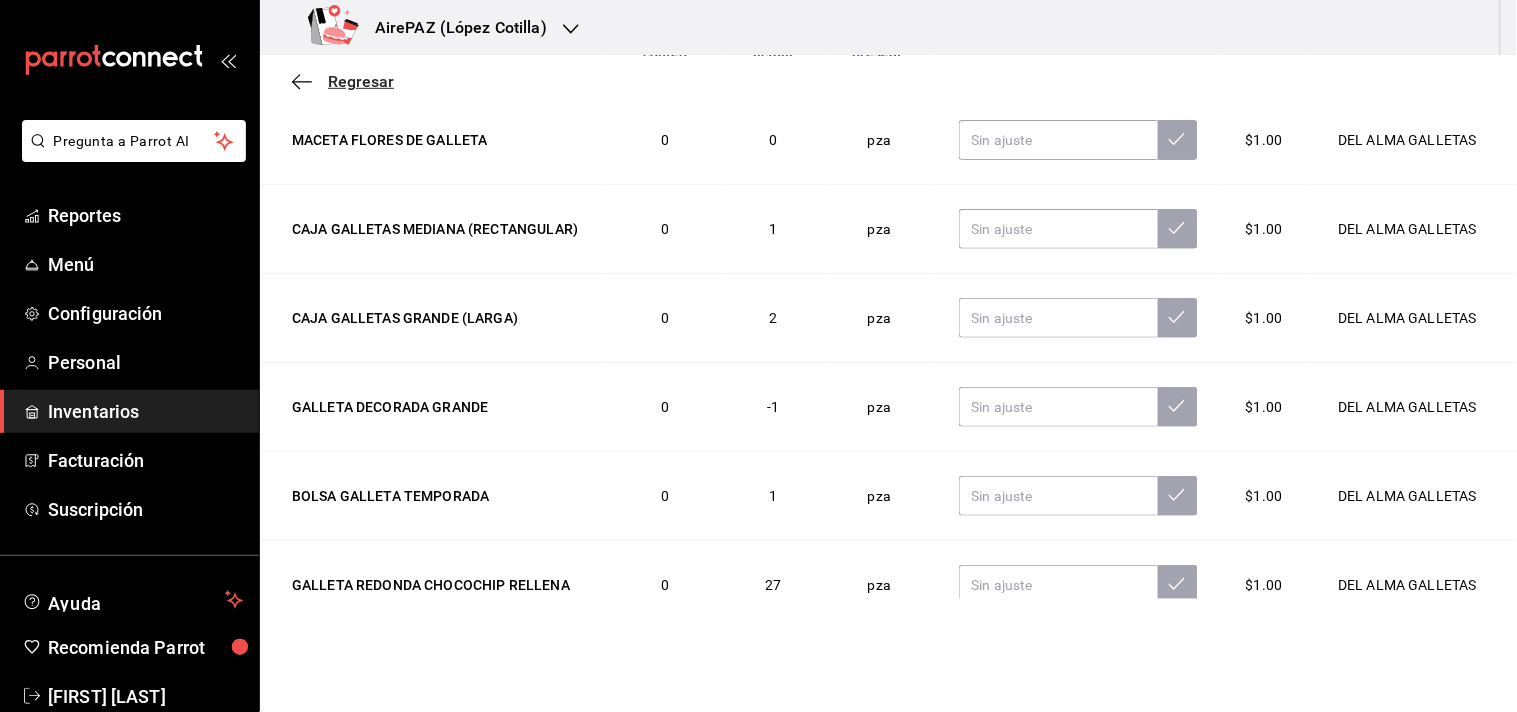 click on "Regresar" at bounding box center (361, 81) 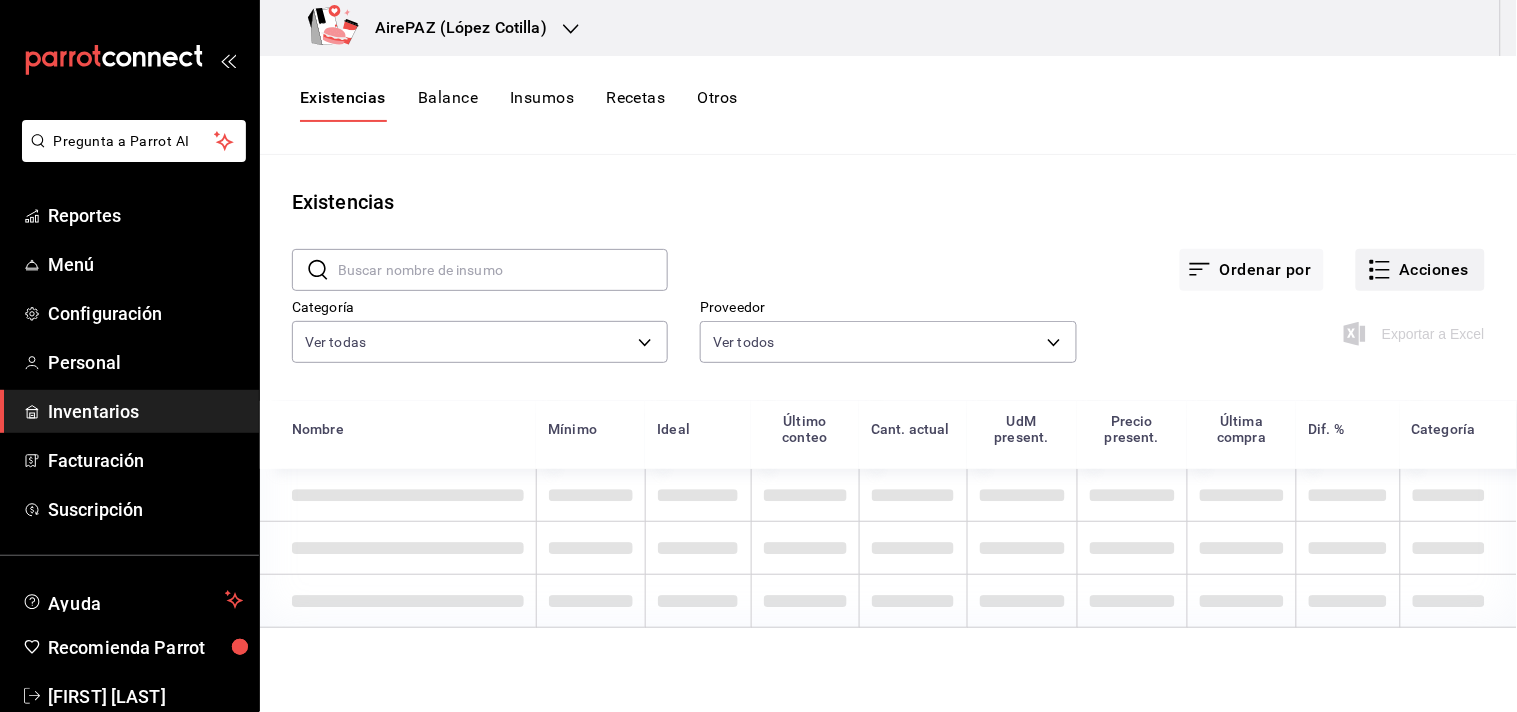 click on "Acciones" at bounding box center [1420, 270] 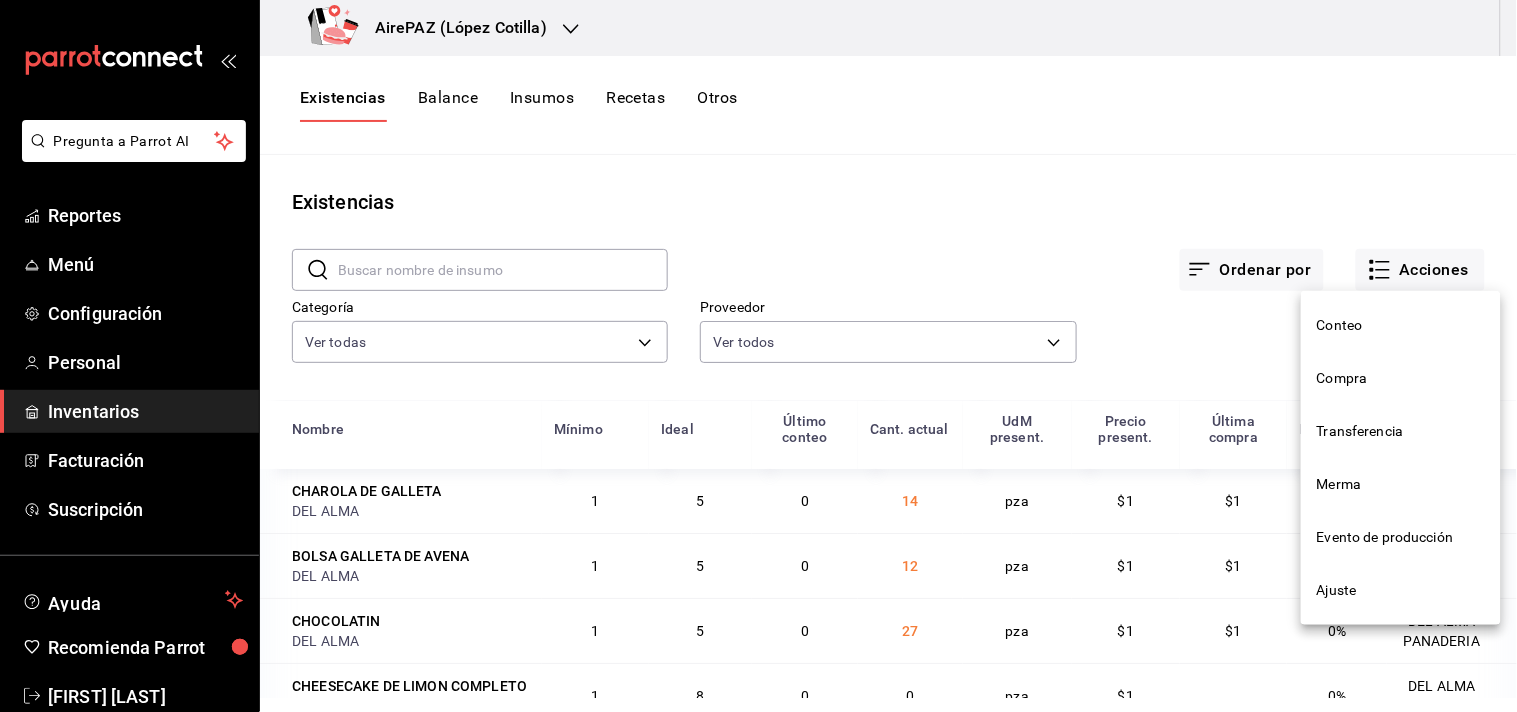 click on "Conteo" at bounding box center [1401, 325] 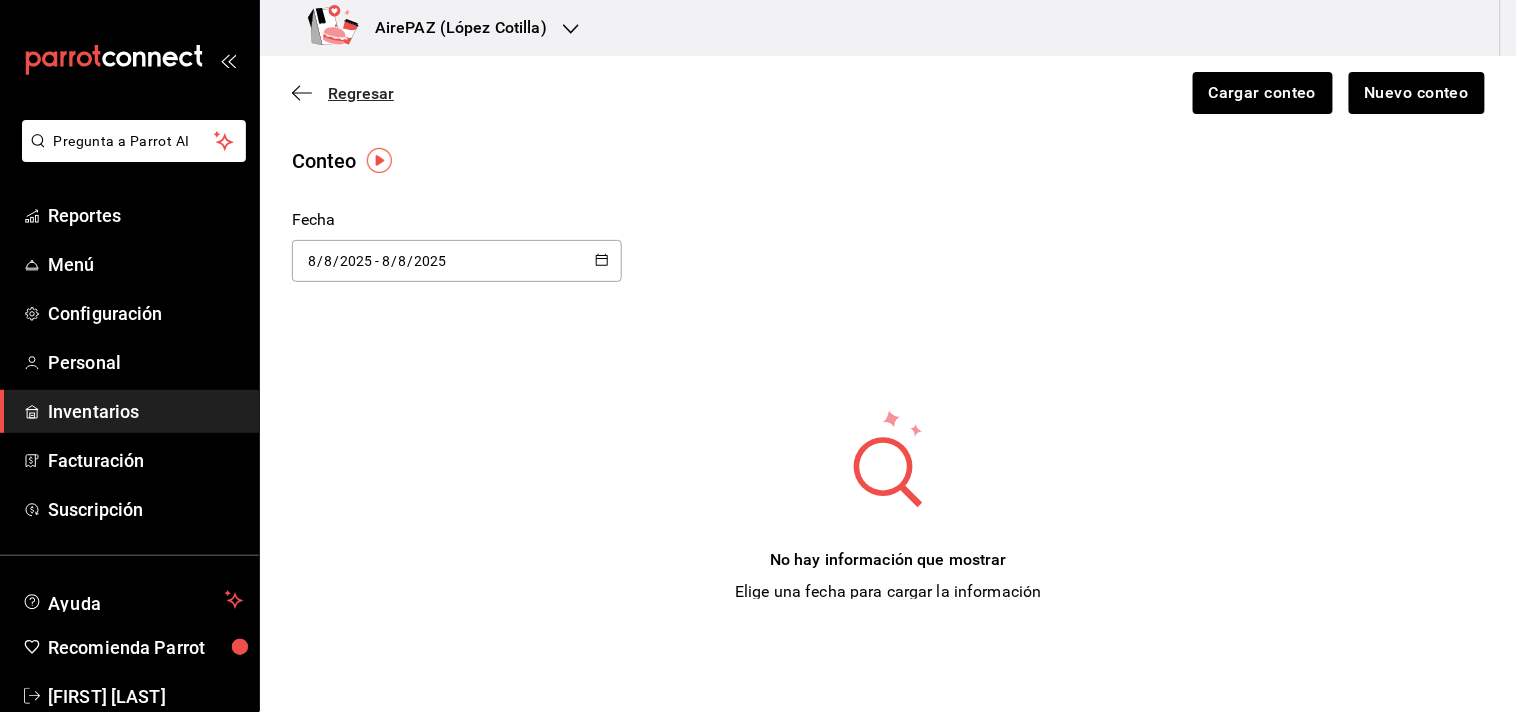 click on "Regresar" at bounding box center [361, 93] 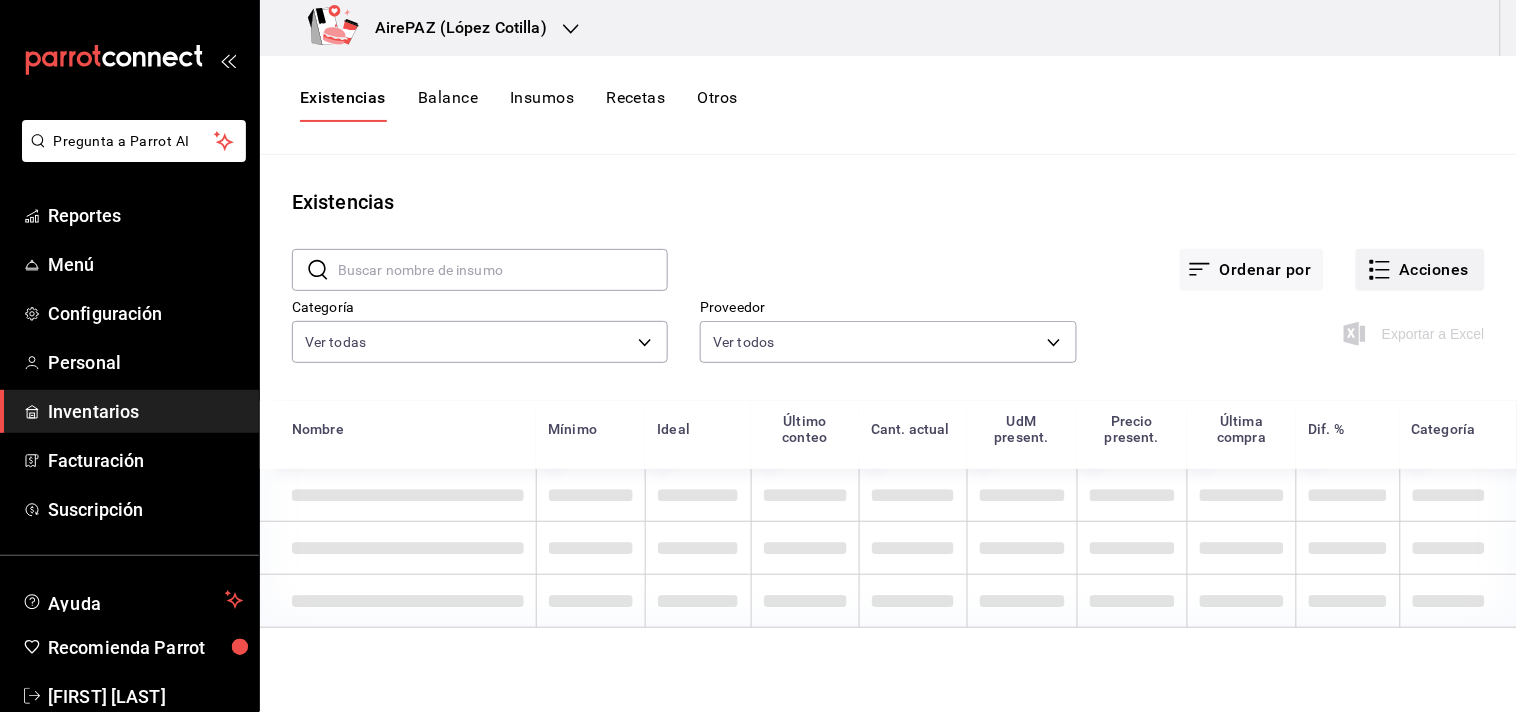 click on "Acciones" at bounding box center (1420, 270) 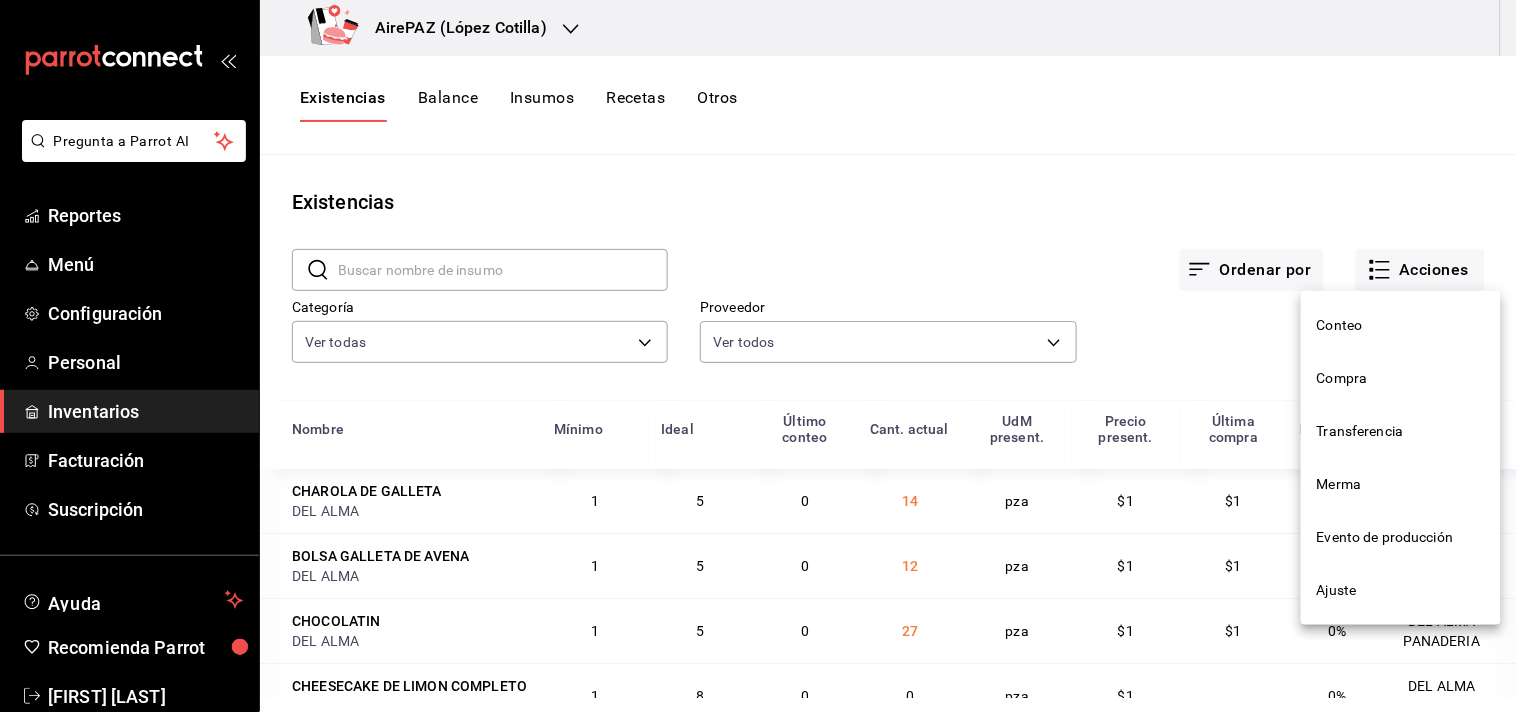 click on "Compra" at bounding box center (1401, 378) 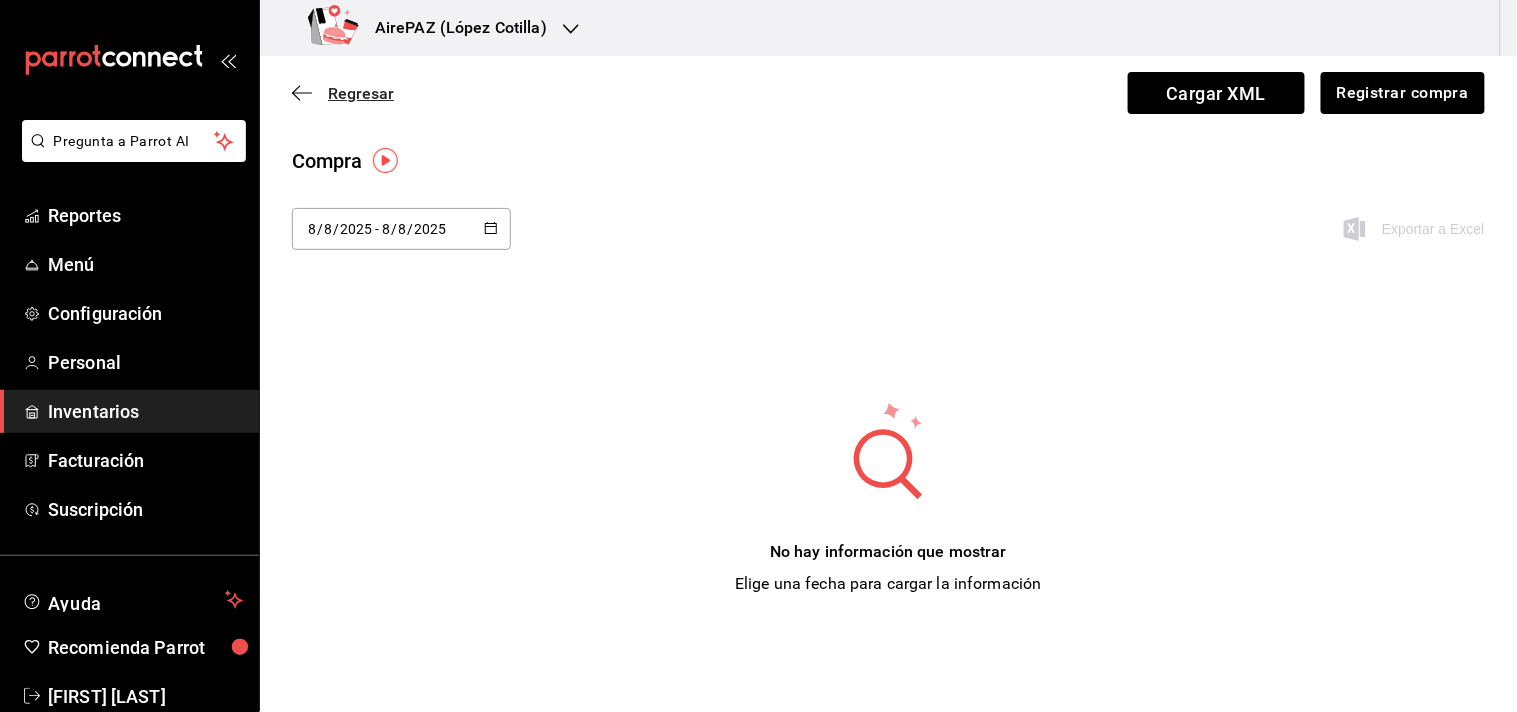 click on "Regresar" at bounding box center (361, 93) 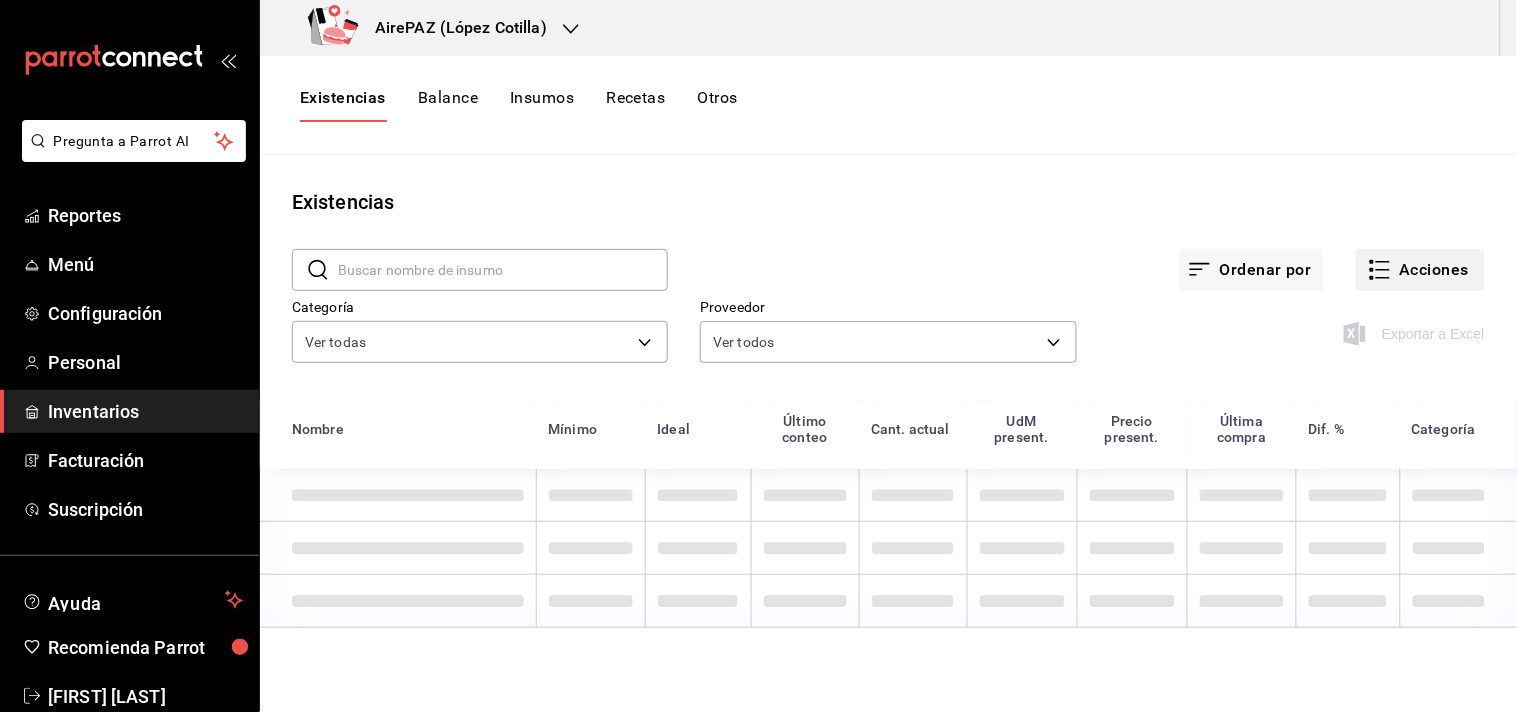 click on "Acciones" at bounding box center [1420, 270] 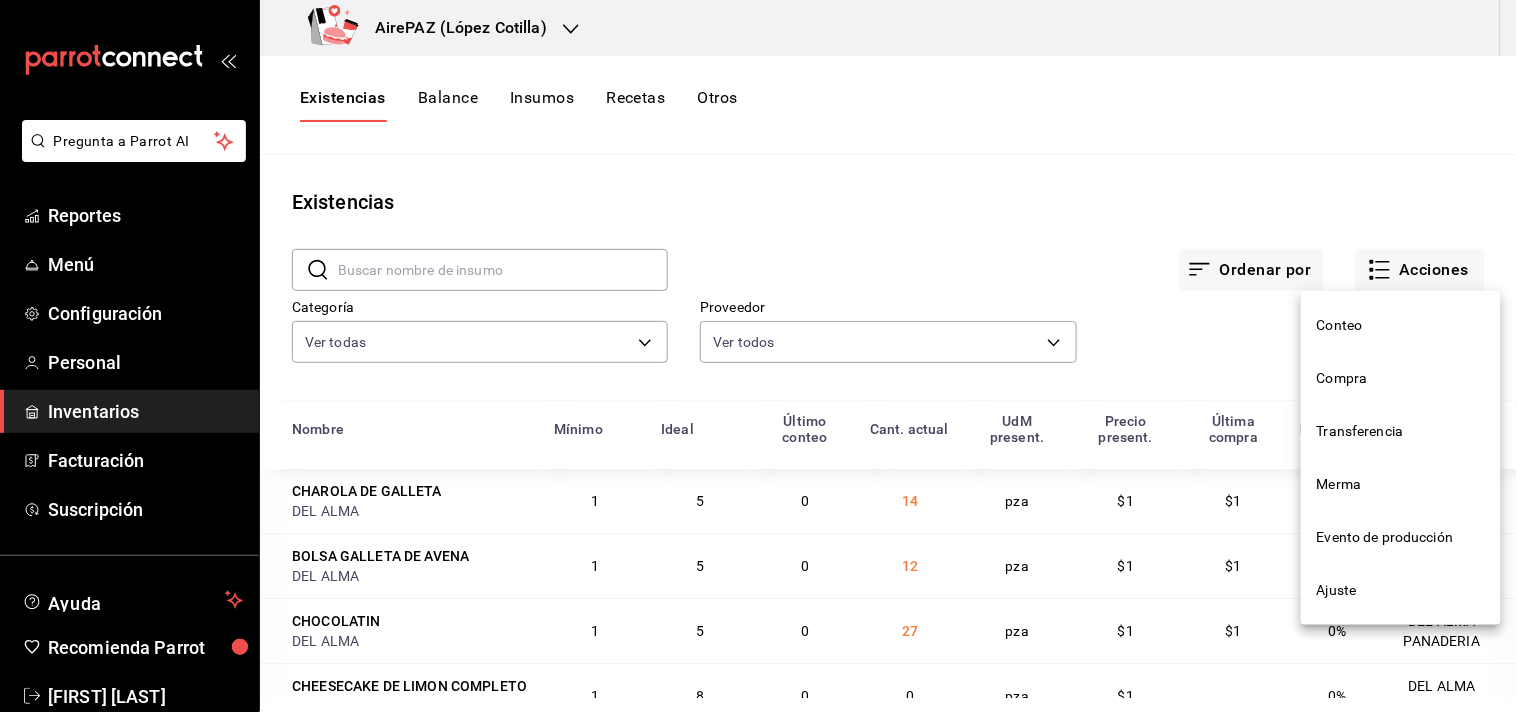 click on "Transferencia" at bounding box center [1401, 431] 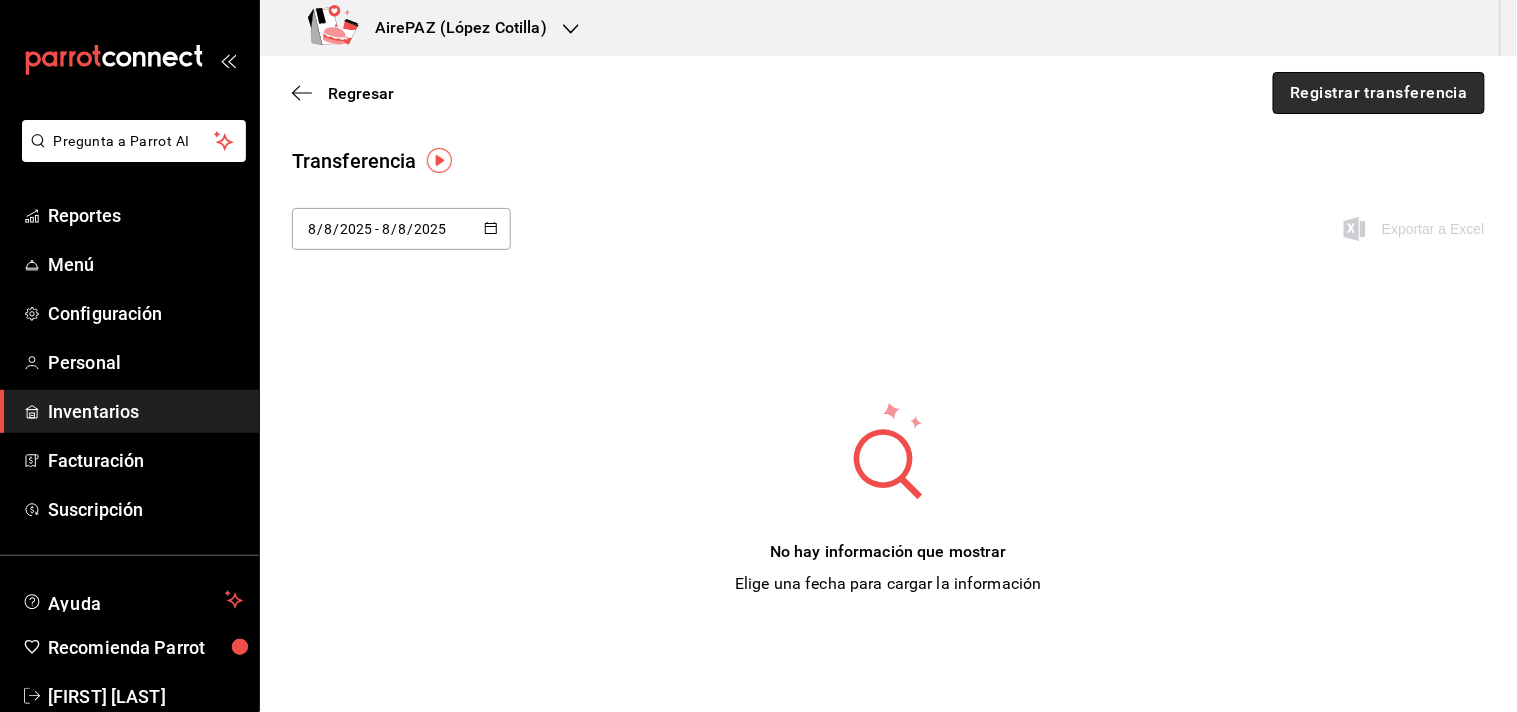 click on "Registrar transferencia" at bounding box center (1379, 93) 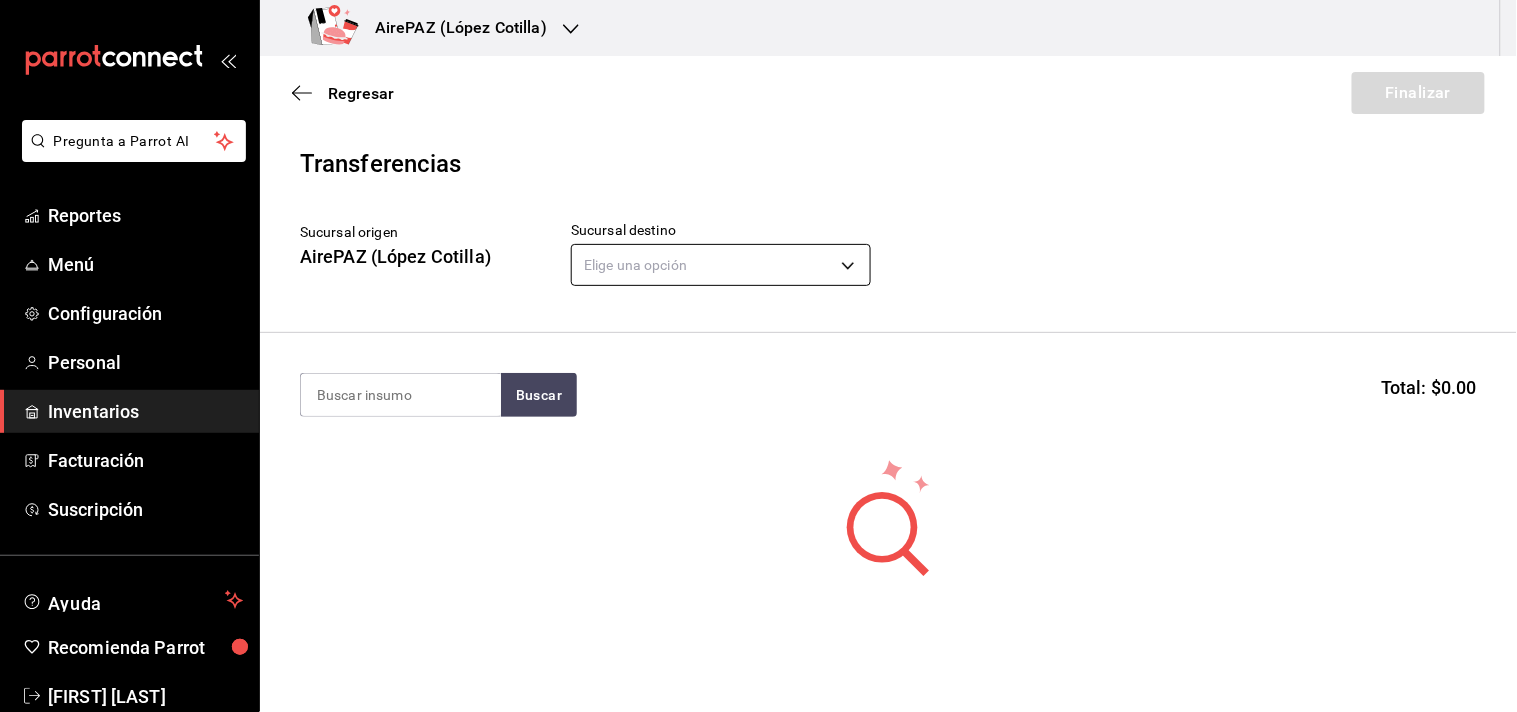 click on "Pregunta a Parrot AI Reportes   Menú   Configuración   Personal   Inventarios   Facturación   Suscripción   Ayuda Recomienda Parrot   [FIRST] [LAST]   Sugerir nueva función   AirePAZ ([CITY]) Regresar Finalizar Transferencias Sucursal origen AirePAZ ([CITY]) Sucursal destino Elige una opción default Buscar Total: $0.00 No hay insumos a mostrar. Busca un insumo para agregarlo a la lista GANA 1 MES GRATIS EN TU SUSCRIPCIÓN AQUÍ ¿Recuerdas cómo empezó tu restaurante?
Hoy puedes ayudar a un colega a tener el mismo cambio que tú viviste.
Recomienda Parrot directamente desde tu Portal Administrador.
Es fácil y rápido.
🎁 Por cada restaurante que se una, ganas 1 mes gratis. Pregunta a Parrot AI Reportes   Menú   Configuración   Personal   Inventarios   Facturación   Suscripción   Ayuda Recomienda Parrot   [FIRST] [LAST]   Sugerir nueva función   Editar Eliminar Visitar centro de ayuda ([PHONE]) [EMAIL] Visitar centro de ayuda ([PHONE])" at bounding box center (758, 299) 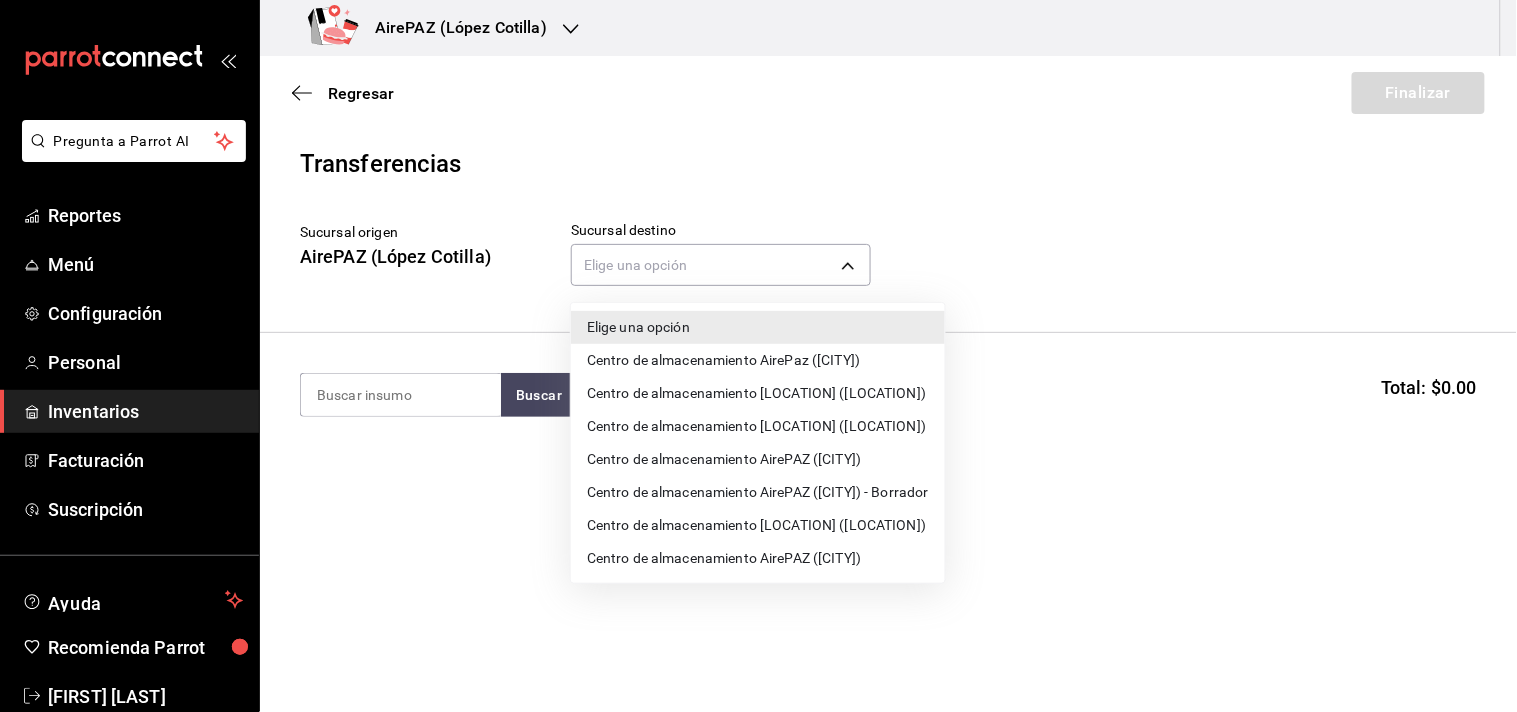 click at bounding box center (758, 356) 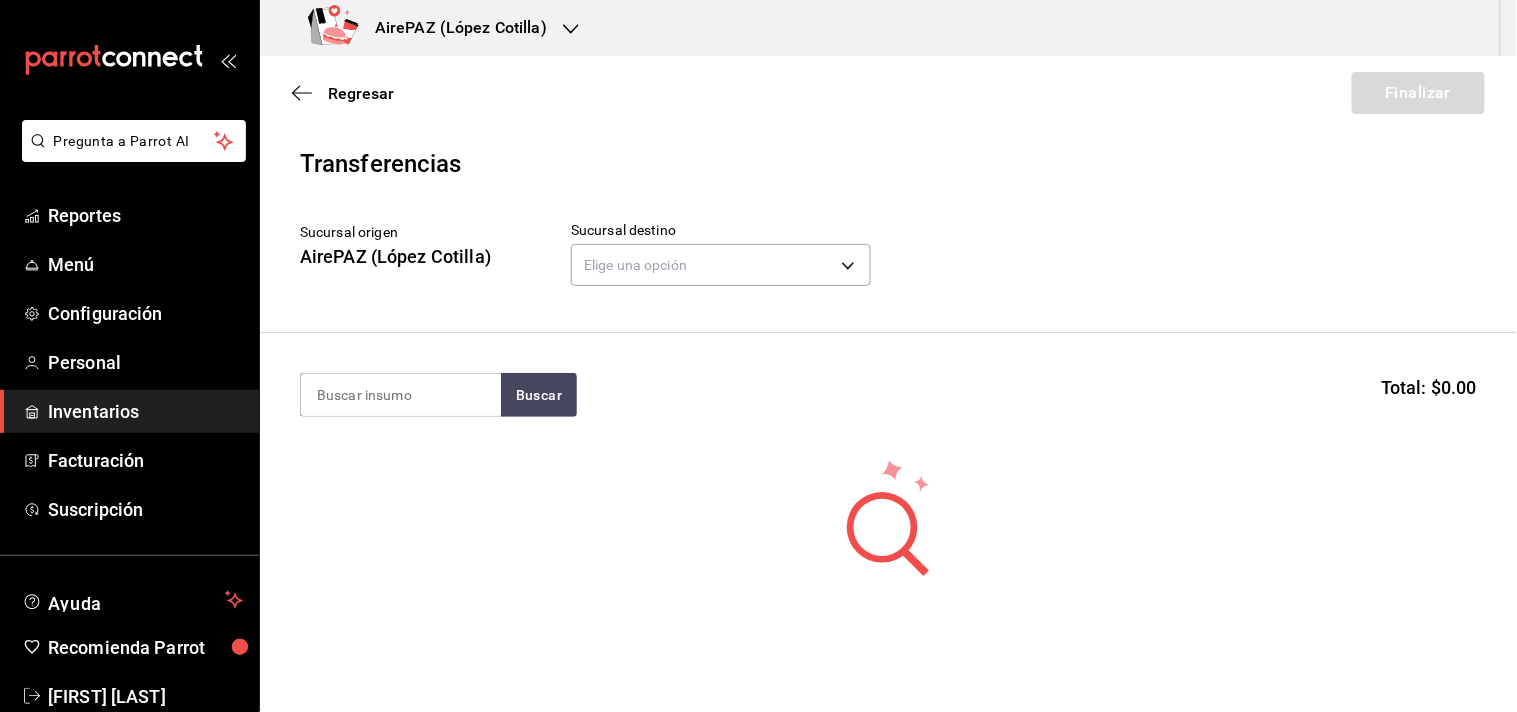 click on "Regresar" at bounding box center (361, 93) 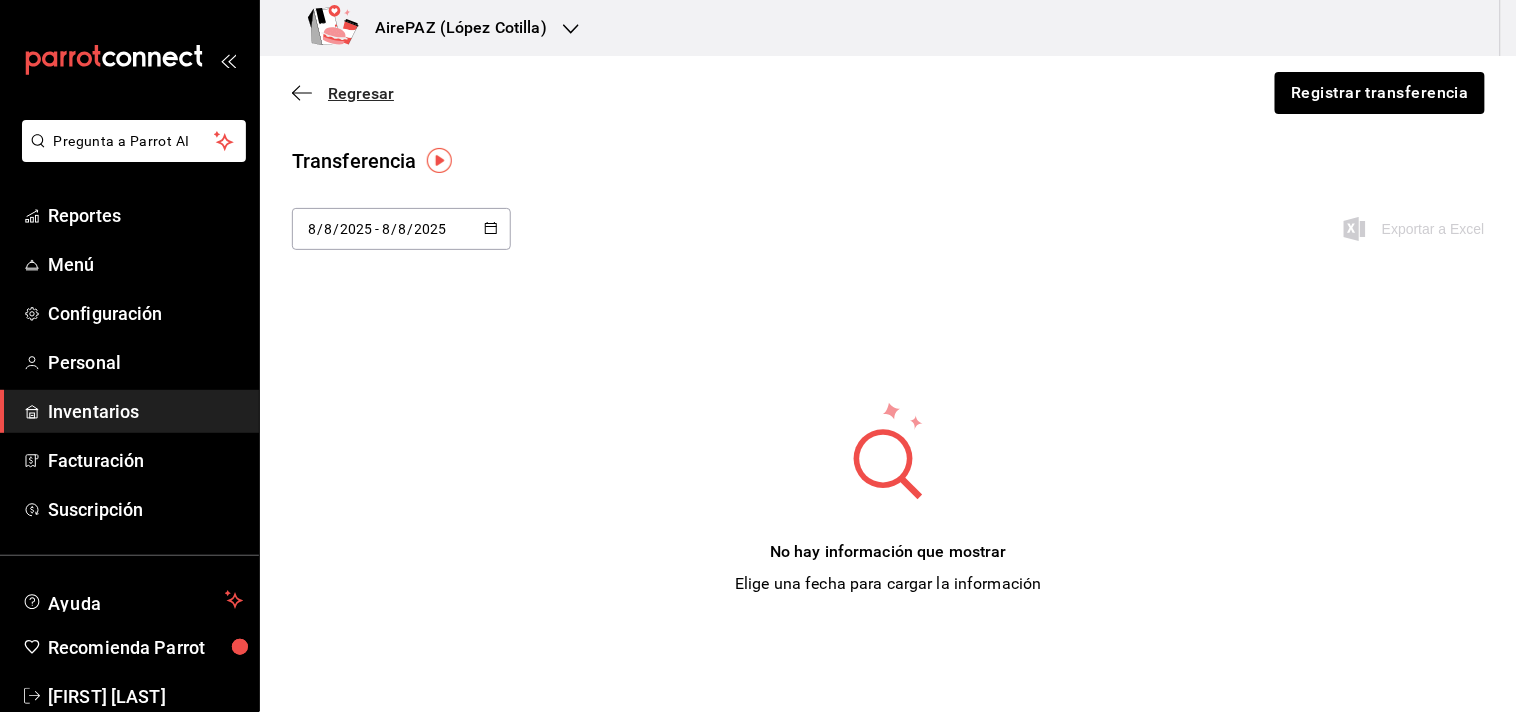 click on "Regresar" at bounding box center (361, 93) 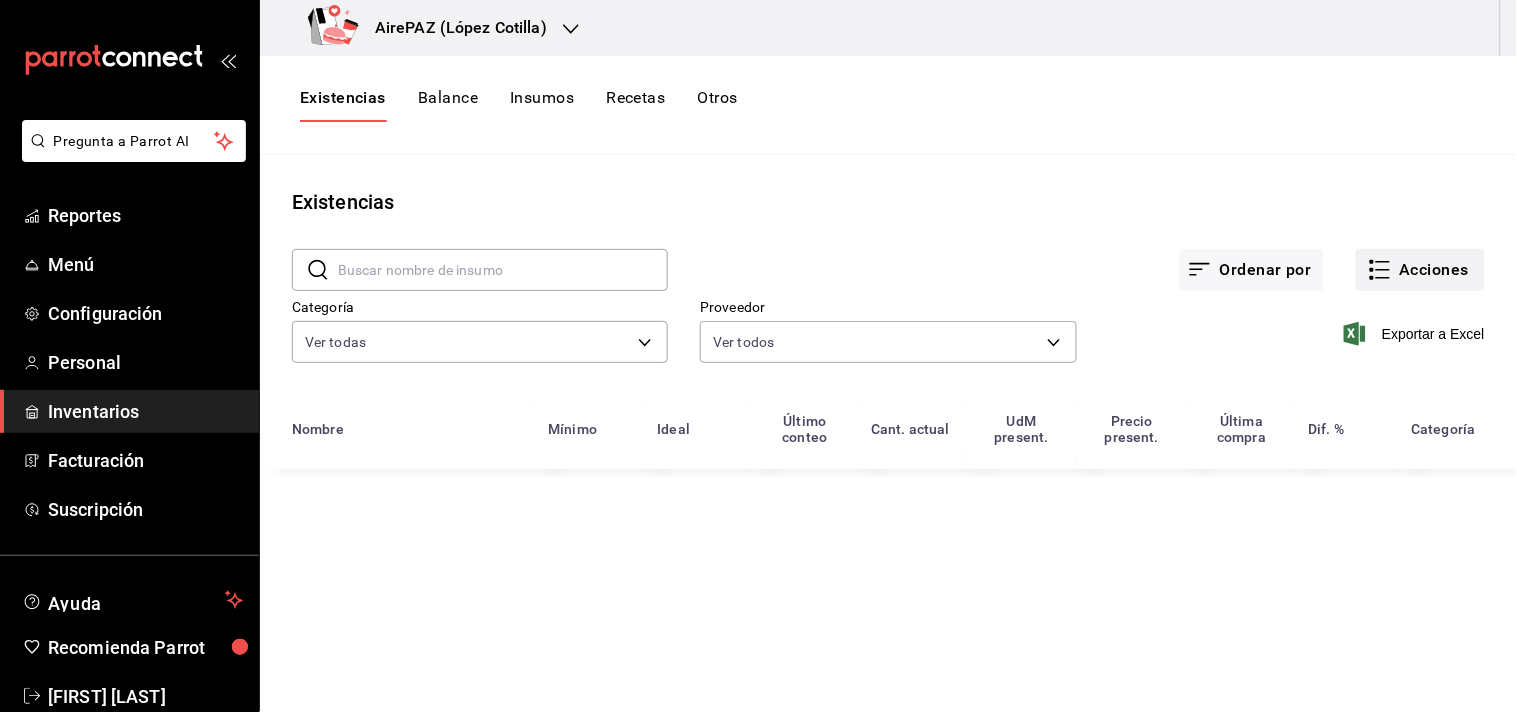 click on "Acciones" at bounding box center [1420, 270] 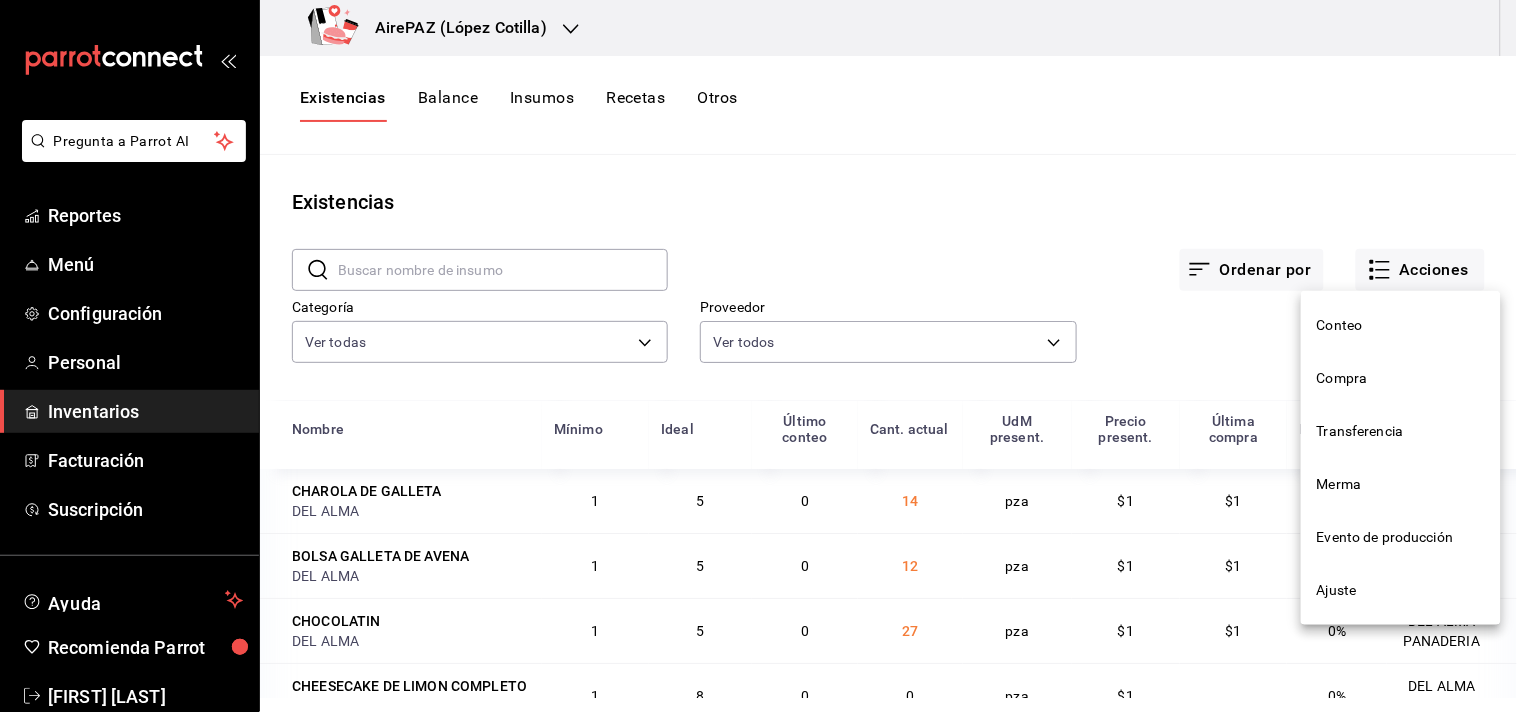 click on "Evento de producción" at bounding box center [1401, 537] 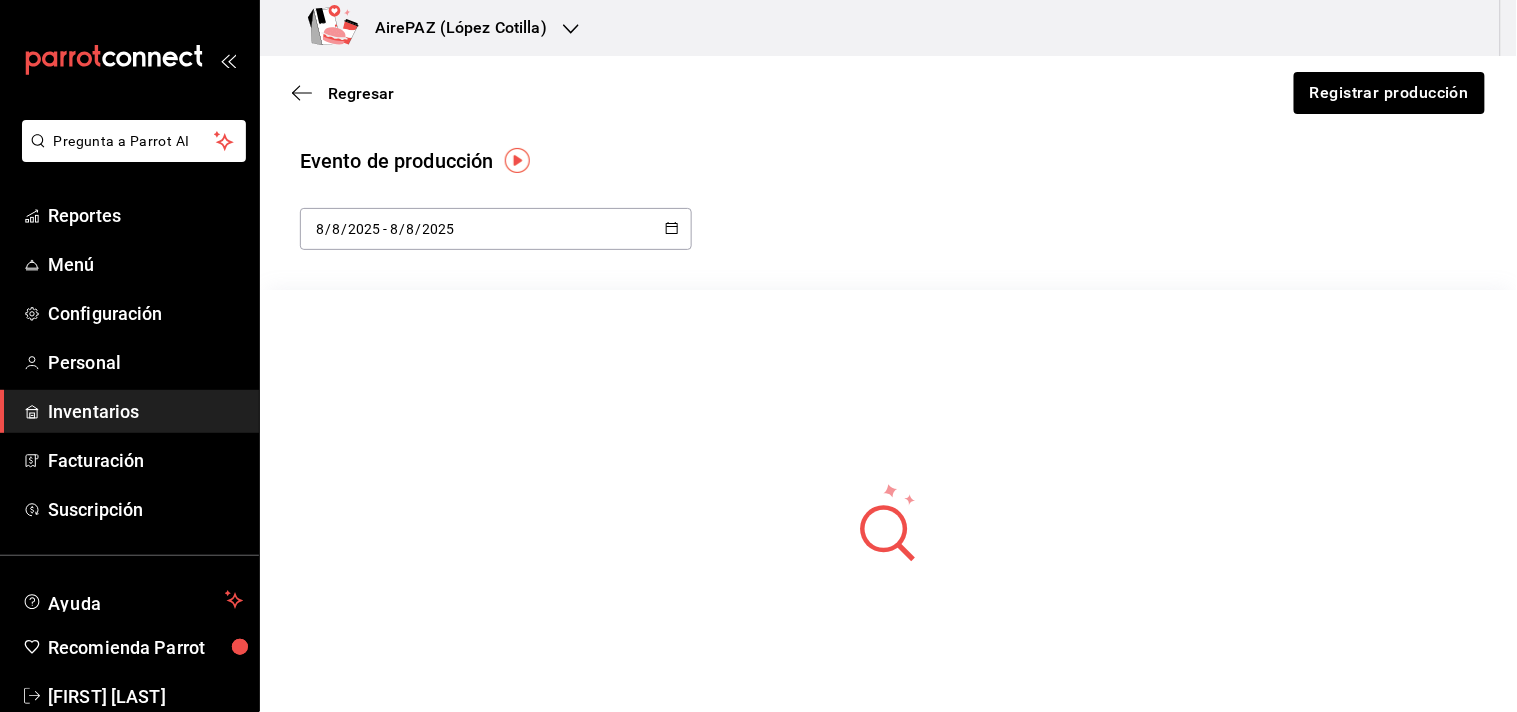 click 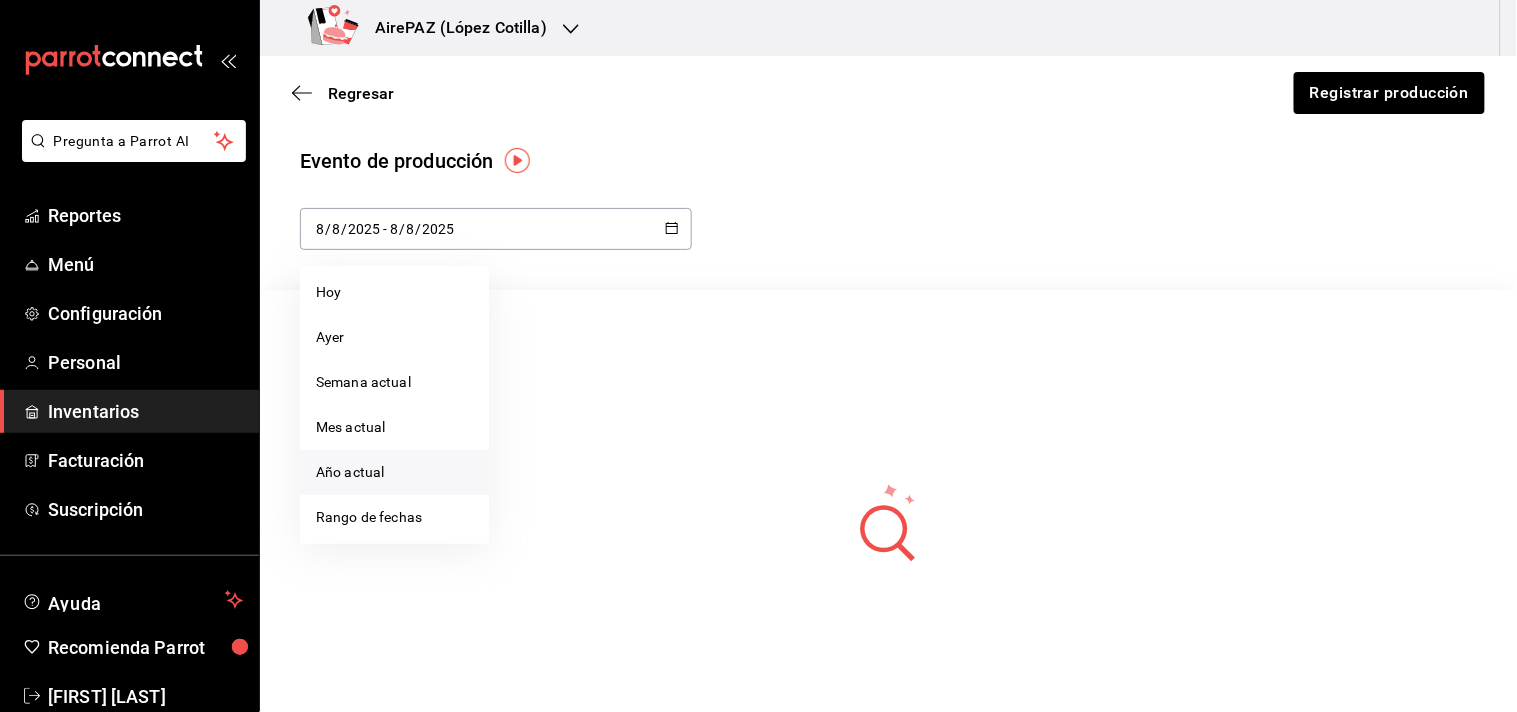 click on "Año actual" at bounding box center (394, 472) 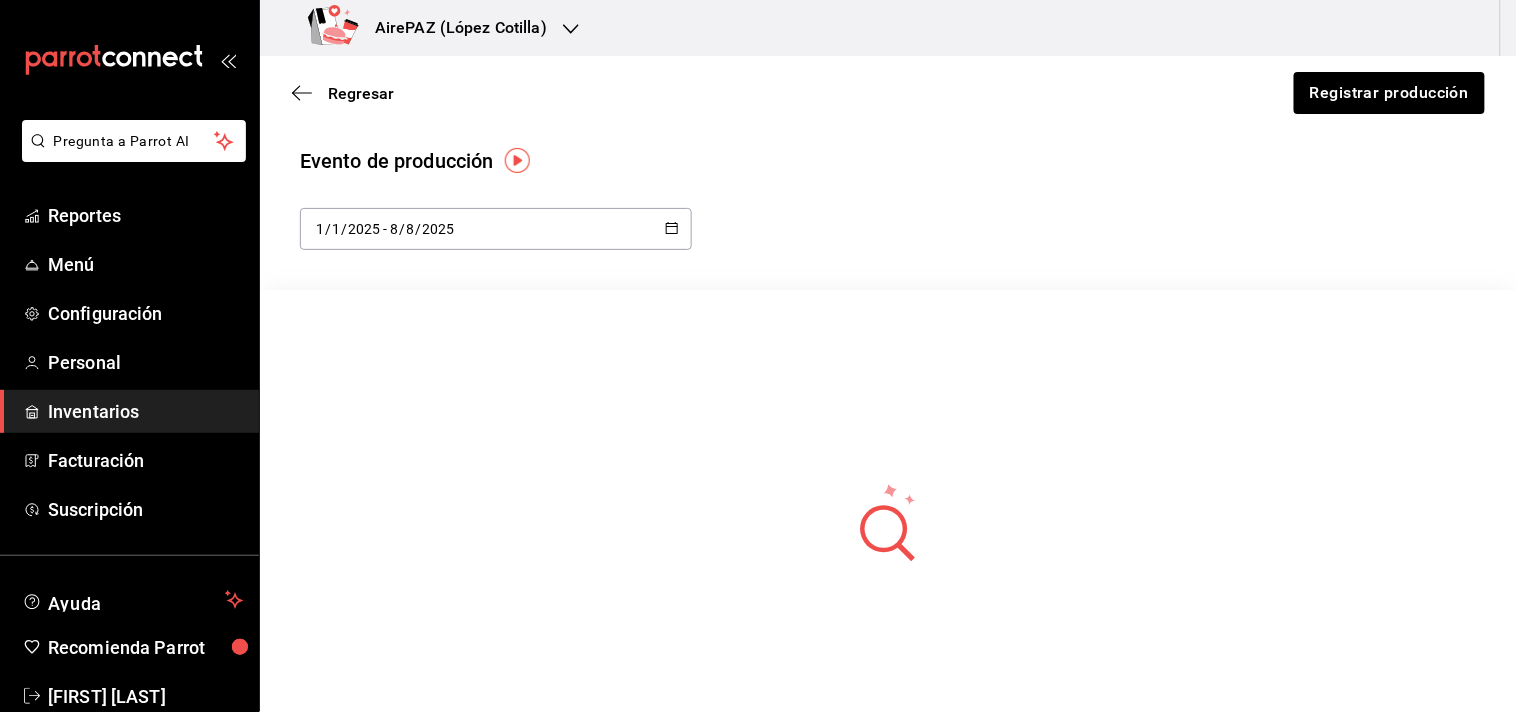 click at bounding box center (517, 160) 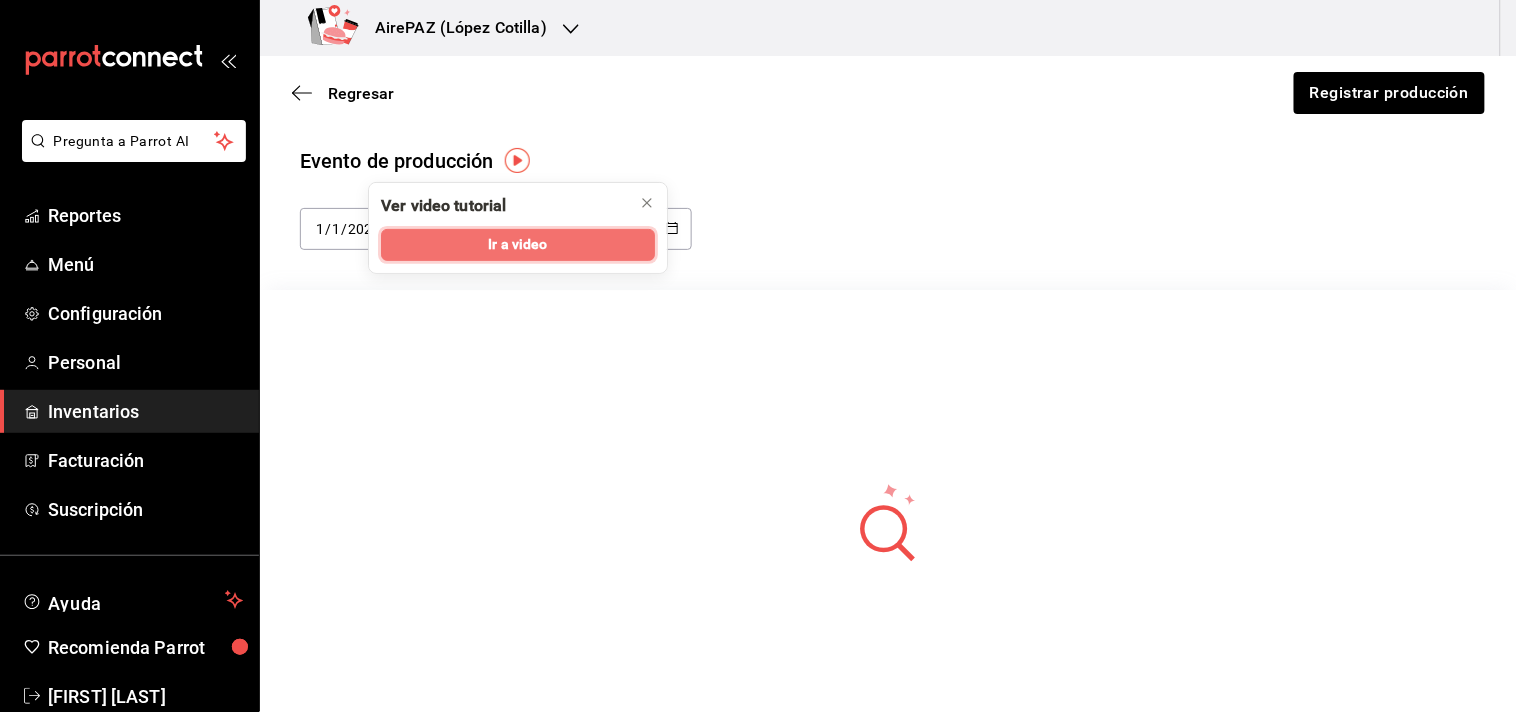 click on "Ir a video" at bounding box center (518, 244) 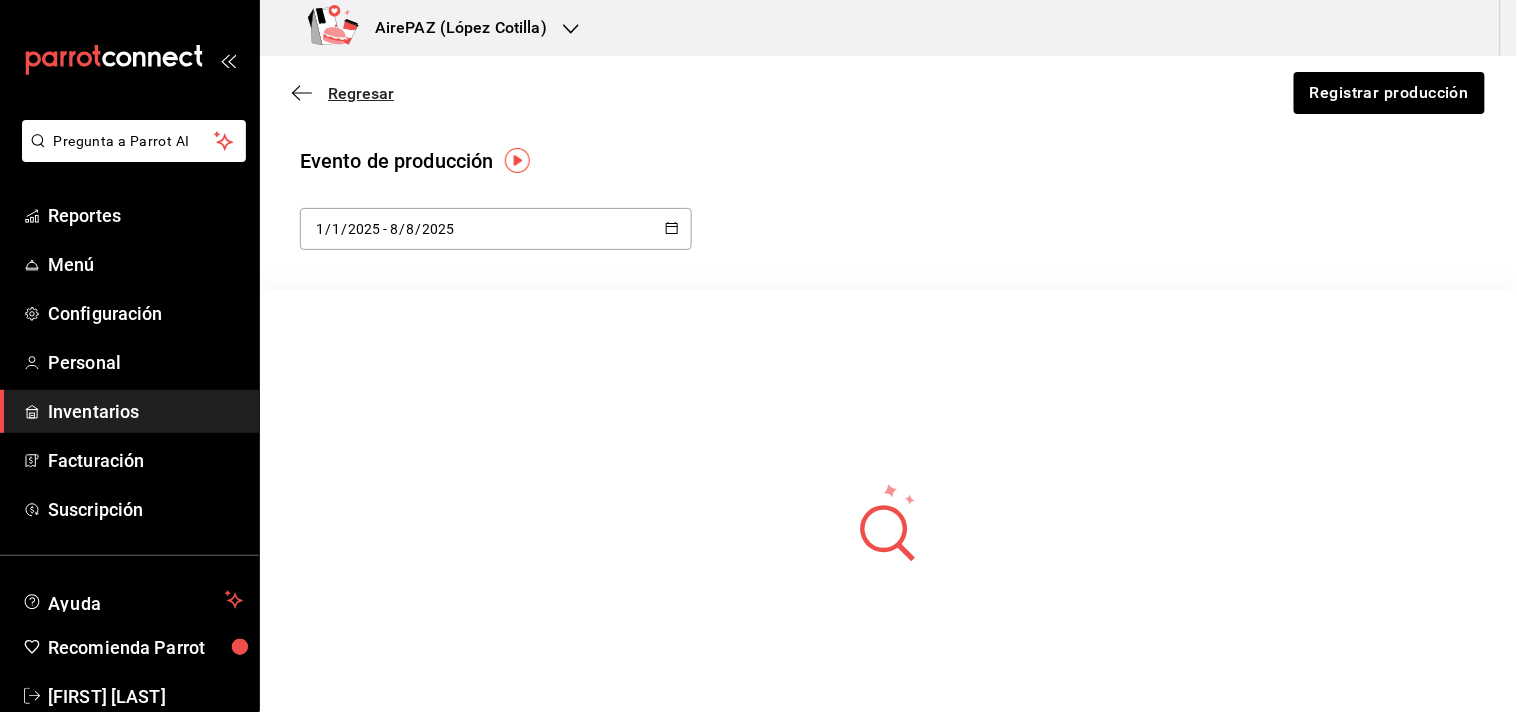 click on "Regresar" at bounding box center (361, 93) 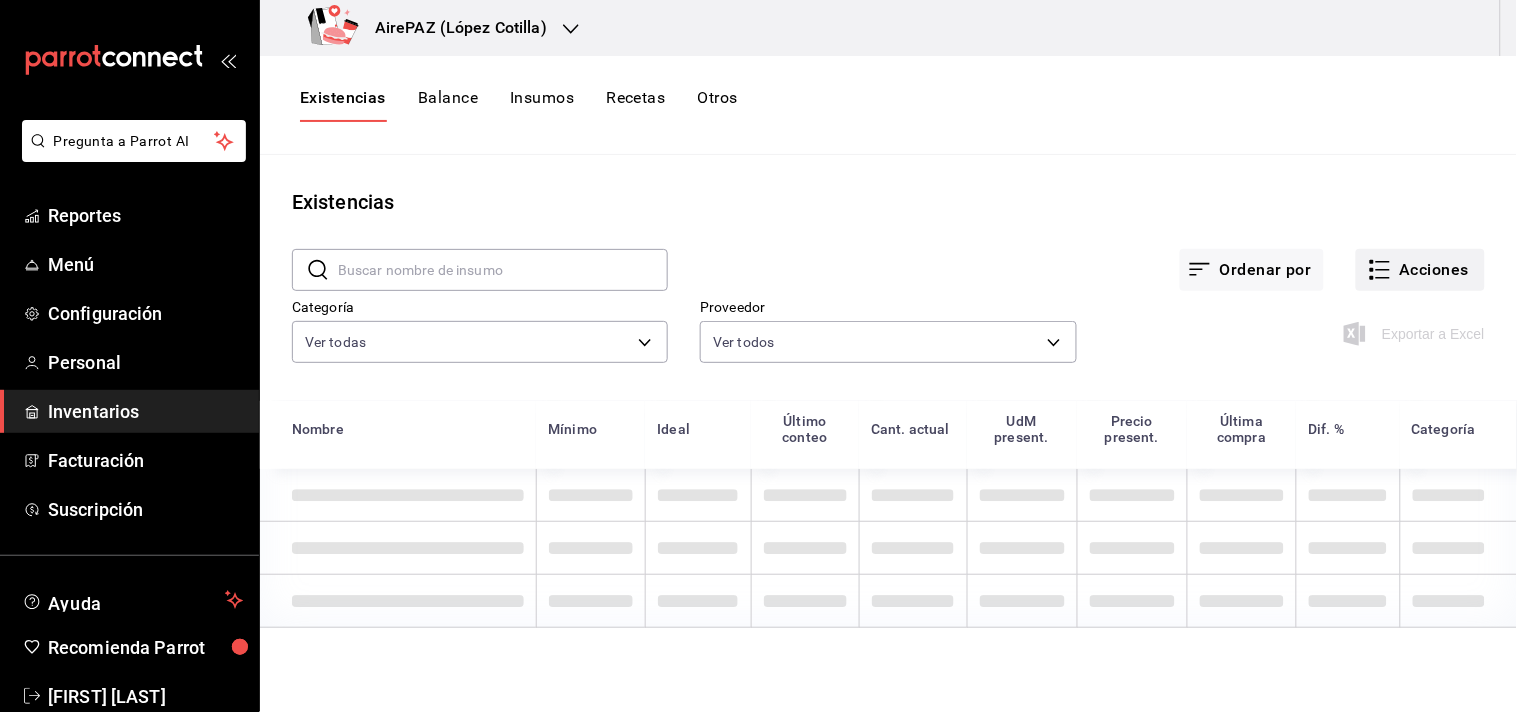 click on "Acciones" at bounding box center (1420, 270) 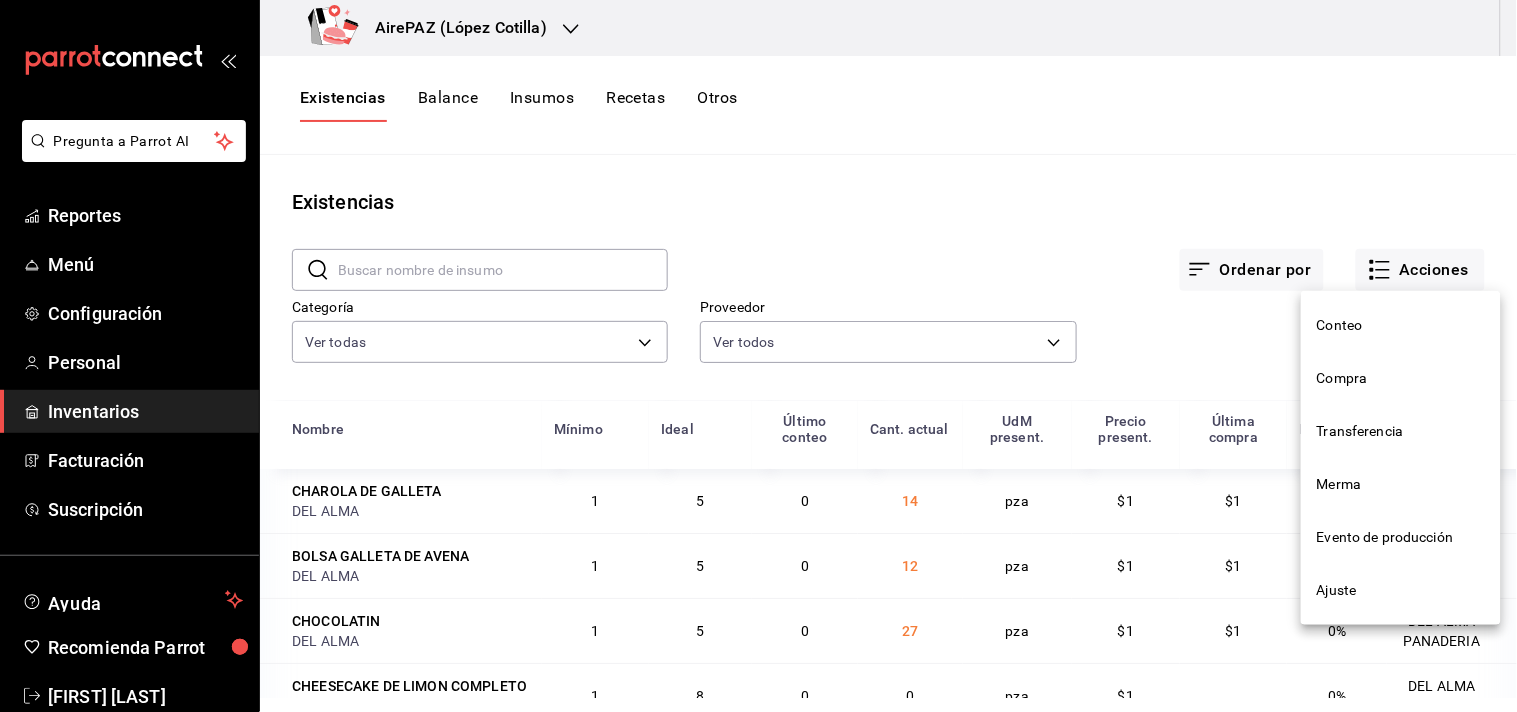 click on "Compra" at bounding box center (1401, 378) 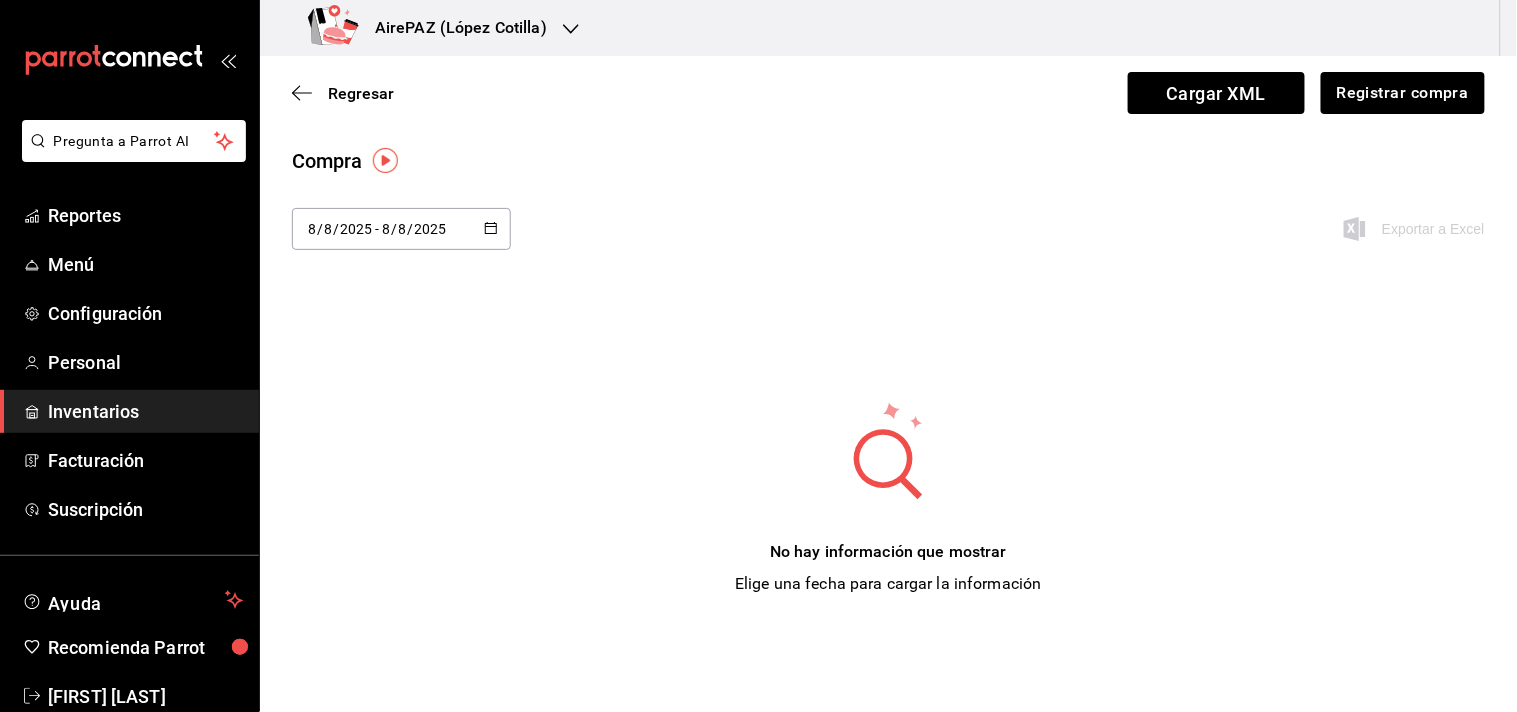 click at bounding box center (385, 160) 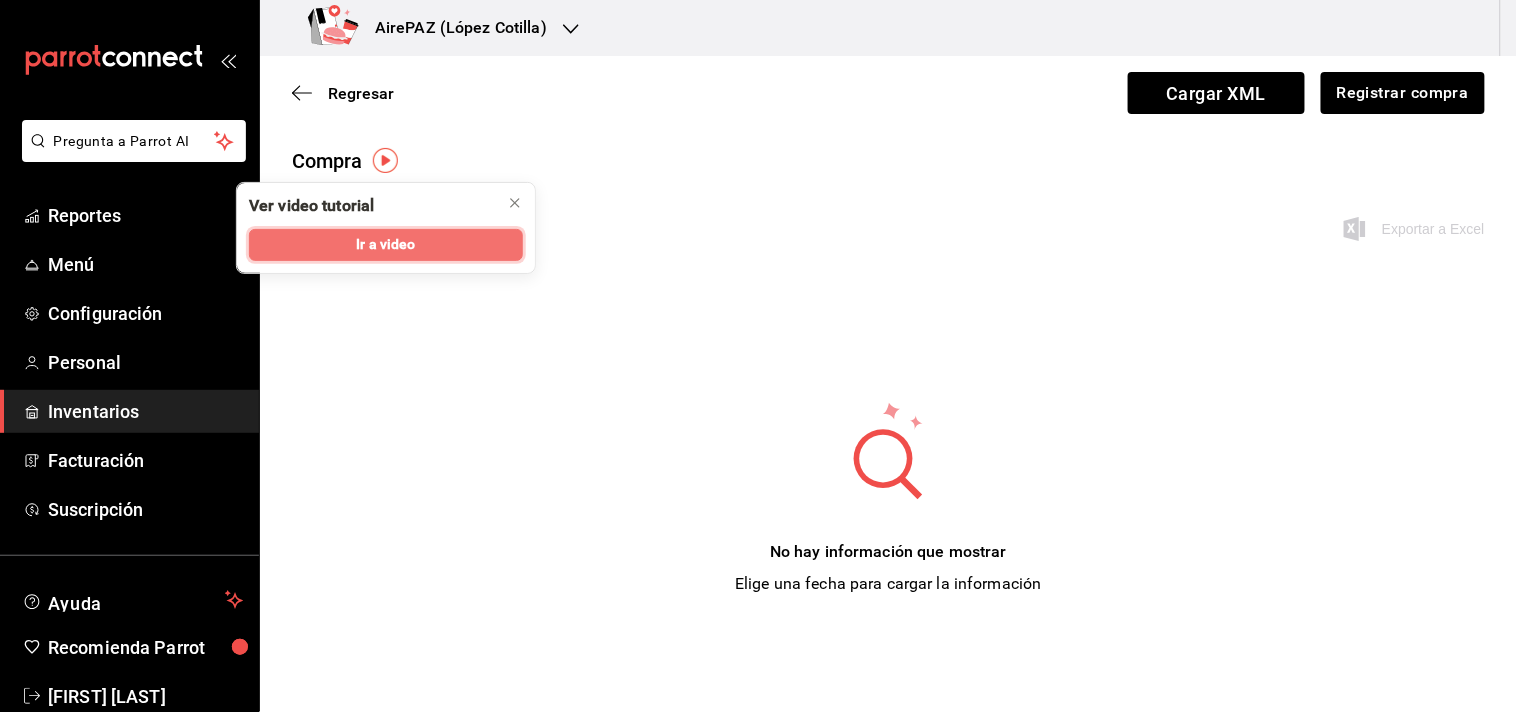 click on "Ir a video" at bounding box center (385, 244) 